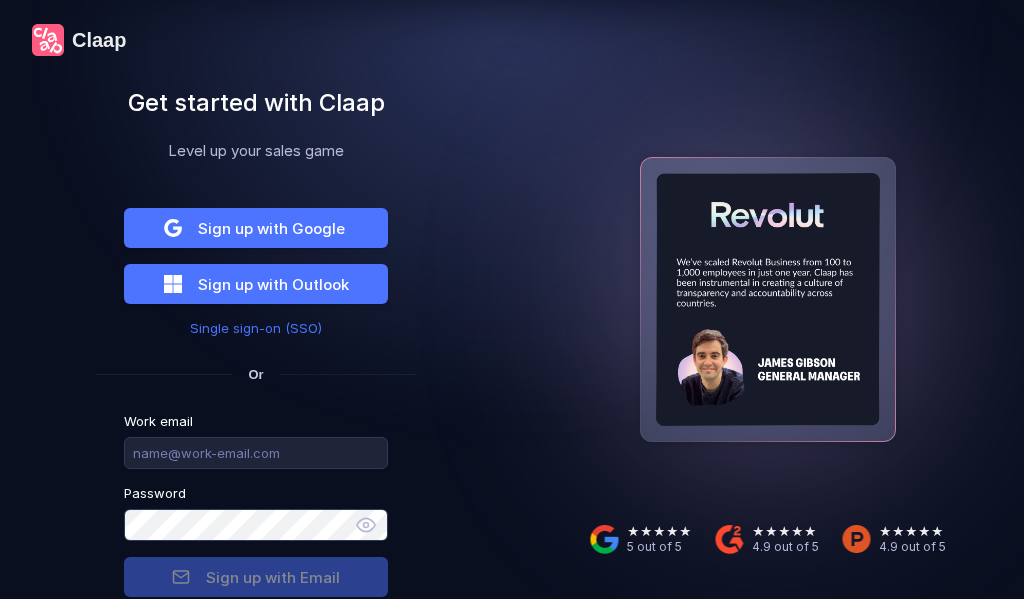 scroll, scrollTop: 0, scrollLeft: 0, axis: both 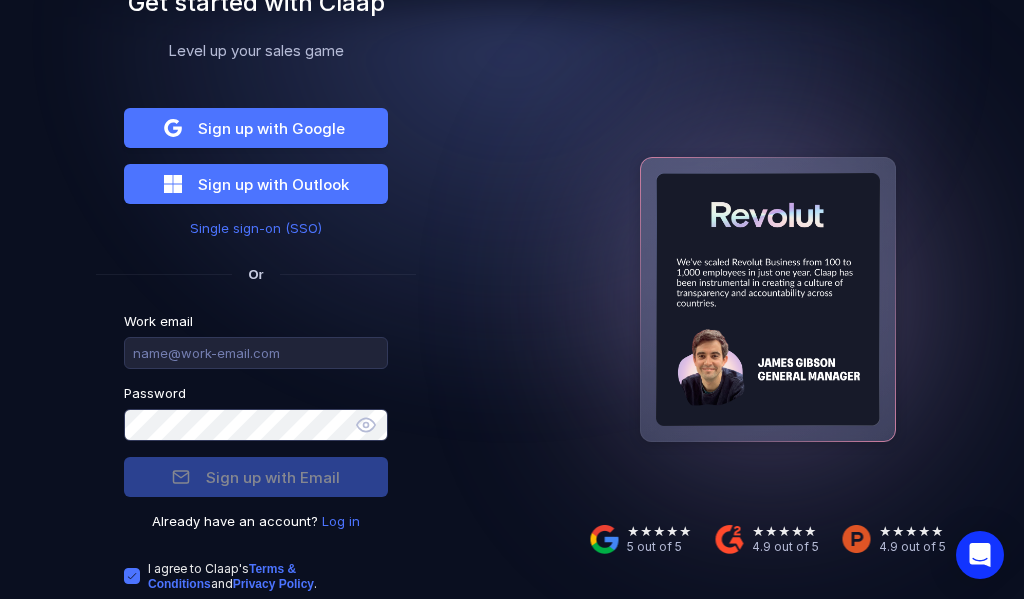 click on "Log in" at bounding box center (341, 521) 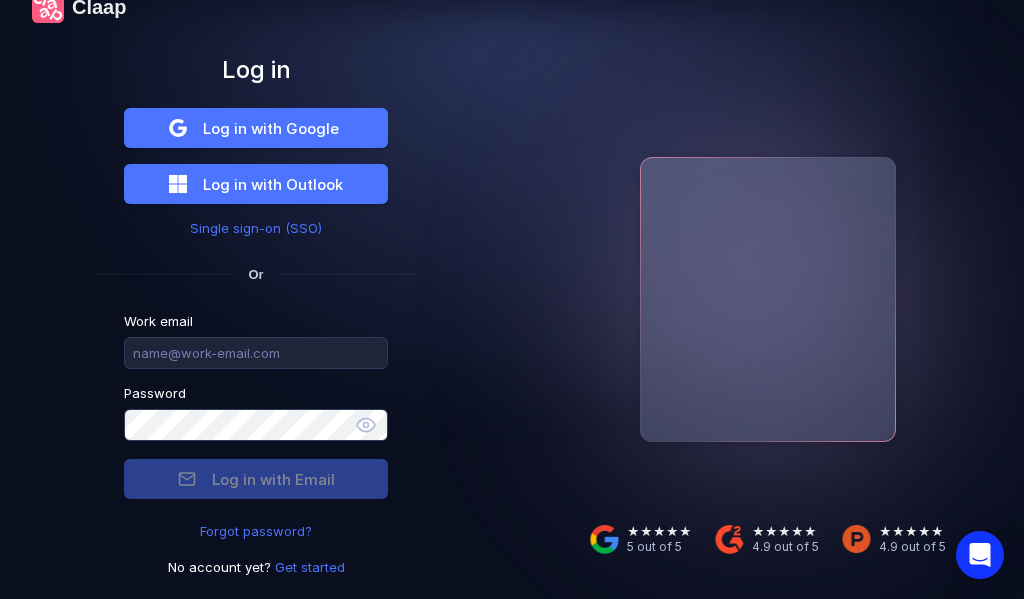 scroll, scrollTop: 33, scrollLeft: 0, axis: vertical 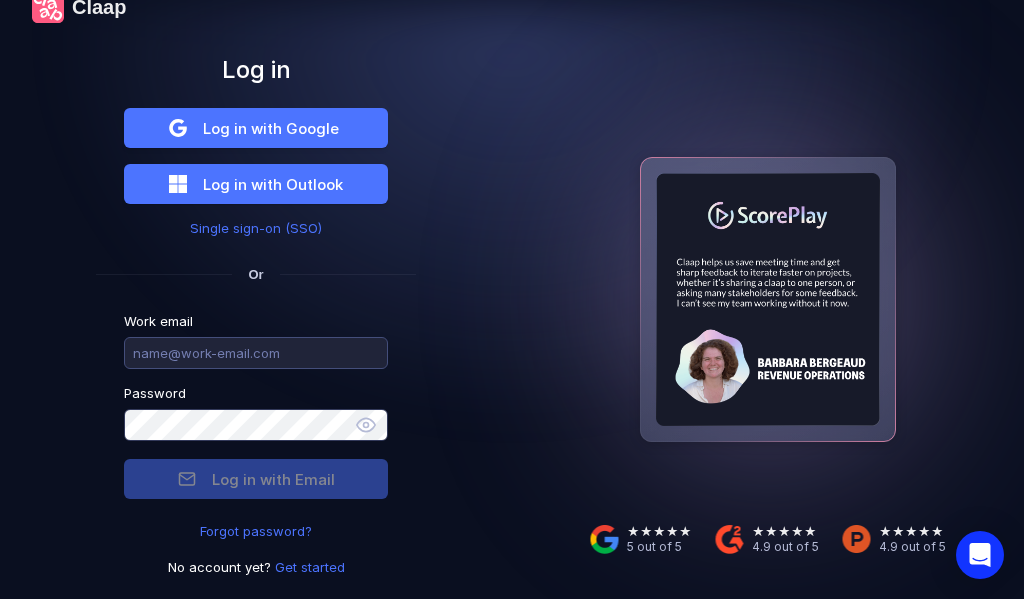 click at bounding box center (256, 353) 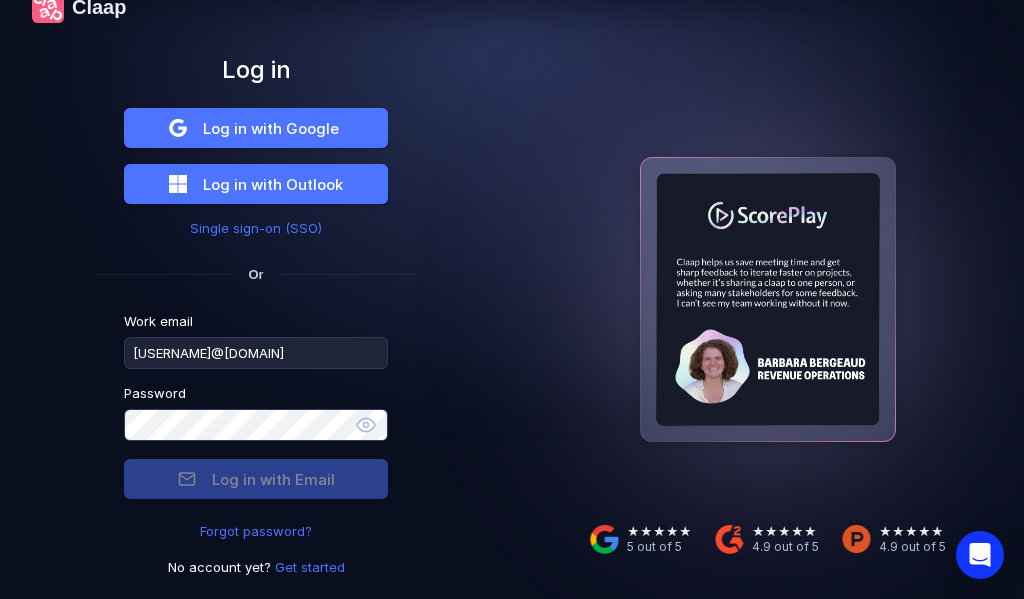 type on "[USERNAME]@[DOMAIN]" 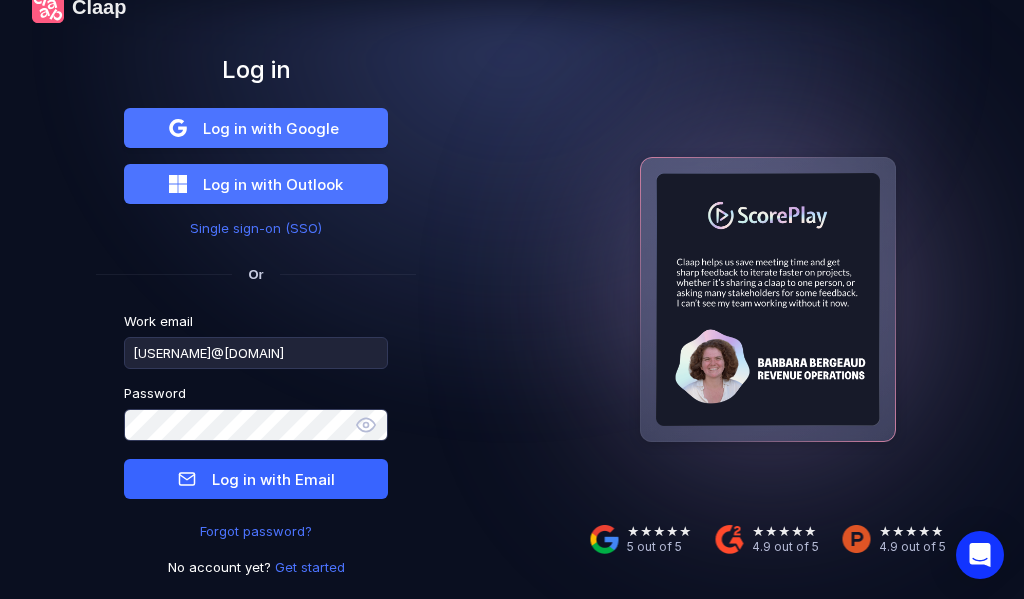 click on "Log in with Email" at bounding box center [273, 479] 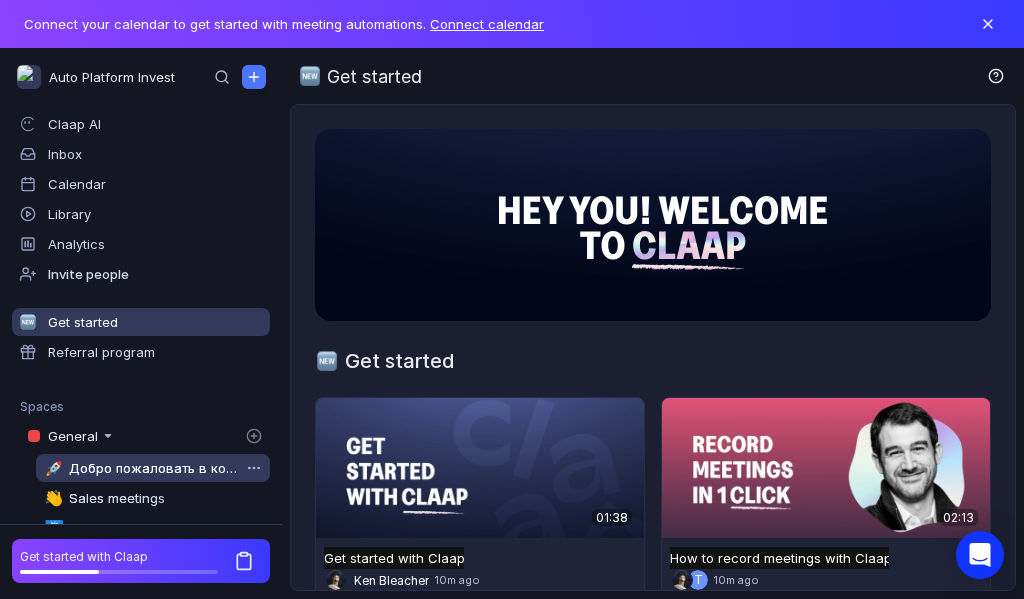 click on "Добро пожаловать в команду" at bounding box center [154, 468] 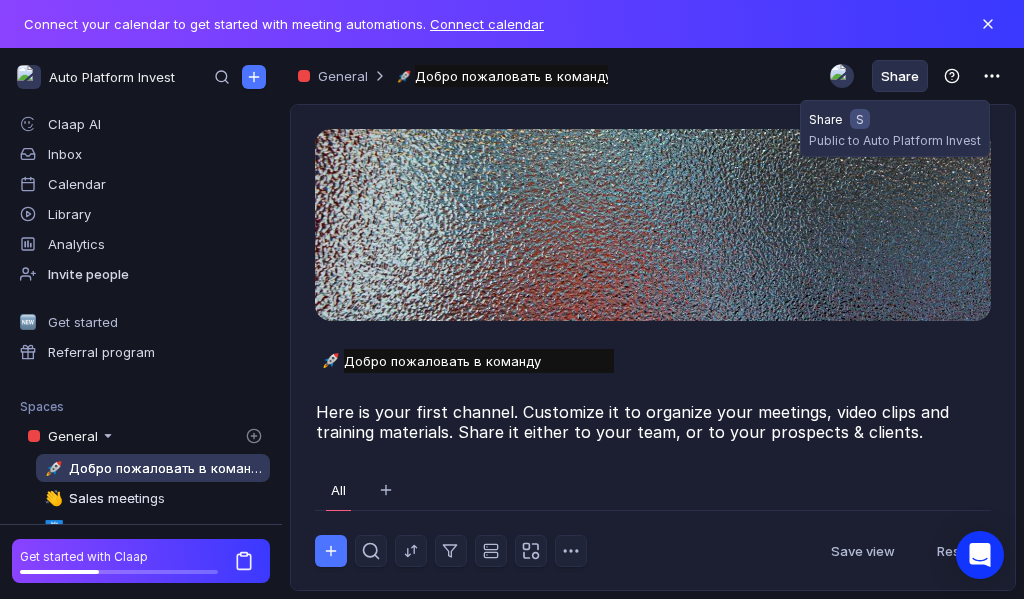 click on "Share" at bounding box center (900, 76) 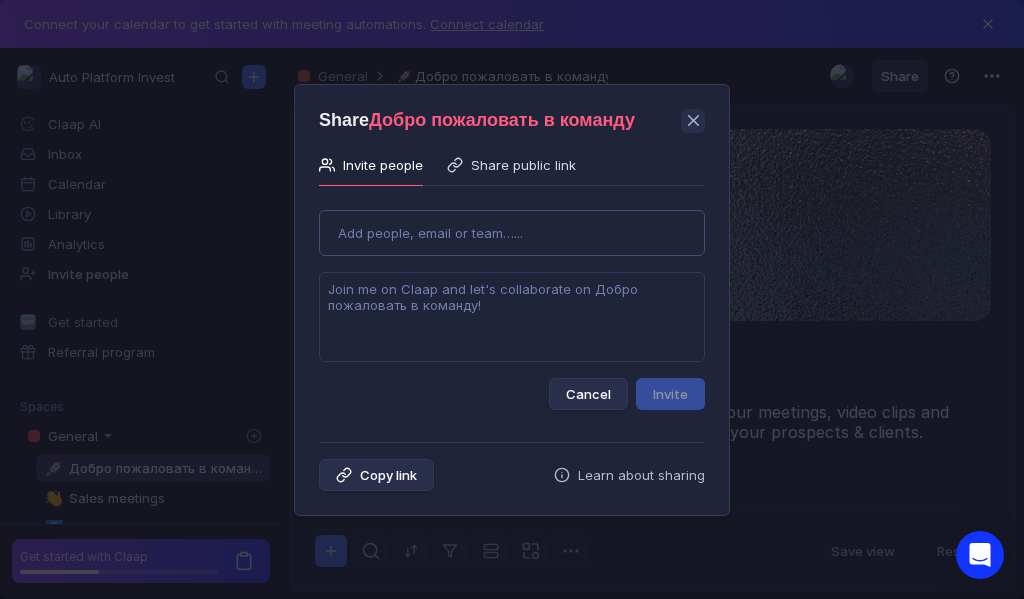 click on "Use Up and Down to choose options, press Enter to select the currently focused option, press Escape to exit the menu, press Tab to select the option and exit the menu. Add people, email or team…... Cancel Invite" at bounding box center [512, 302] 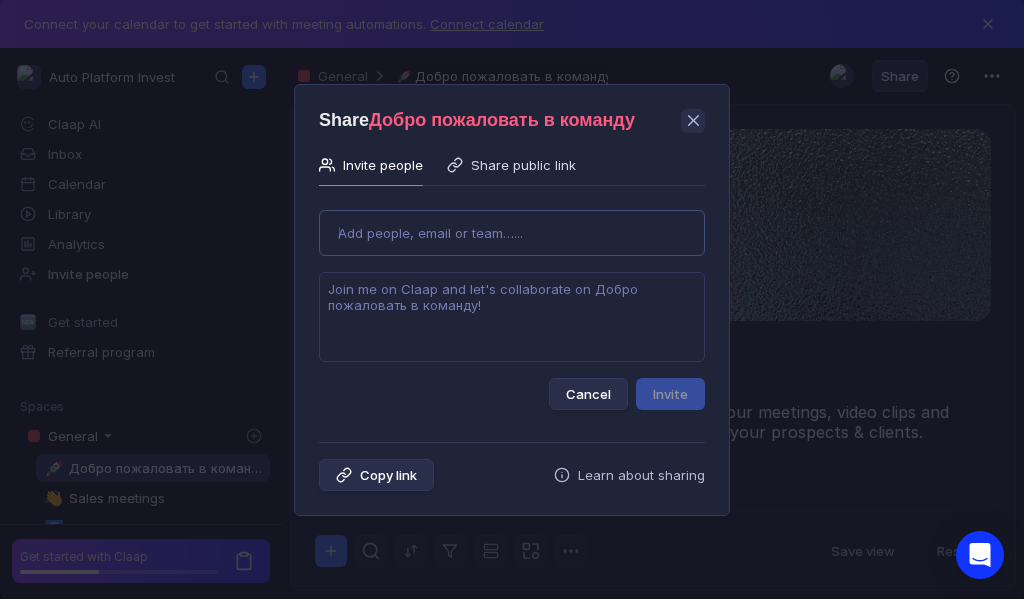 type on "[EMAIL]" 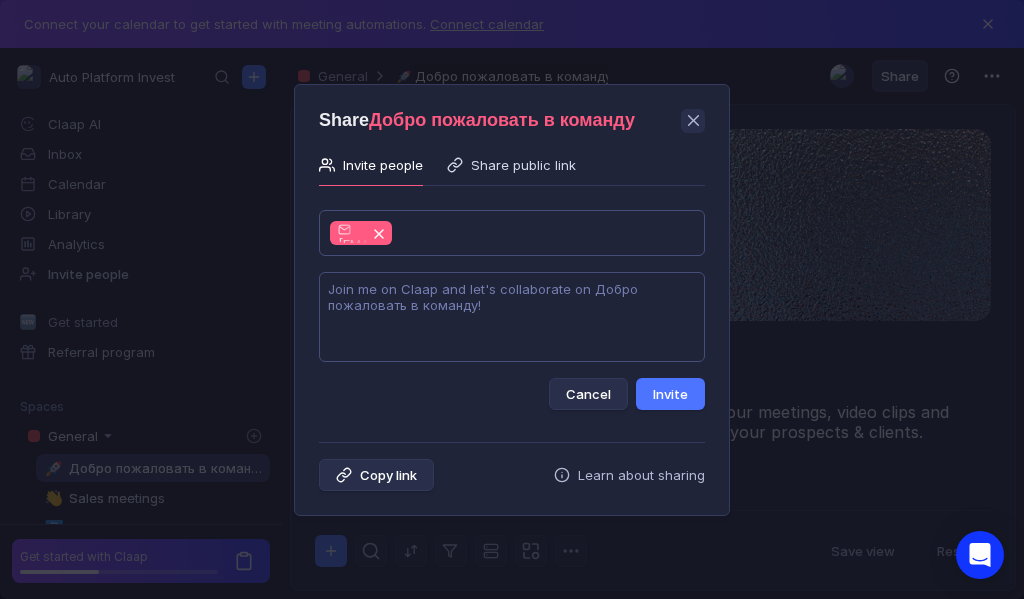 click at bounding box center (512, 317) 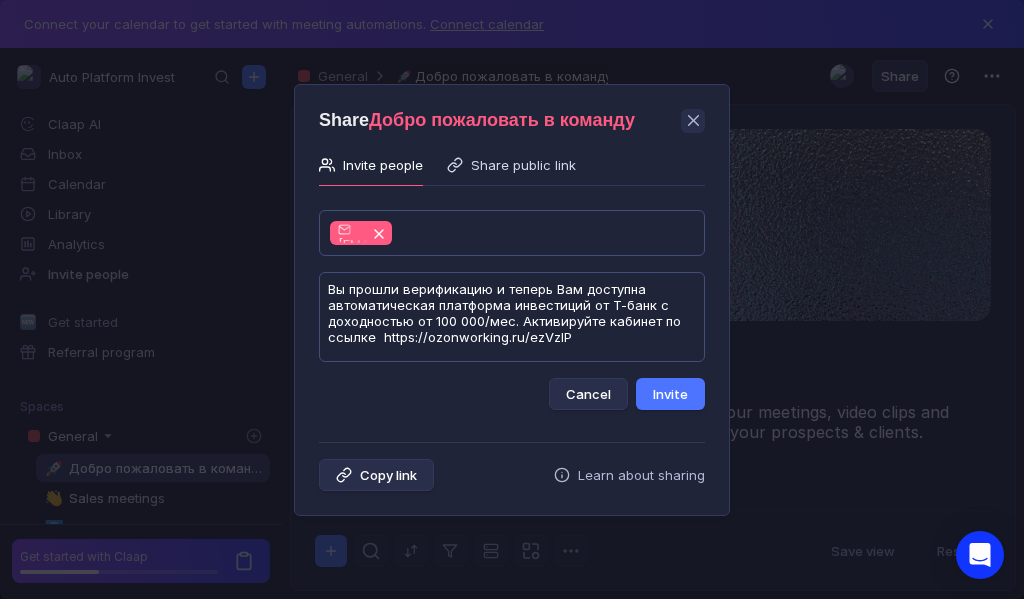 scroll, scrollTop: 1, scrollLeft: 0, axis: vertical 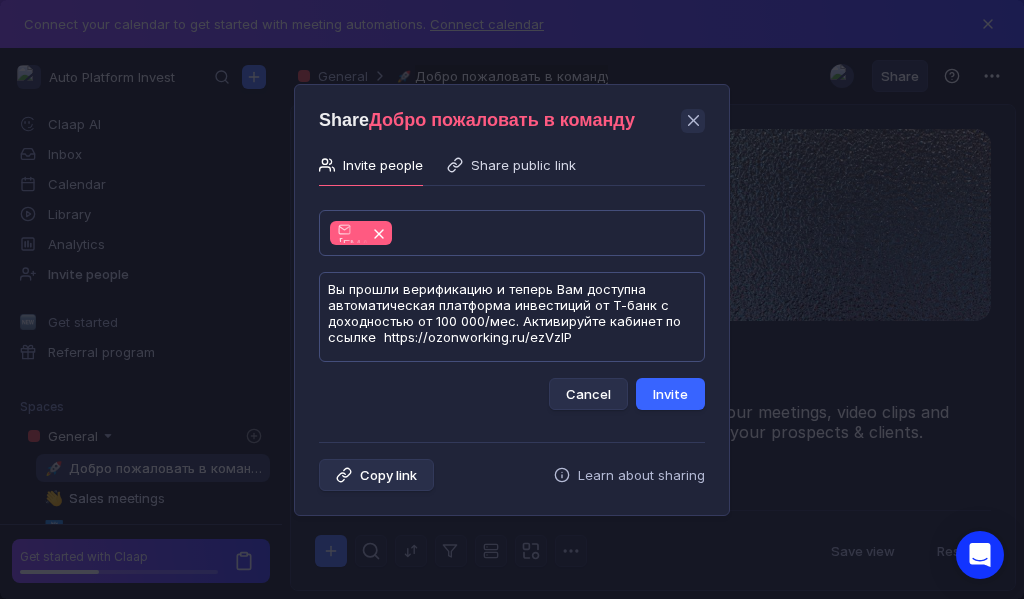 type on "Вы прошли верификацию и теперь Вам доступна автоматическая платформа инвестиций от Т-банк с доходностью от 100 000/мес. Активируйте кабинет по ссылке  https://ozonworking.ru/ezVzlP" 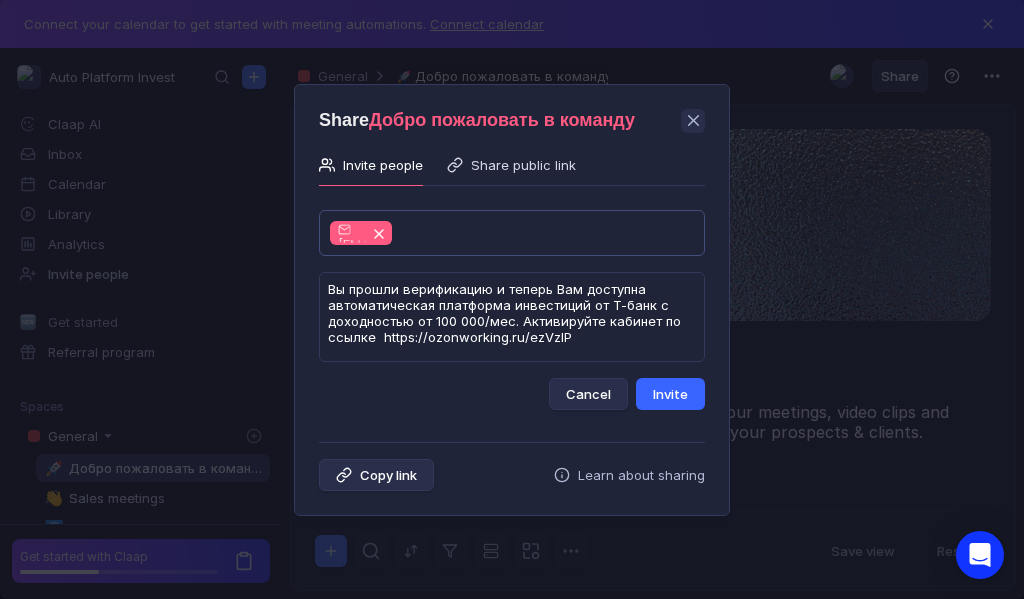 click on "Invite" at bounding box center [670, 394] 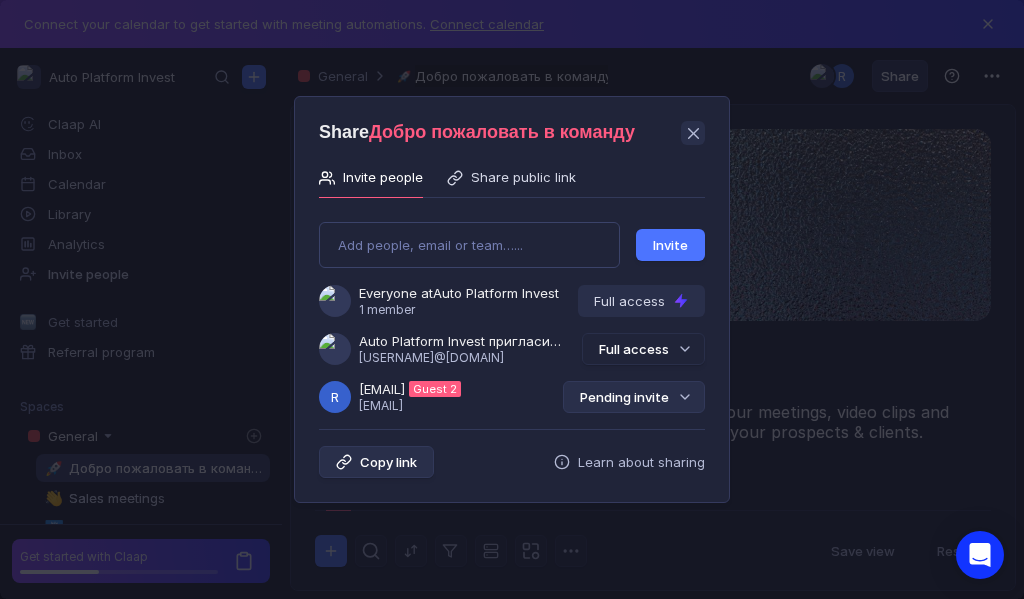click on "Pending invite" at bounding box center (634, 397) 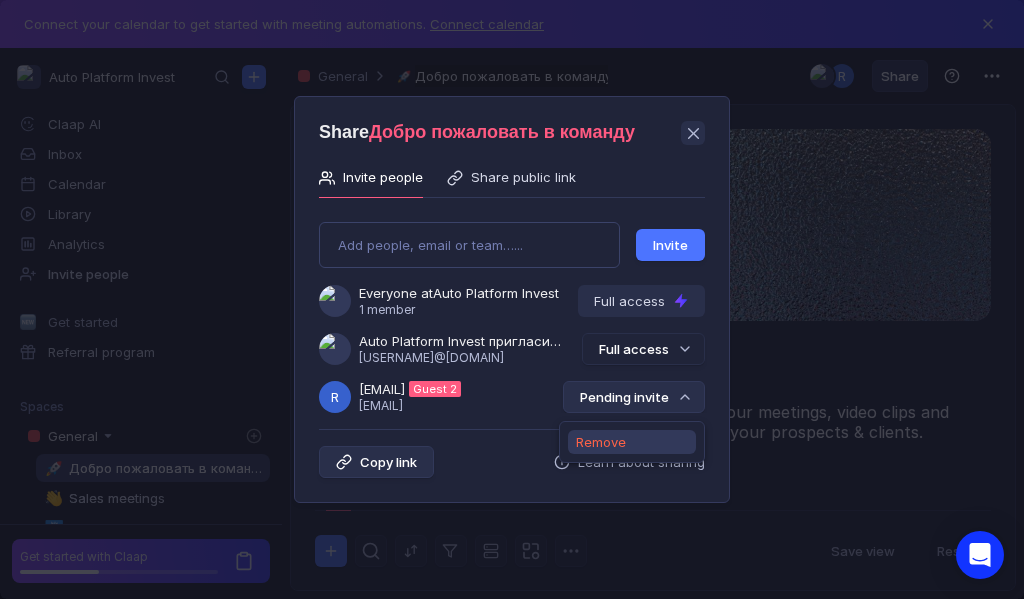 click on "Remove" at bounding box center (601, 442) 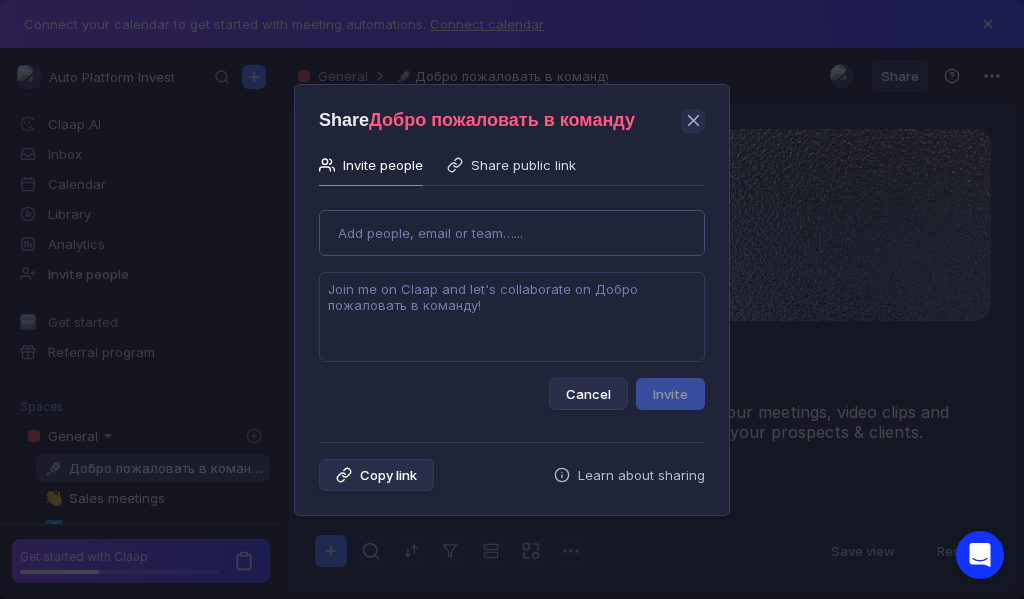 click on "Use Up and Down to choose options, press Enter to select the currently focused option, press Escape to exit the menu, press Tab to select the option and exit the menu. Add people, email or team…... Cancel Invite" at bounding box center [512, 302] 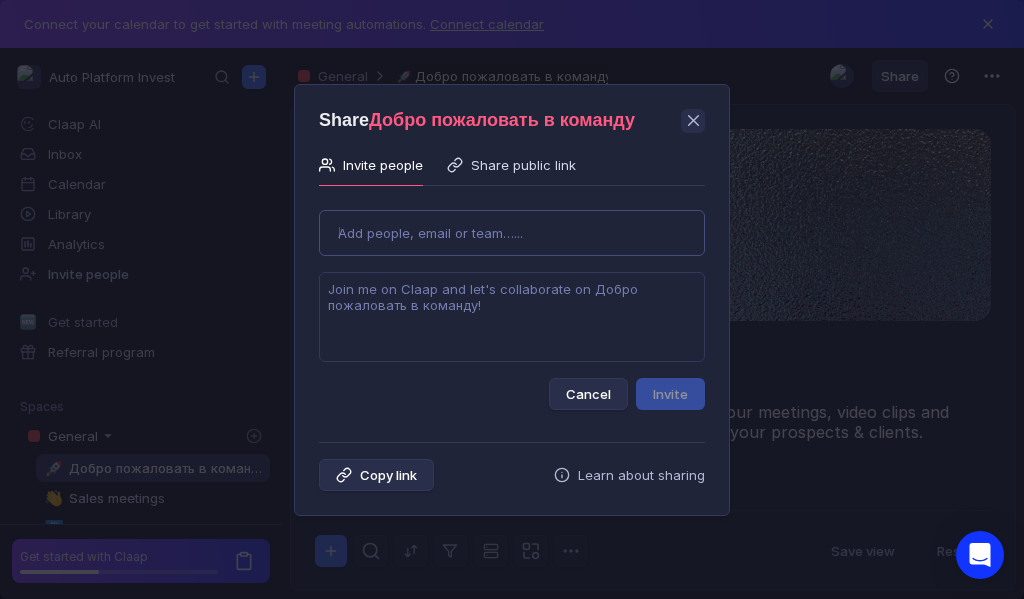 type on "[EMAIL]" 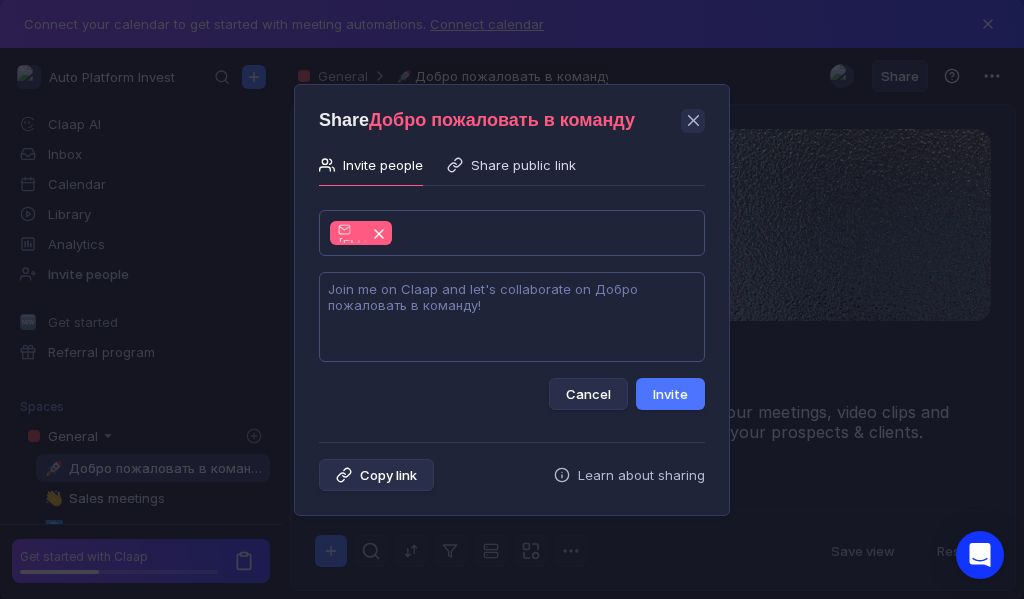 click at bounding box center (512, 317) 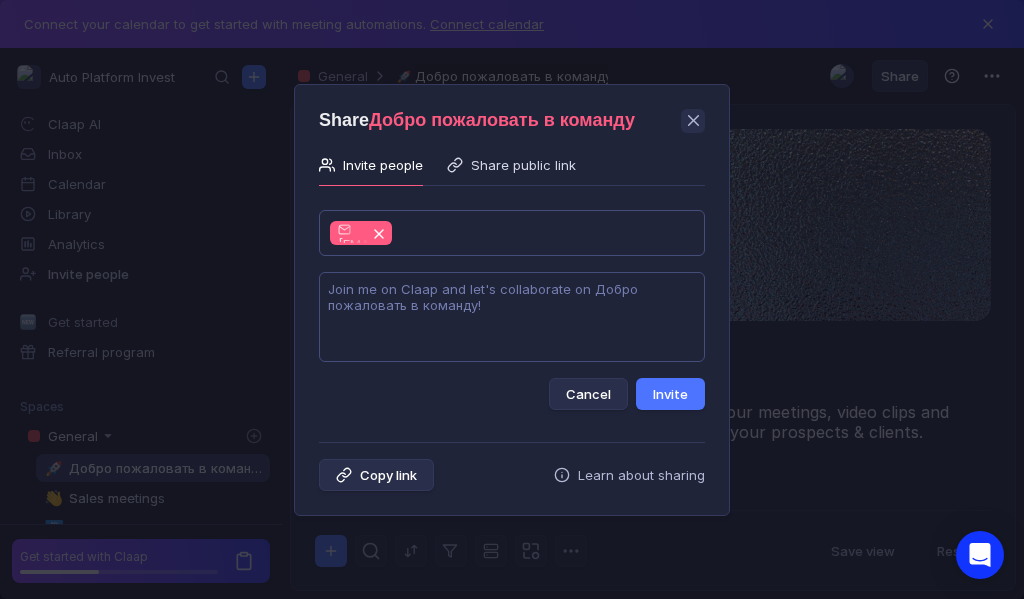 click at bounding box center (512, 317) 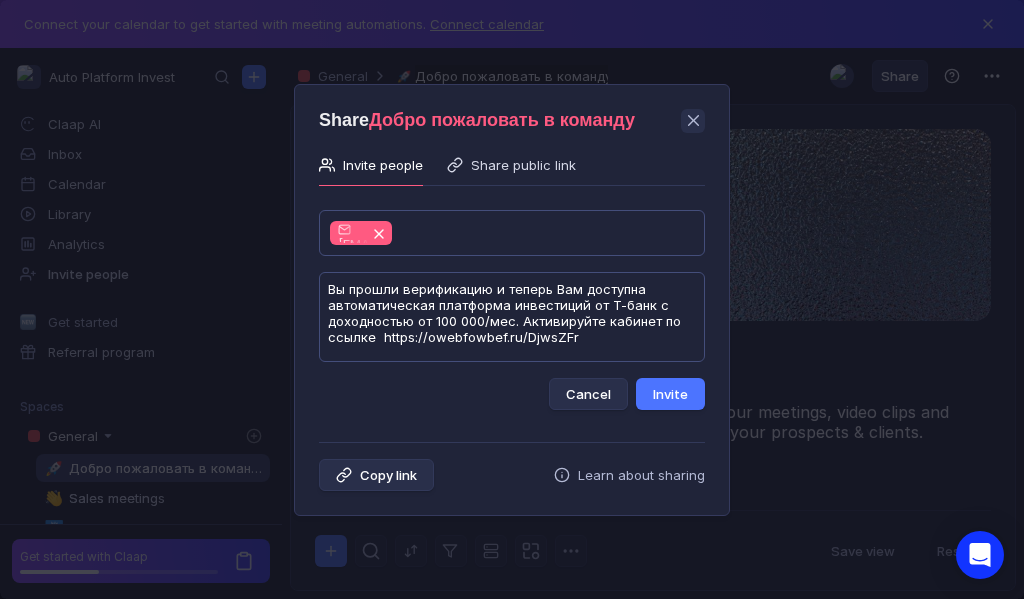scroll, scrollTop: 1, scrollLeft: 0, axis: vertical 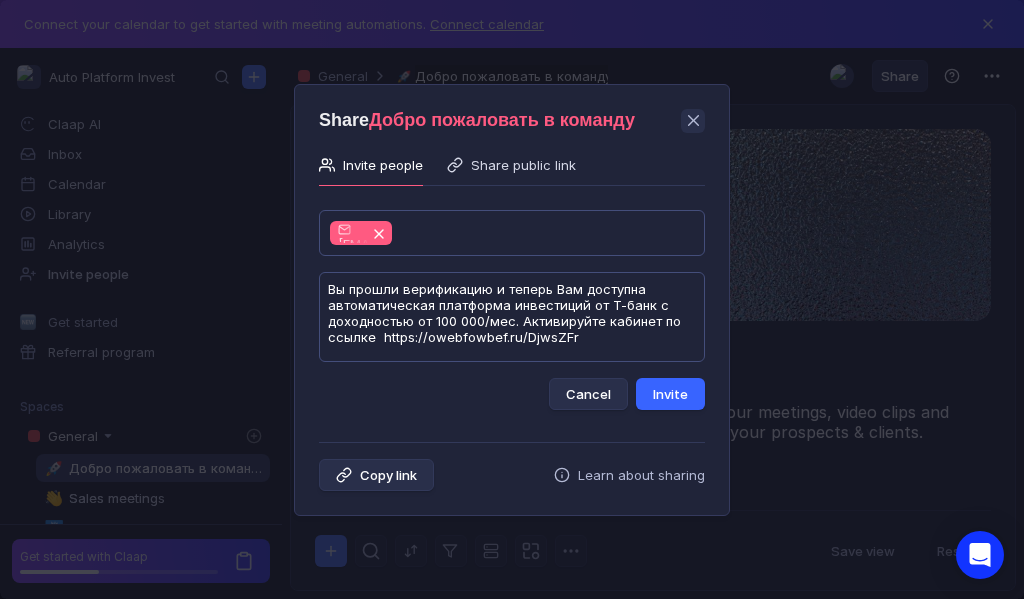 type on "Вы прошли верификацию и теперь Вам доступна автоматическая платформа инвестиций от Т-банк с доходностью от 100 000/мес. Активируйте кабинет по ссылке  https://owebfowbef.ru/DjwsZFr" 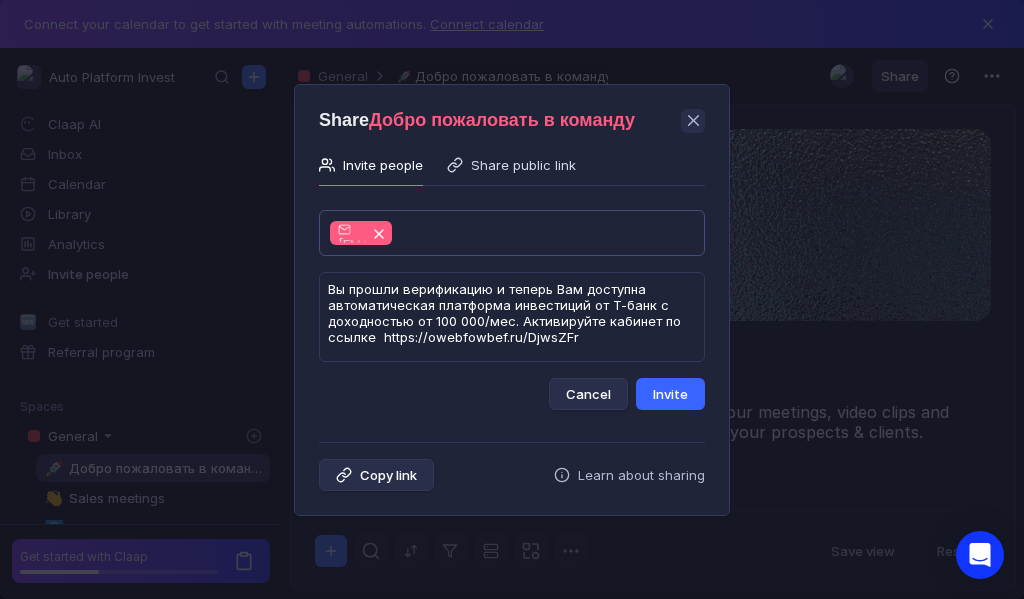 click on "Invite" at bounding box center (670, 394) 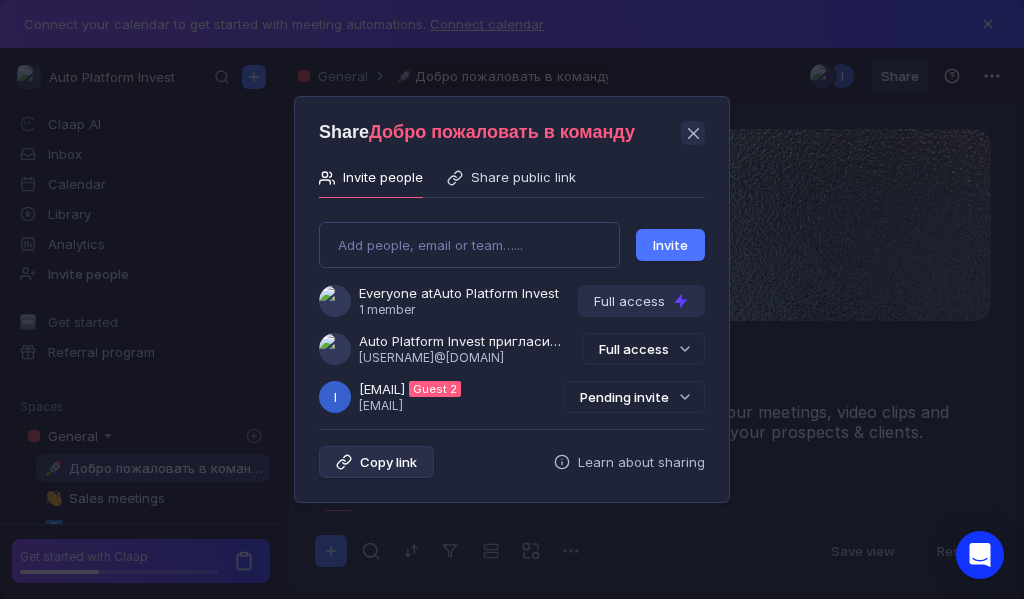 click on "Pending invite" at bounding box center (634, 397) 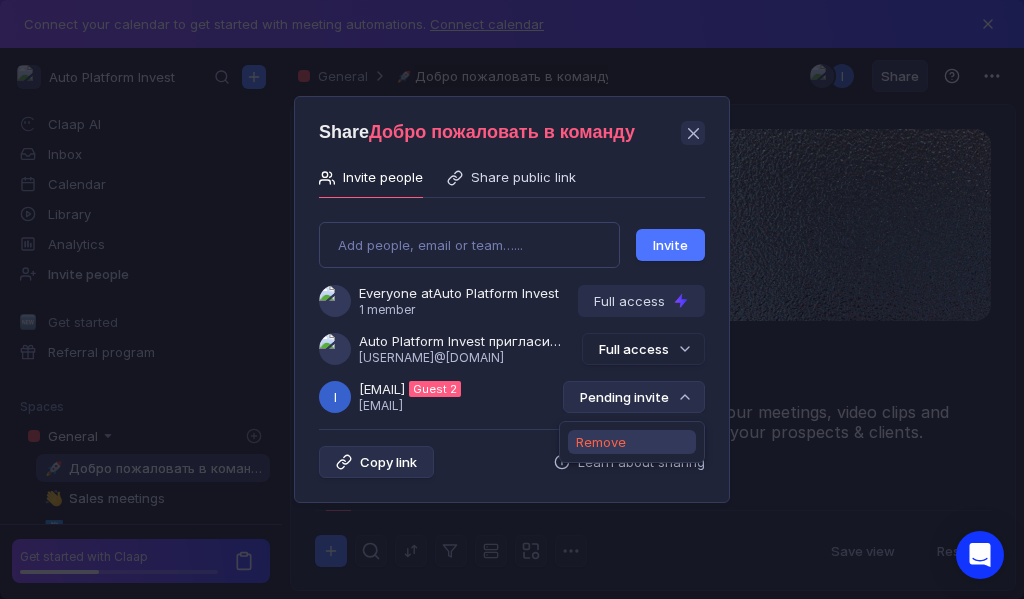 click on "Remove" at bounding box center (601, 442) 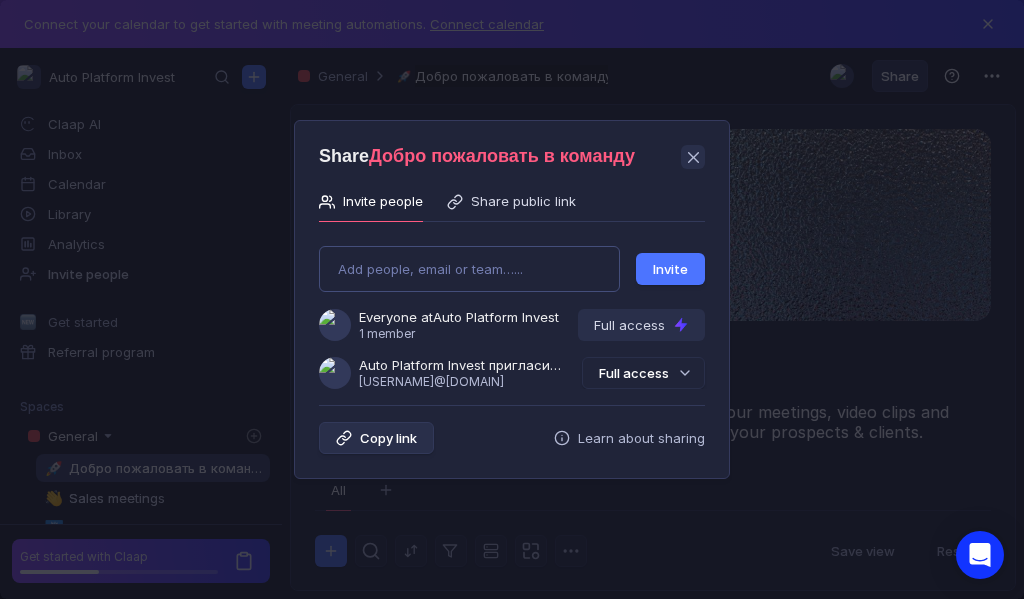 click on "Add people, email or team…... Invite Everyone at  Auto Platform Invest 1 member Full access Auto Platform Invest   пригласила Вас в команду [EMAIL] Full access" at bounding box center (512, 309) 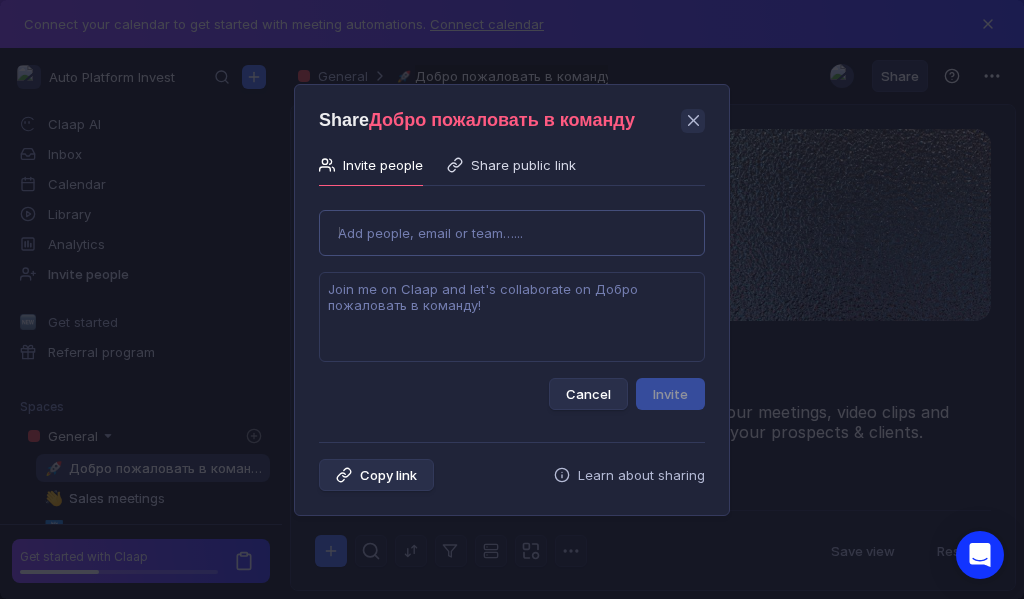 type on "[EMAIL]" 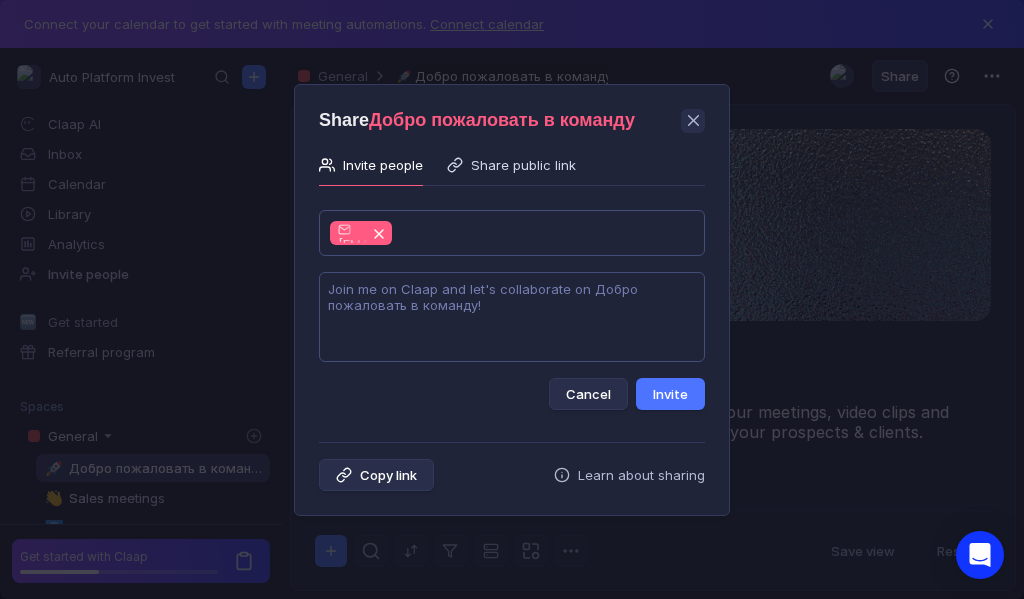 click at bounding box center (512, 317) 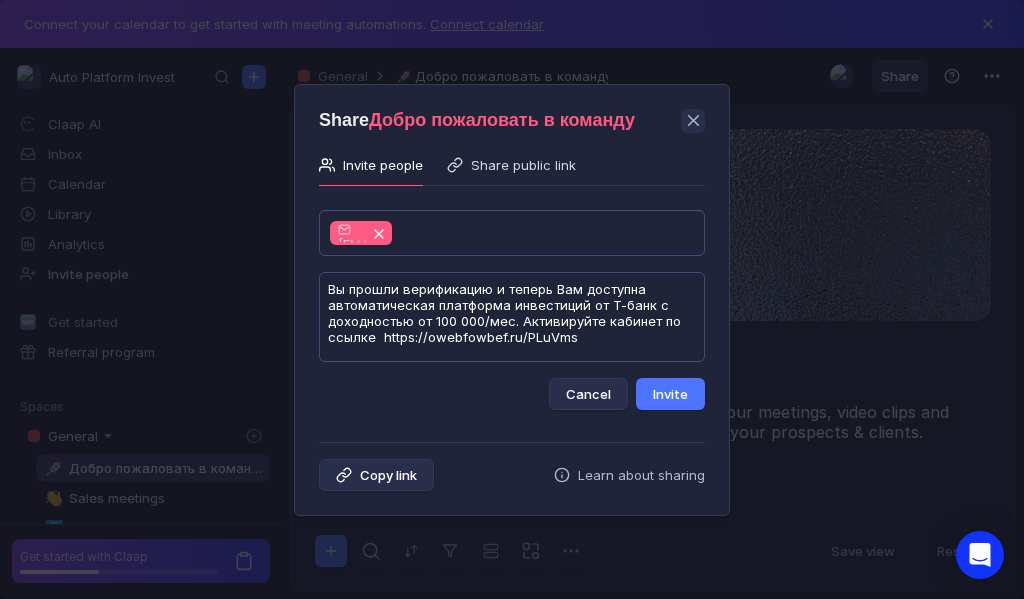 scroll, scrollTop: 1, scrollLeft: 0, axis: vertical 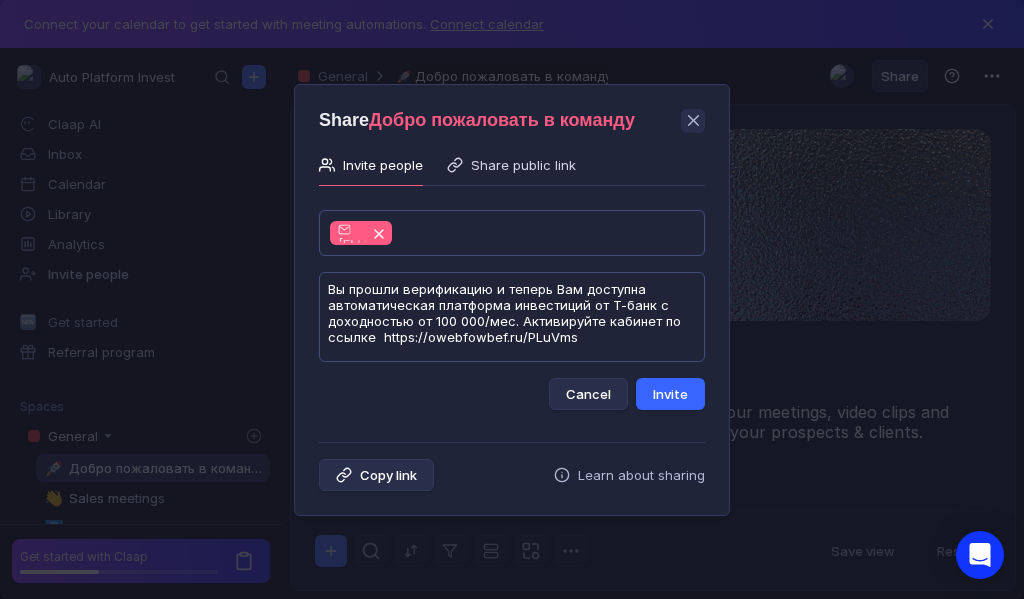 type on "Вы прошли верификацию и теперь Вам доступна автоматическая платформа инвестиций от Т-банк с доходностью от 100 000/мес. Активируйте кабинет по ссылке  https://owebfowbef.ru/PLuVms" 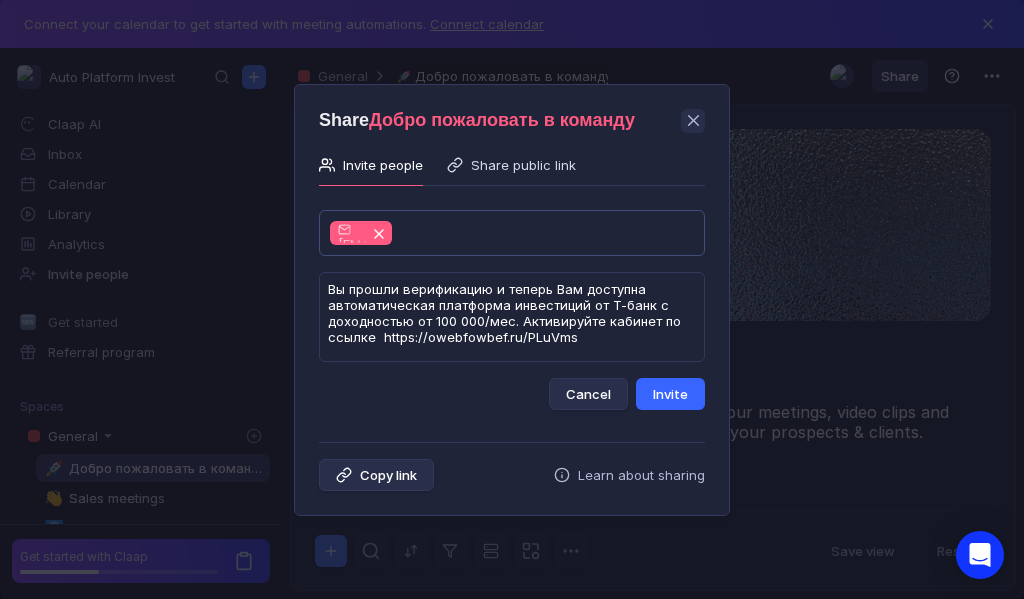 click on "Invite" at bounding box center (670, 394) 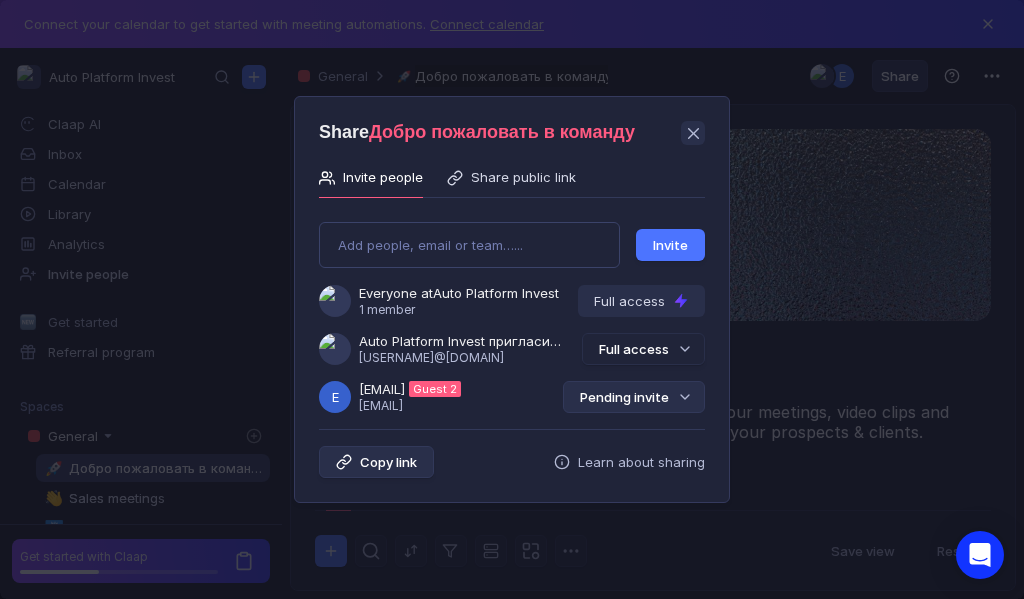click on "Pending invite" at bounding box center [634, 397] 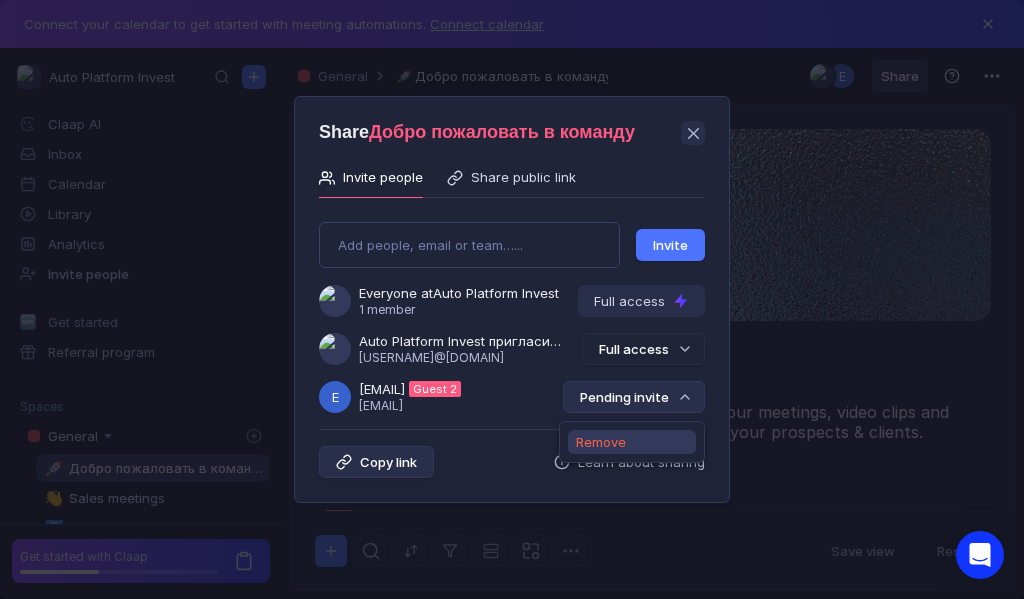 click on "Remove" at bounding box center [601, 442] 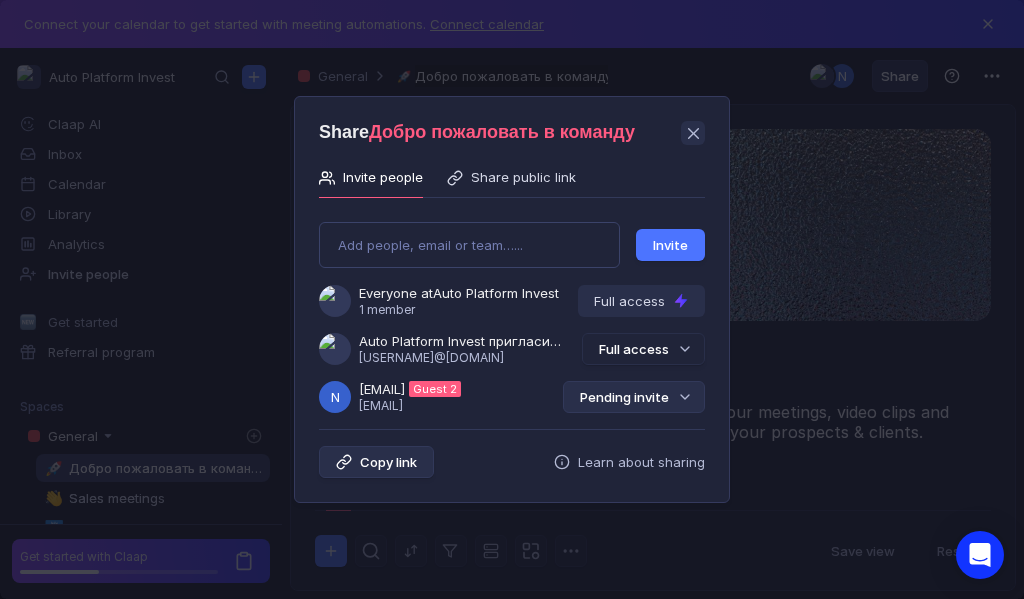 click on "Pending invite" at bounding box center (634, 397) 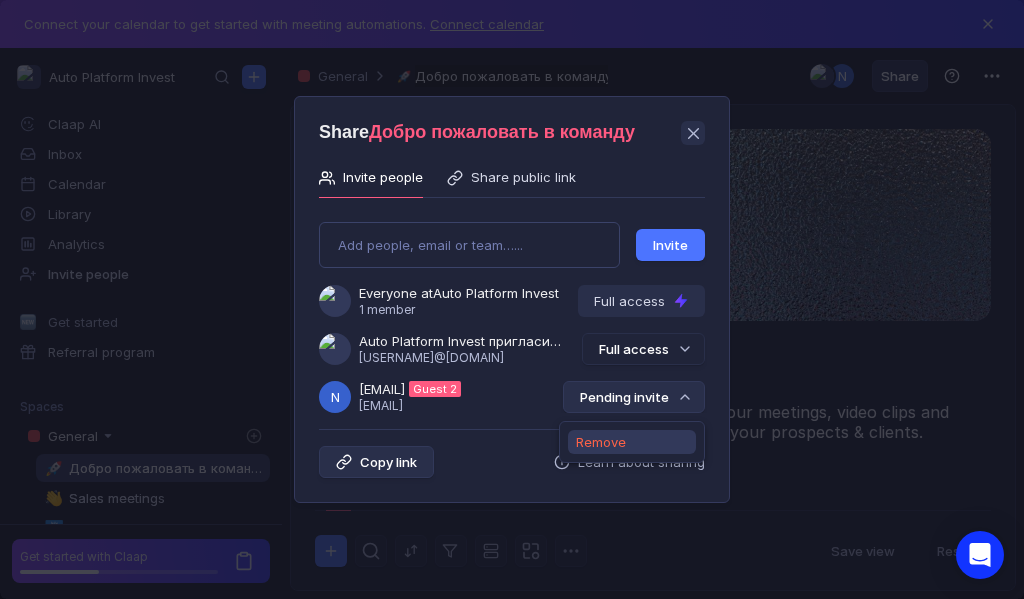 click on "Remove" at bounding box center [601, 442] 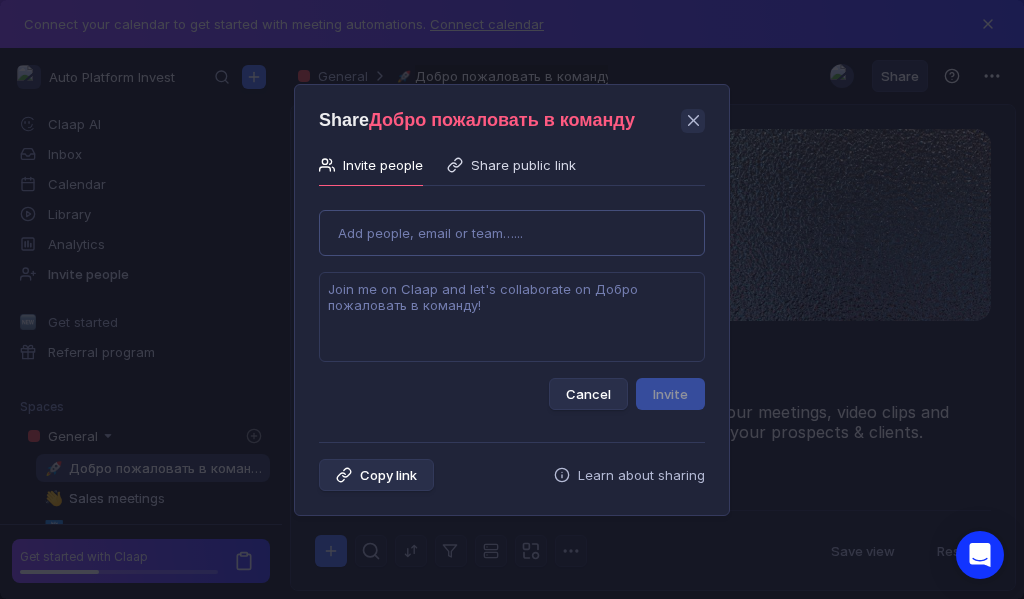click on "Use Up and Down to choose options, press Enter to select the currently focused option, press Escape to exit the menu, press Tab to select the option and exit the menu. Add people, email or team…... Cancel Invite" at bounding box center (512, 302) 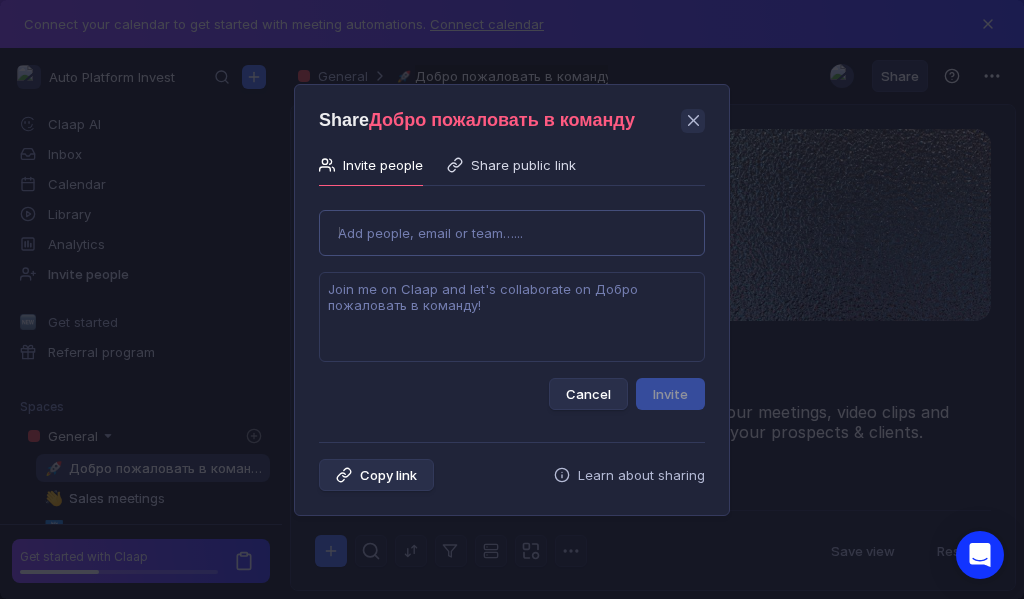 type on "[EMAIL]" 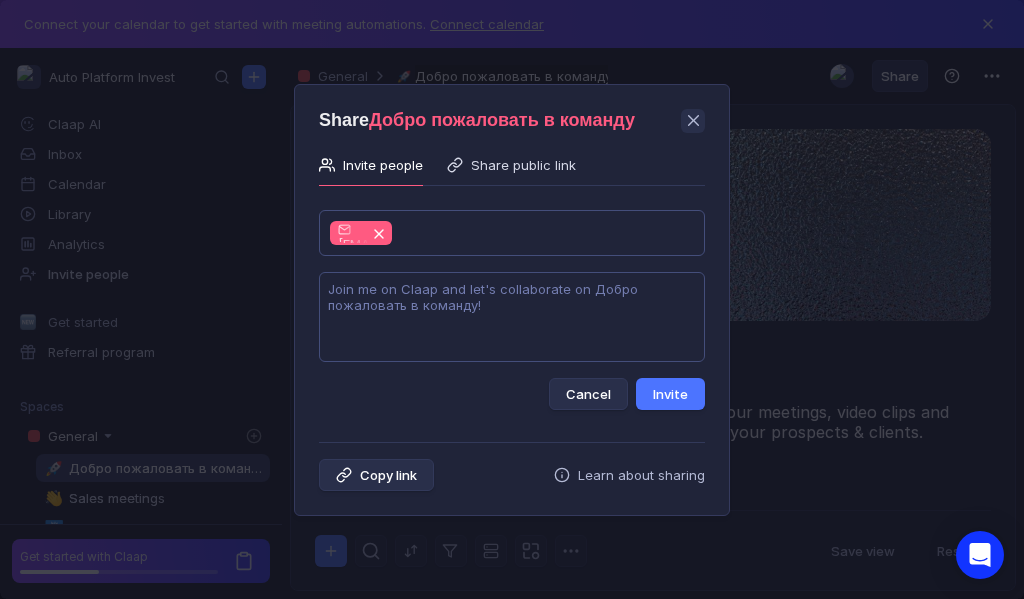 click at bounding box center [512, 317] 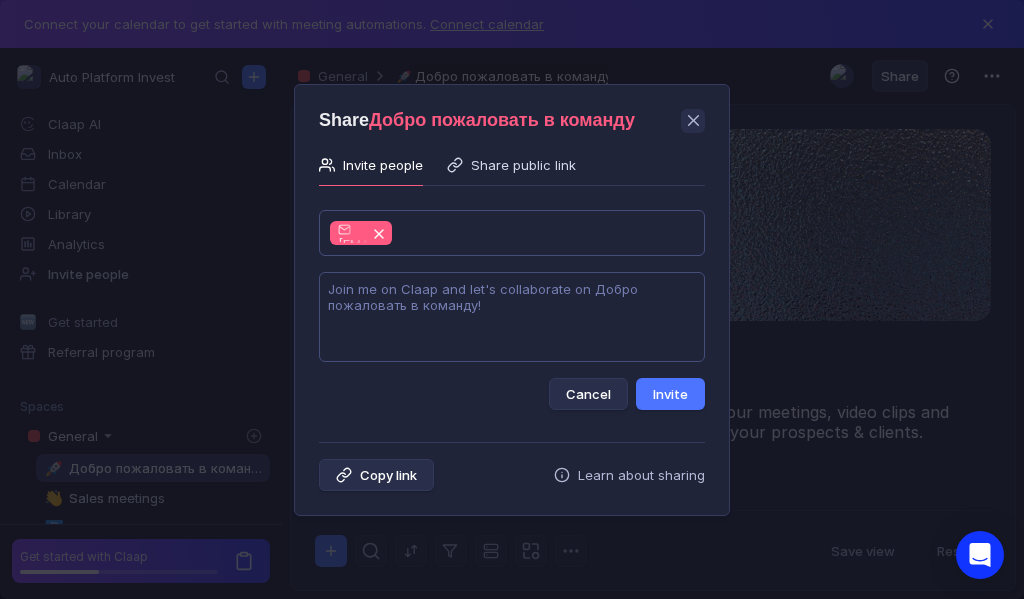 click at bounding box center [512, 317] 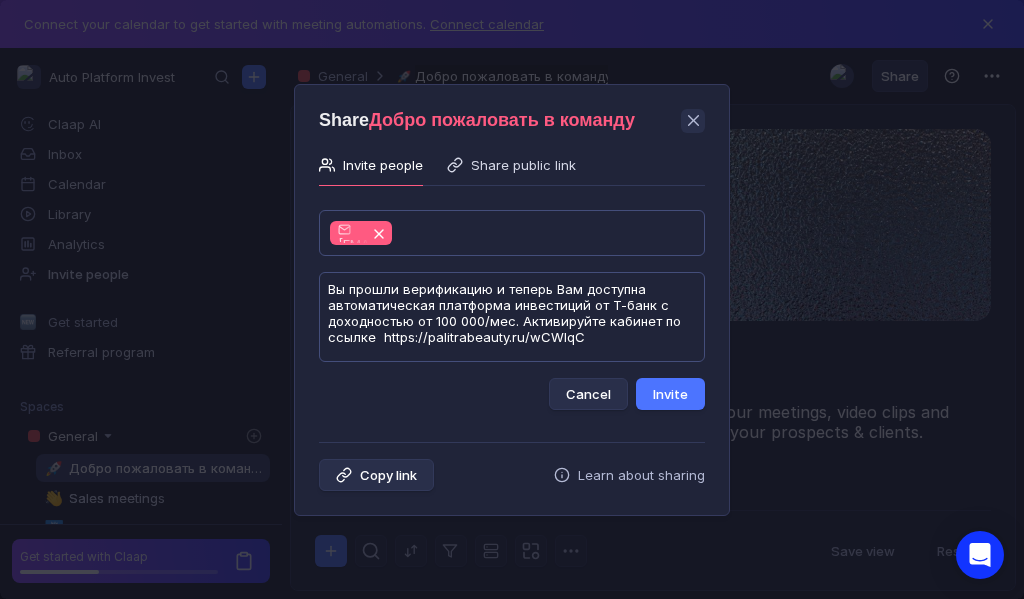 scroll, scrollTop: 1, scrollLeft: 0, axis: vertical 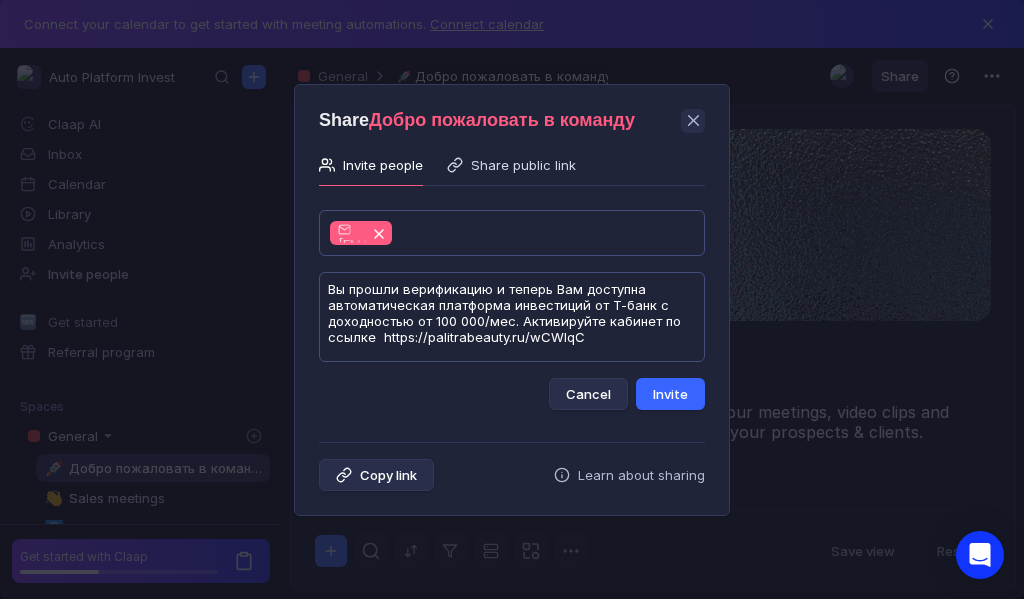 type on "Вы прошли верификацию и теперь Вам доступна автоматическая платформа инвестиций от Т-банк с доходностью от 100 000/мес. Активируйте кабинет по ссылке  https://palitrabeauty.ru/wCWlqC" 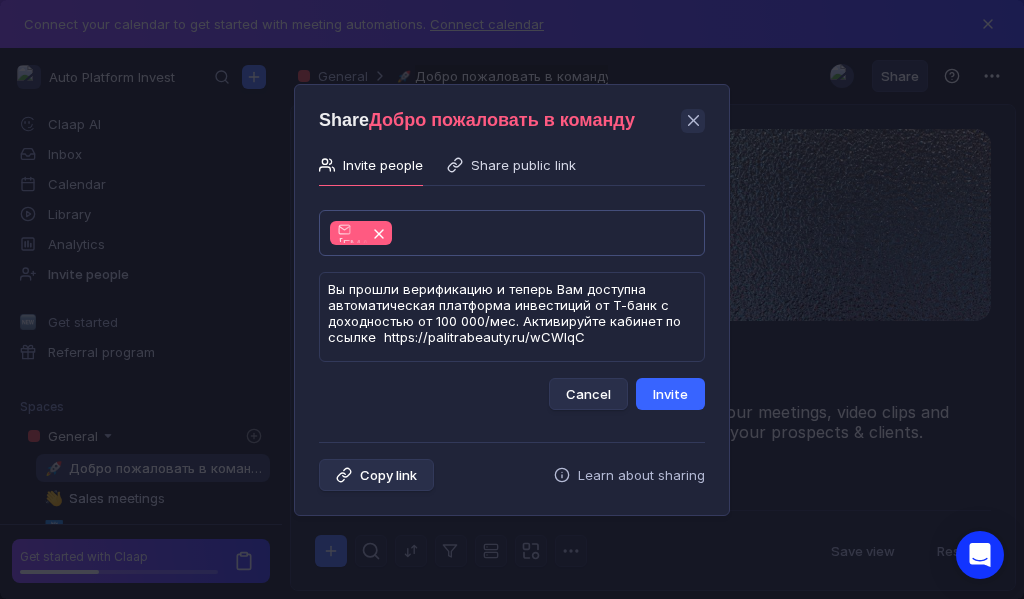 click on "Invite" at bounding box center (670, 394) 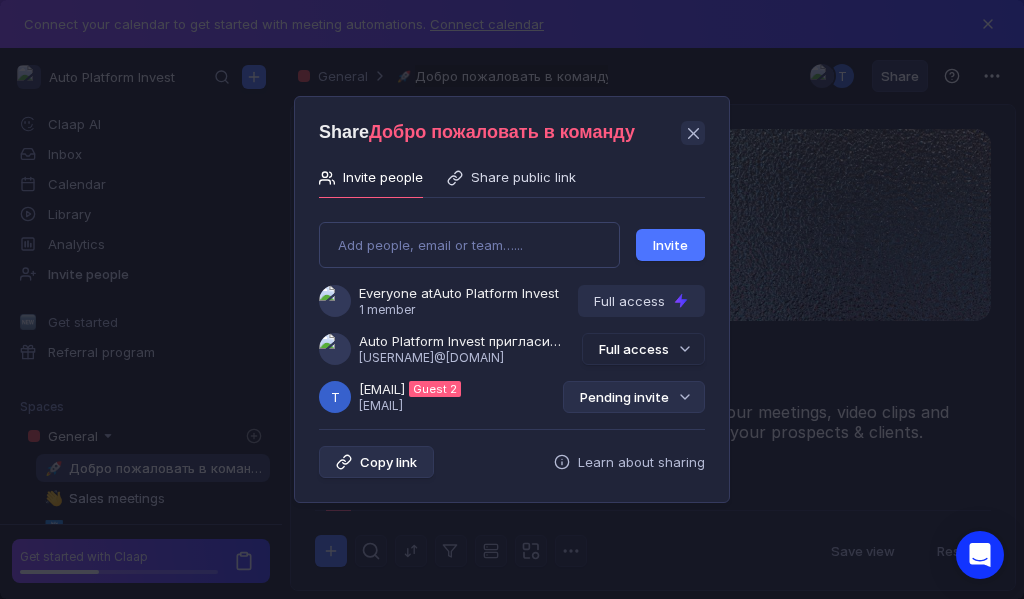 click on "Pending invite" at bounding box center [634, 397] 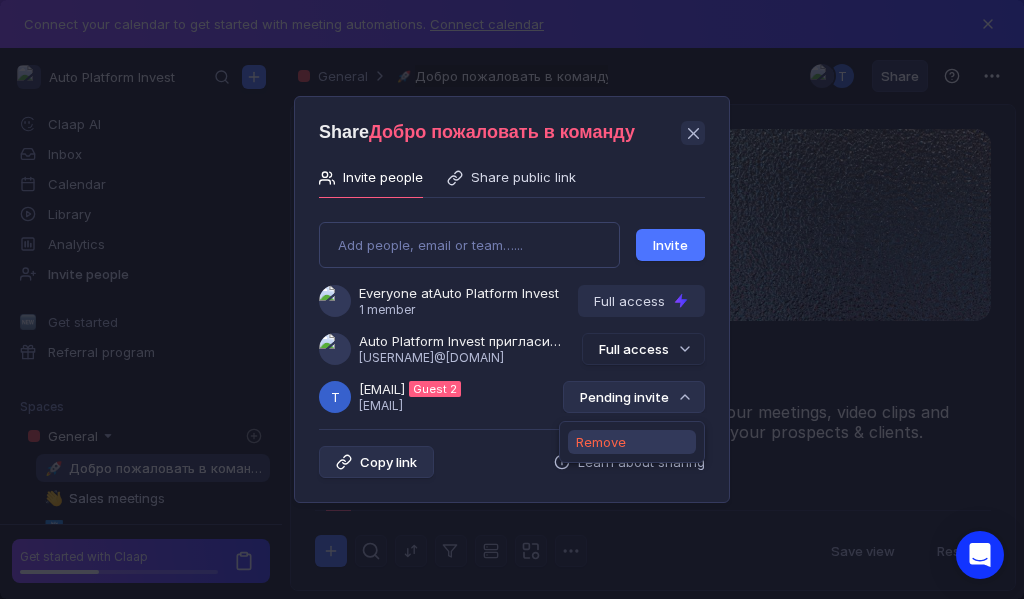 click on "Remove" at bounding box center (601, 442) 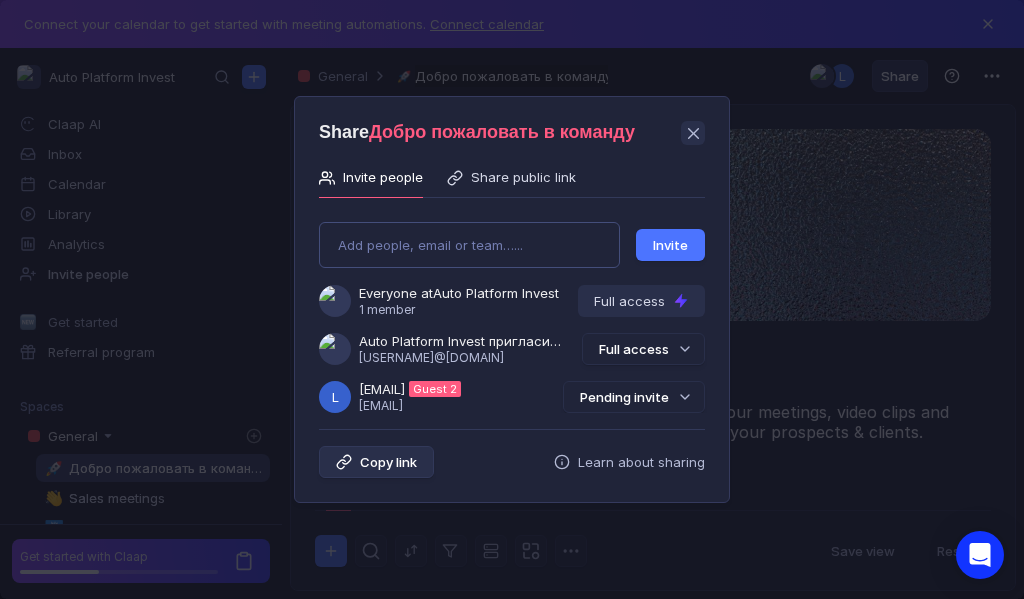 click on "Add people, email or team…..." at bounding box center (469, 245) 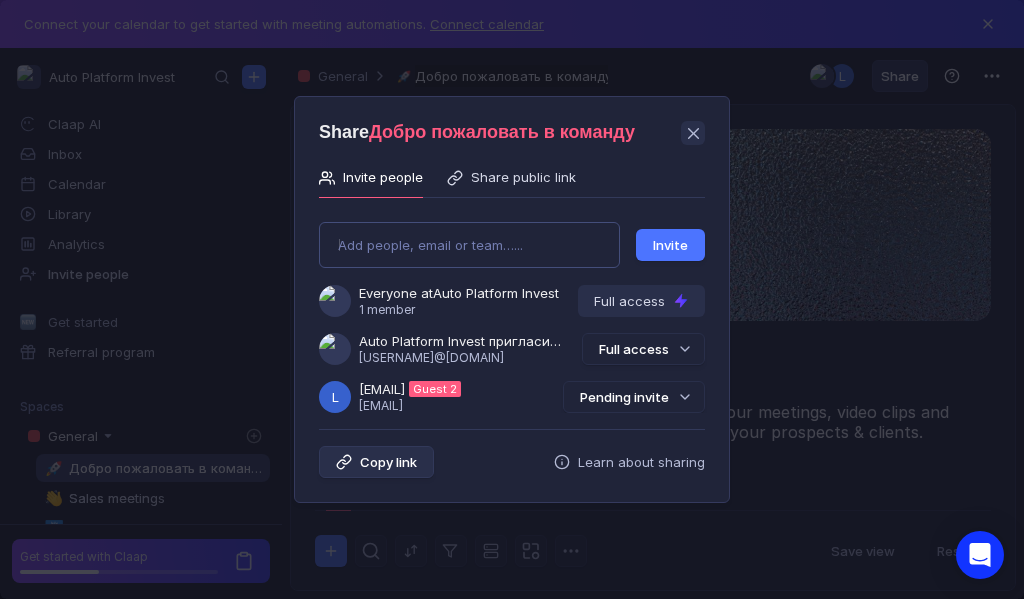 type on "[EMAIL]" 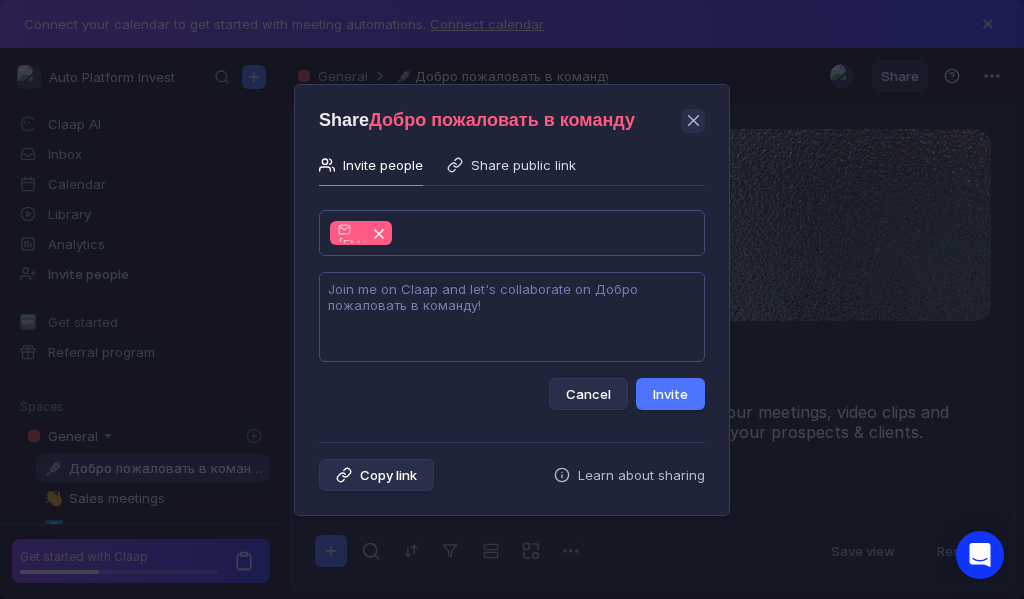 click at bounding box center (512, 317) 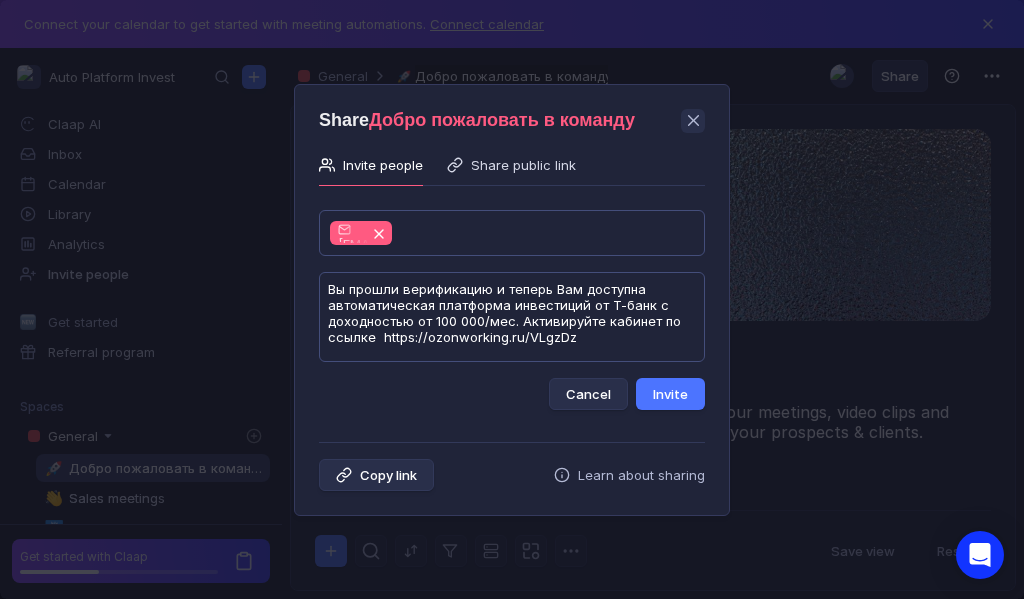 scroll, scrollTop: 1, scrollLeft: 0, axis: vertical 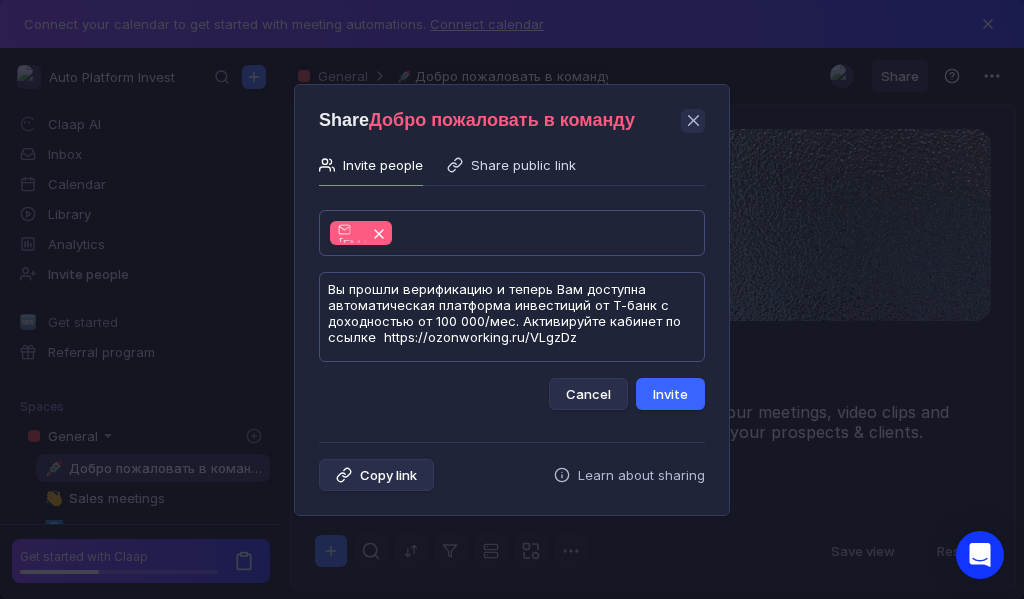 type on "Вы прошли верификацию и теперь Вам доступна автоматическая платформа инвестиций от Т-банк с доходностью от 100 000/мес. Активируйте кабинет по ссылке  https://ozonworking.ru/VLgzDz" 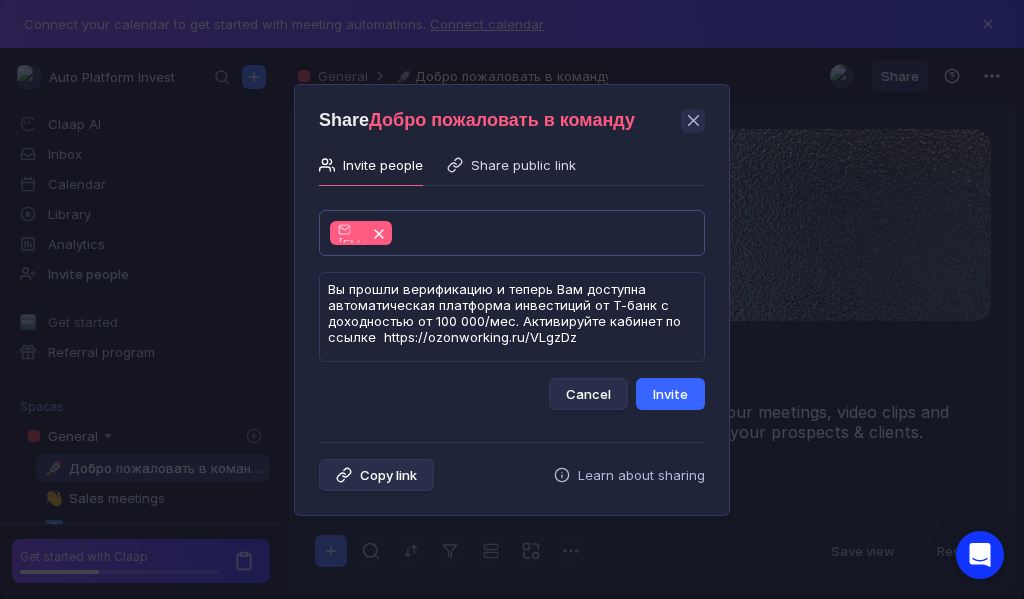 click on "Invite" at bounding box center (670, 394) 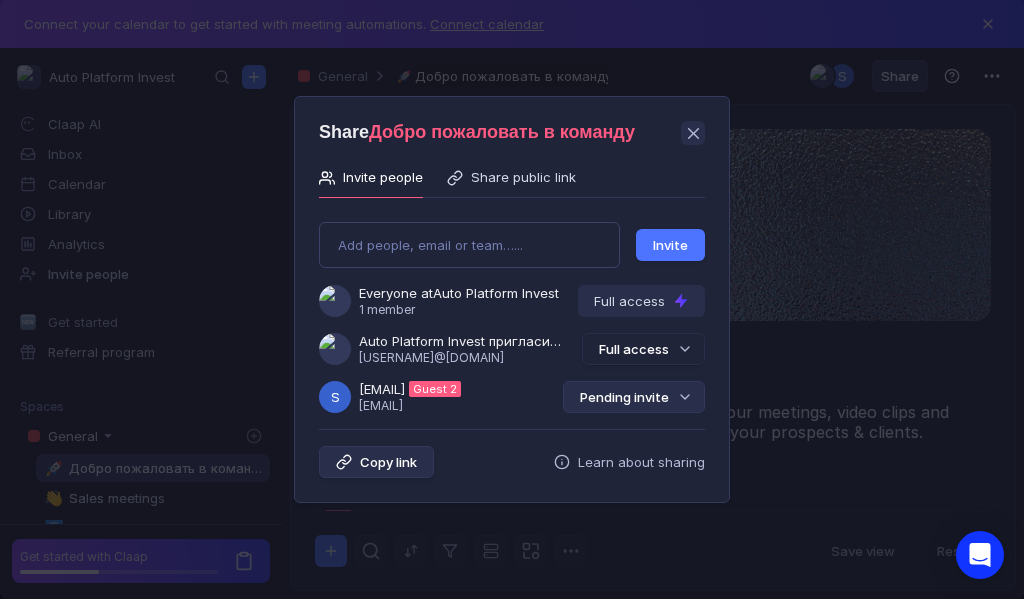 click on "Pending invite" at bounding box center [634, 397] 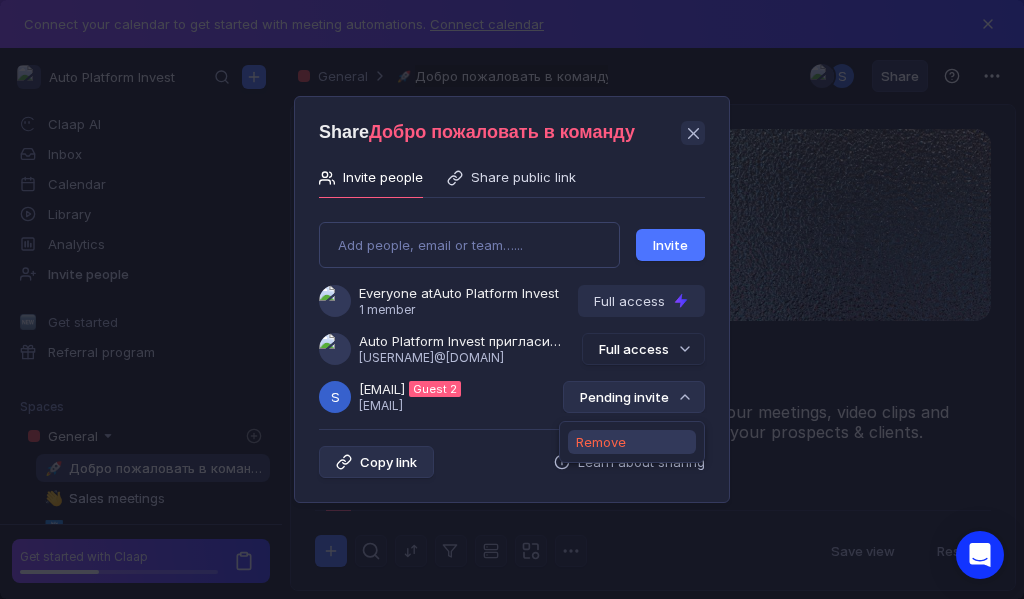 click on "Remove" at bounding box center (601, 442) 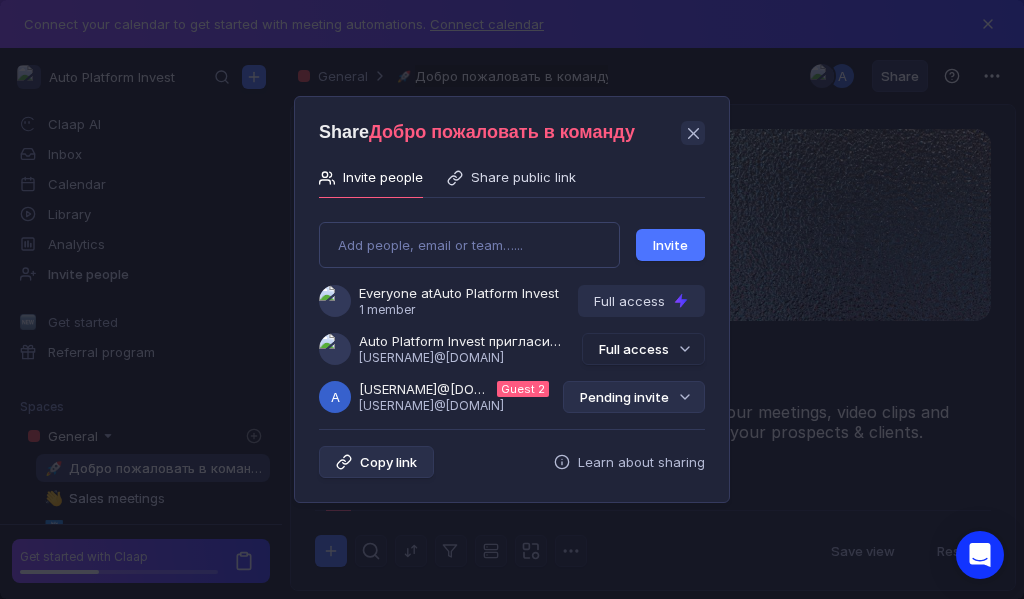 click on "Pending invite" at bounding box center (634, 397) 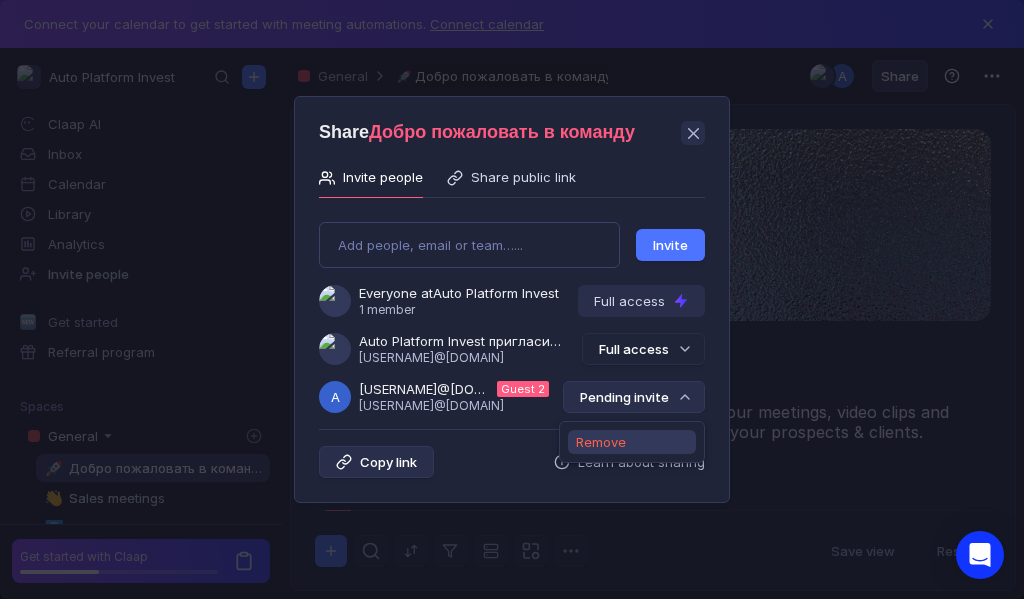 click on "Remove" at bounding box center (601, 442) 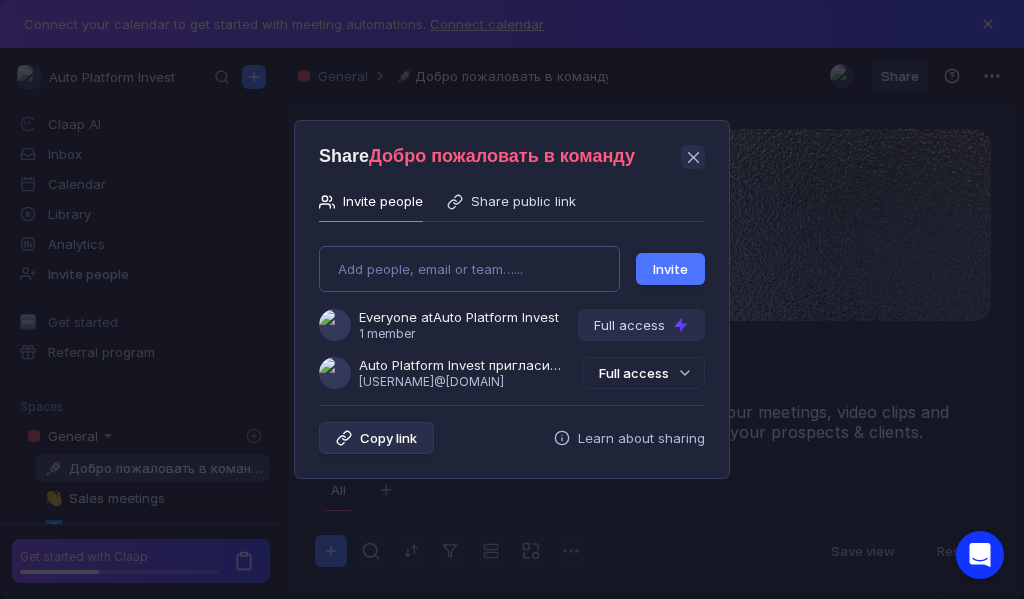 click on "Add people, email or team…... Invite Everyone at  Auto Platform Invest 1 member Full access Auto Platform Invest   пригласила Вас в команду [EMAIL] Full access" at bounding box center [512, 309] 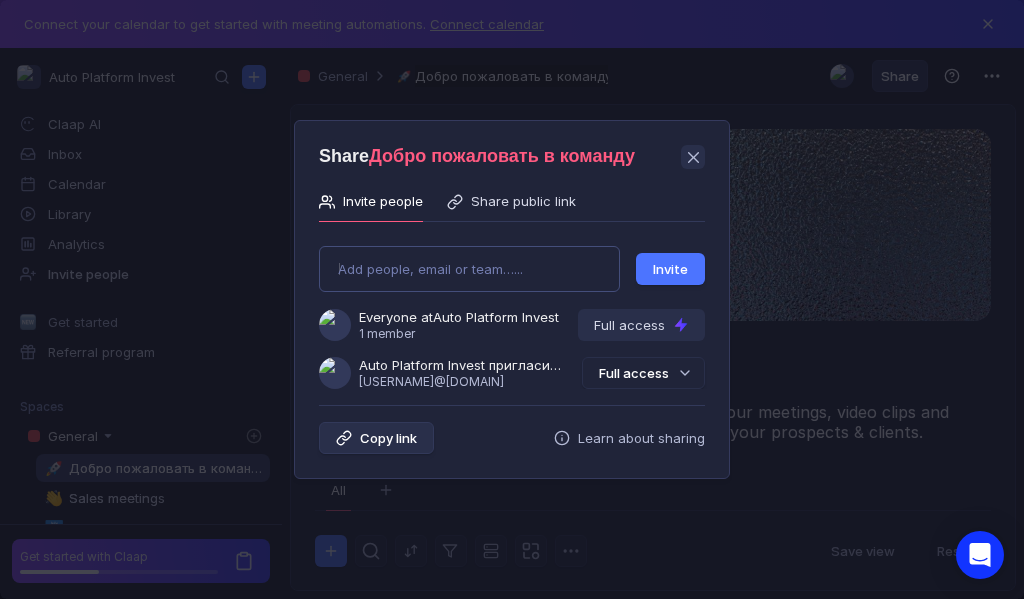 type on "[EMAIL]" 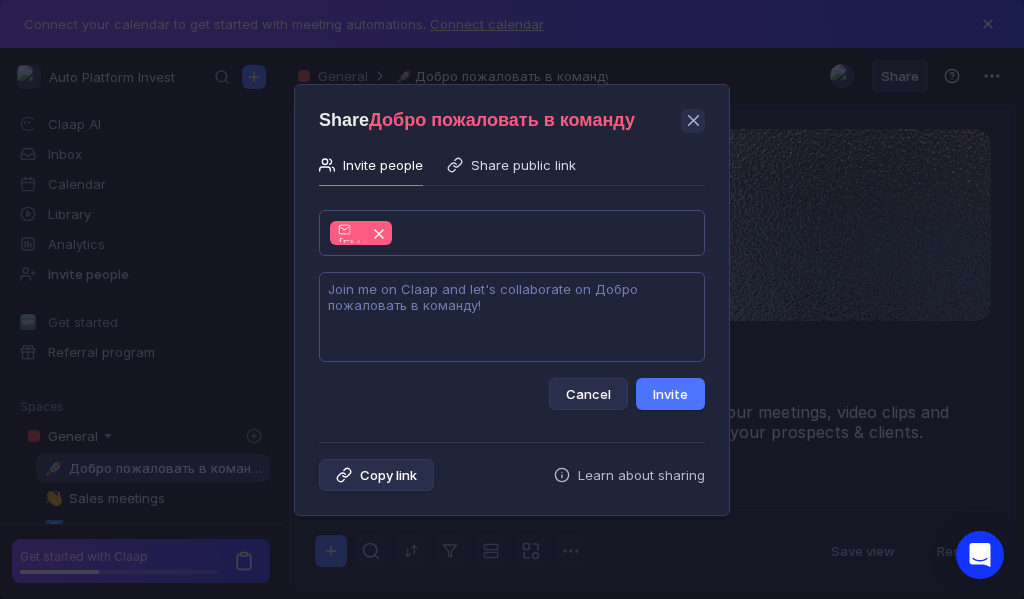 click at bounding box center (512, 317) 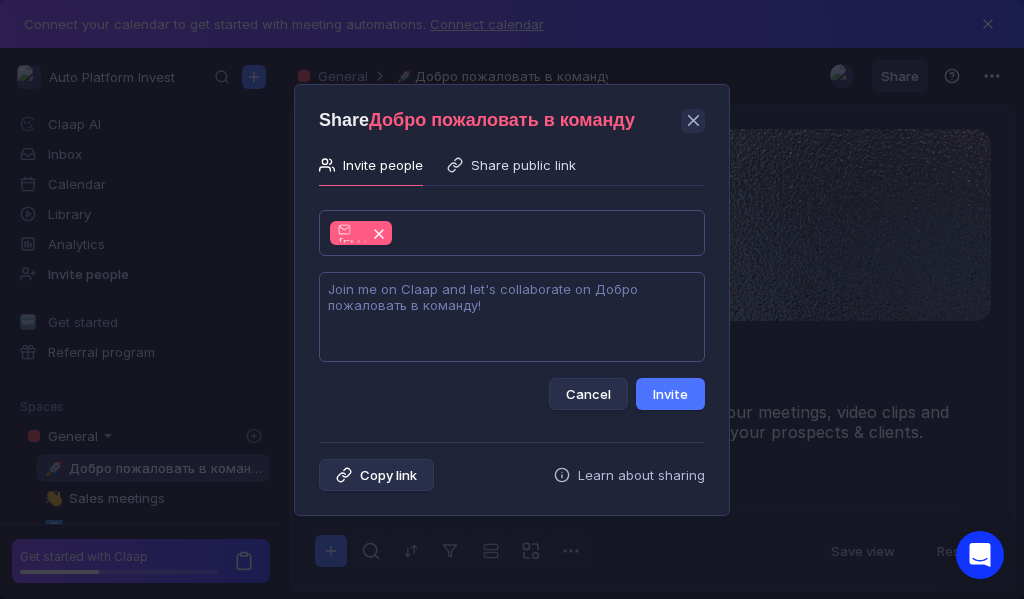 click at bounding box center (512, 317) 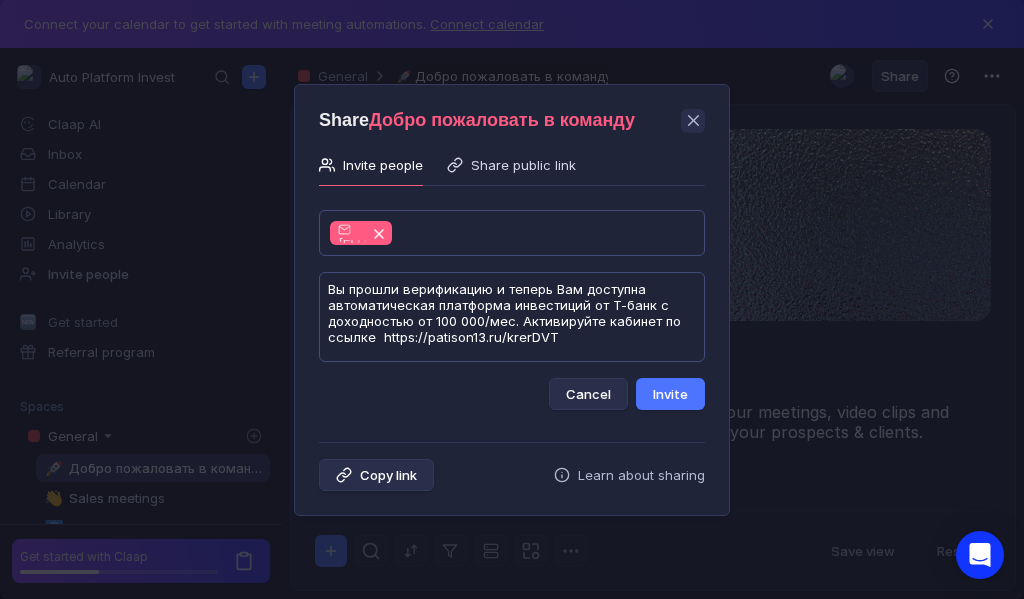 scroll, scrollTop: 1, scrollLeft: 0, axis: vertical 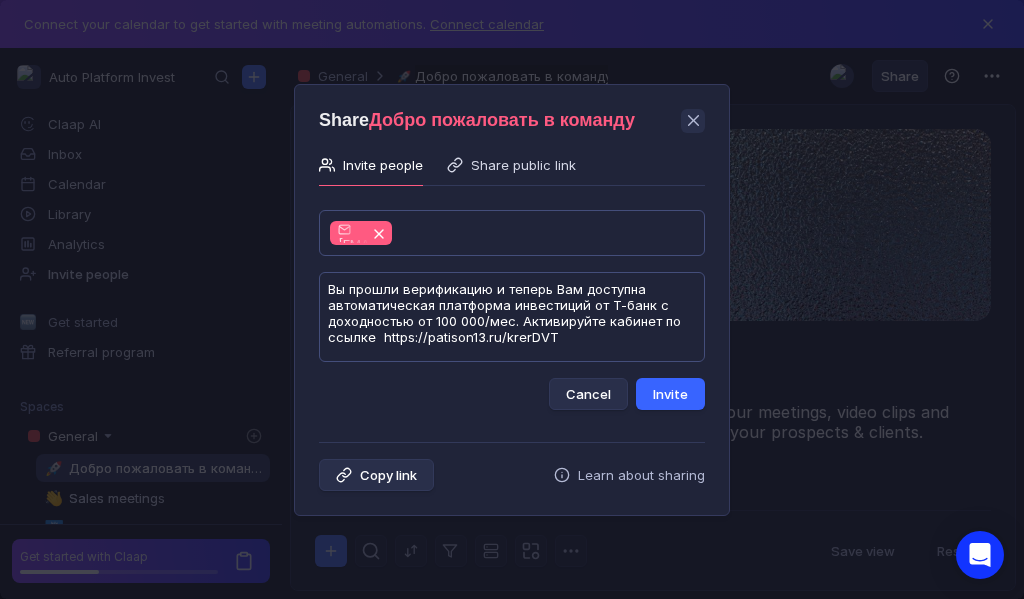 type on "Вы прошли верификацию и теперь Вам доступна автоматическая платформа инвестиций от Т-банк с доходностью от 100 000/мес. Активируйте кабинет по ссылке  https://patison13.ru/krerDVT" 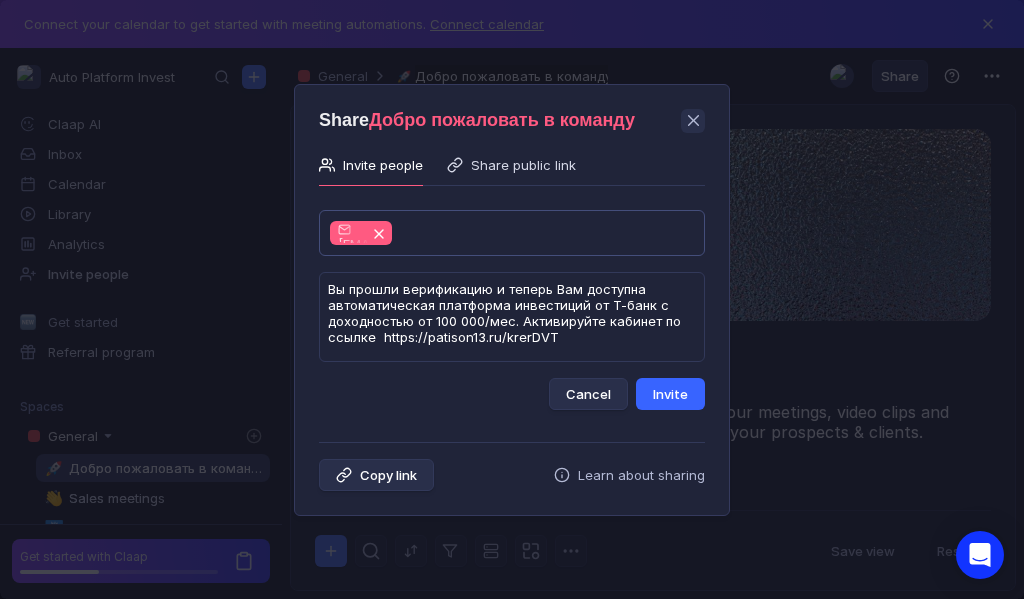 click on "Invite" at bounding box center (670, 394) 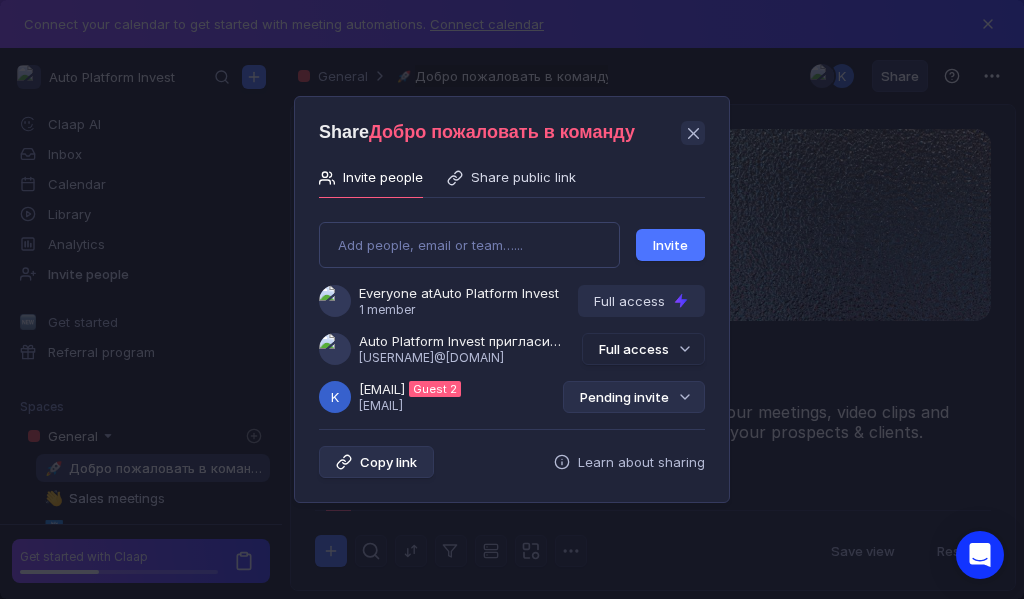 click on "Pending invite" at bounding box center [634, 397] 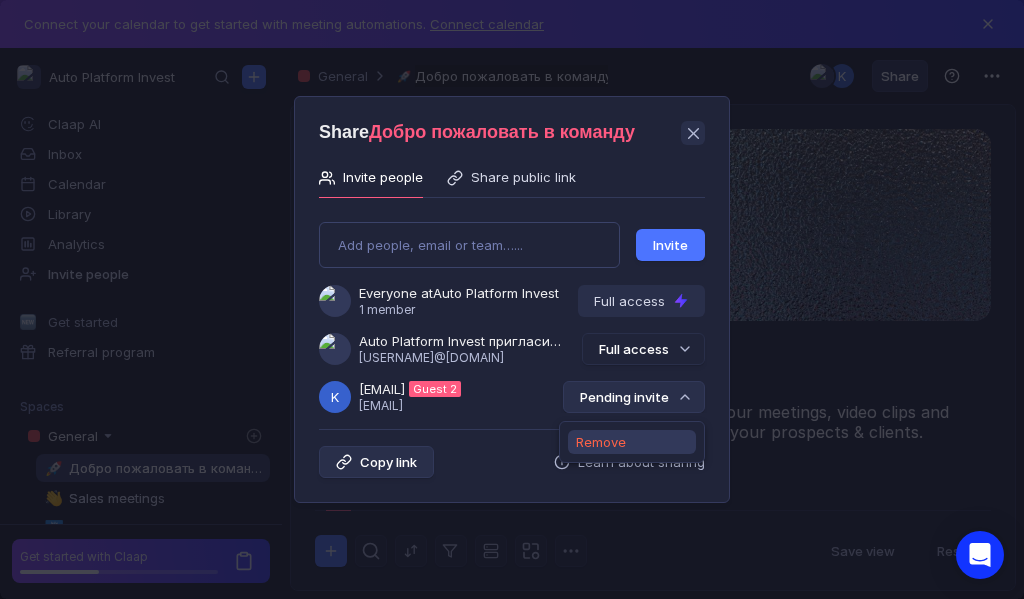 click on "Remove" at bounding box center (601, 442) 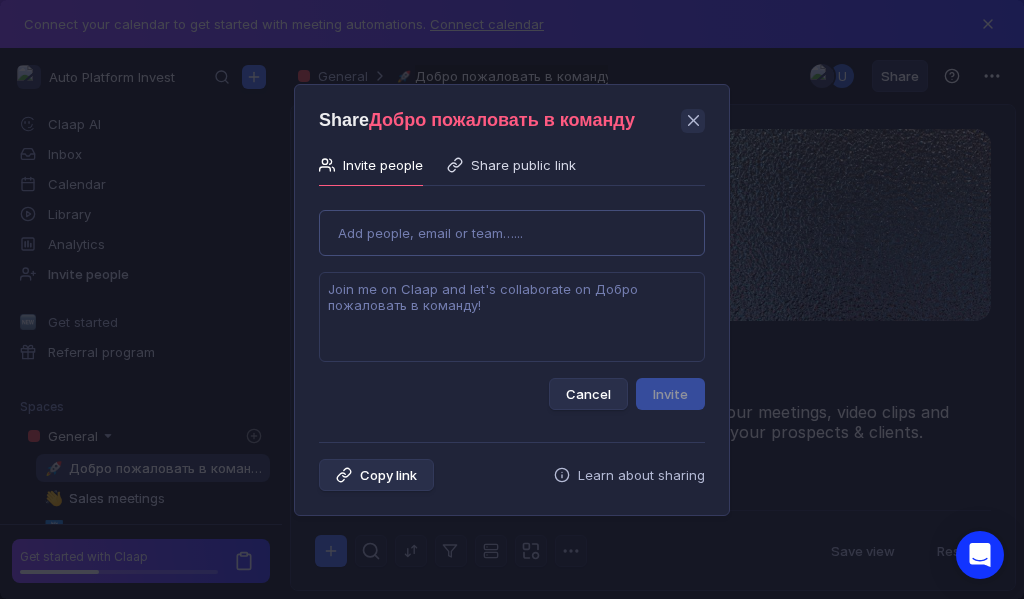 click on "Add people, email or team…..." at bounding box center (512, 233) 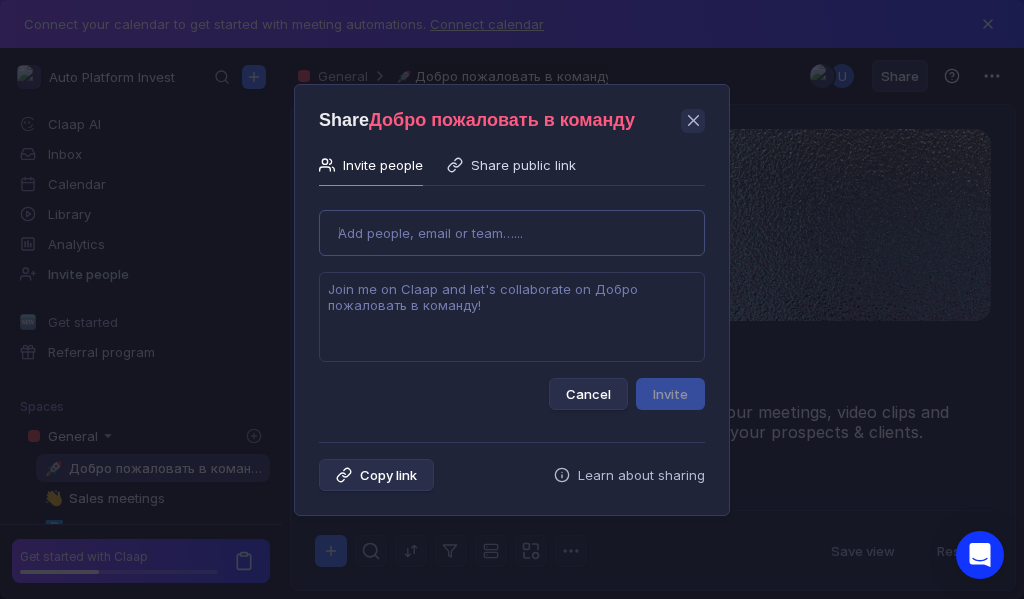 type on "[USERNAME]@[DOMAIN]" 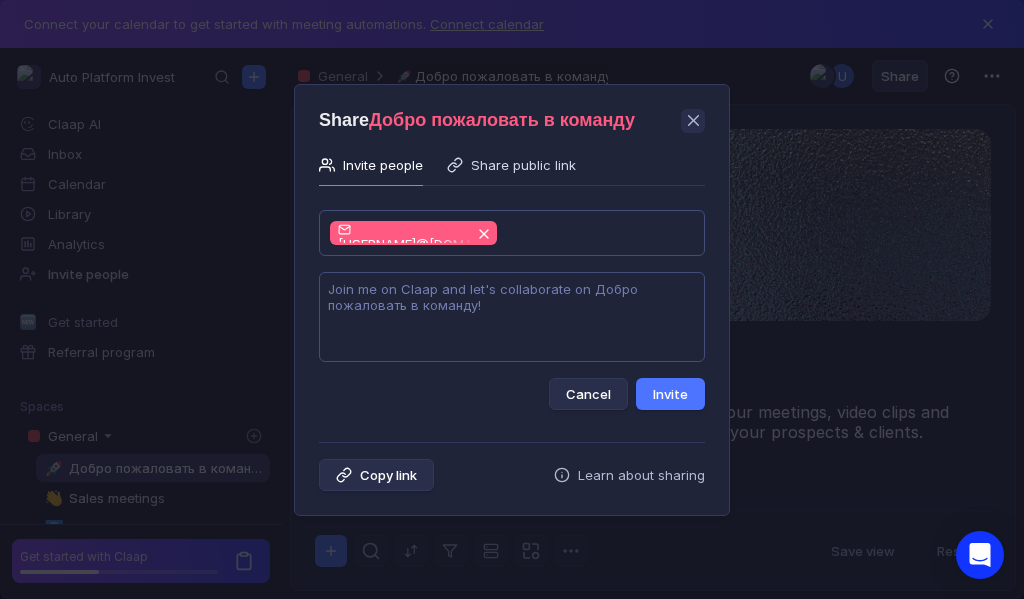 click at bounding box center [512, 317] 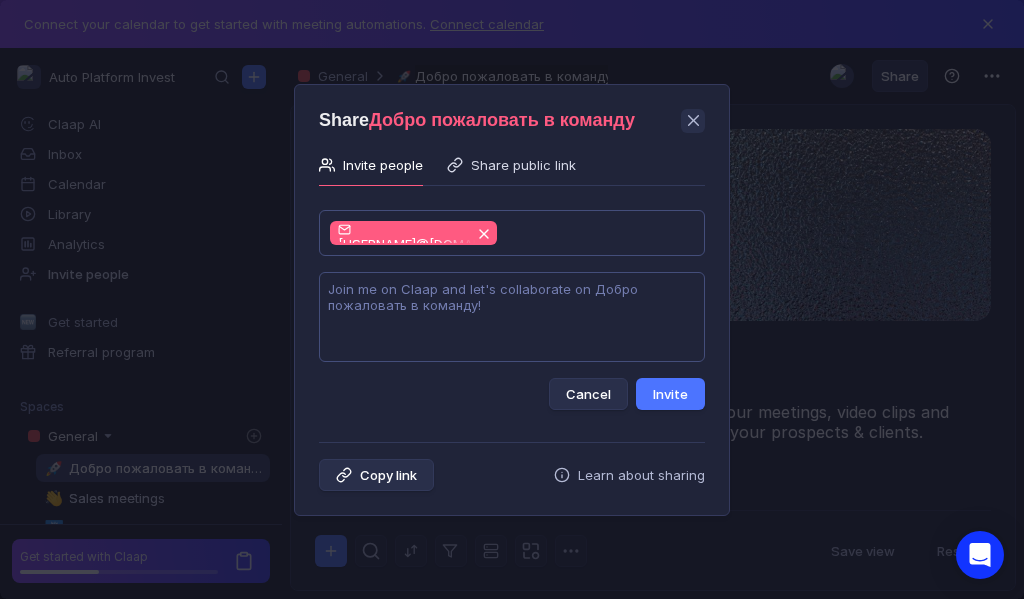 click at bounding box center [512, 317] 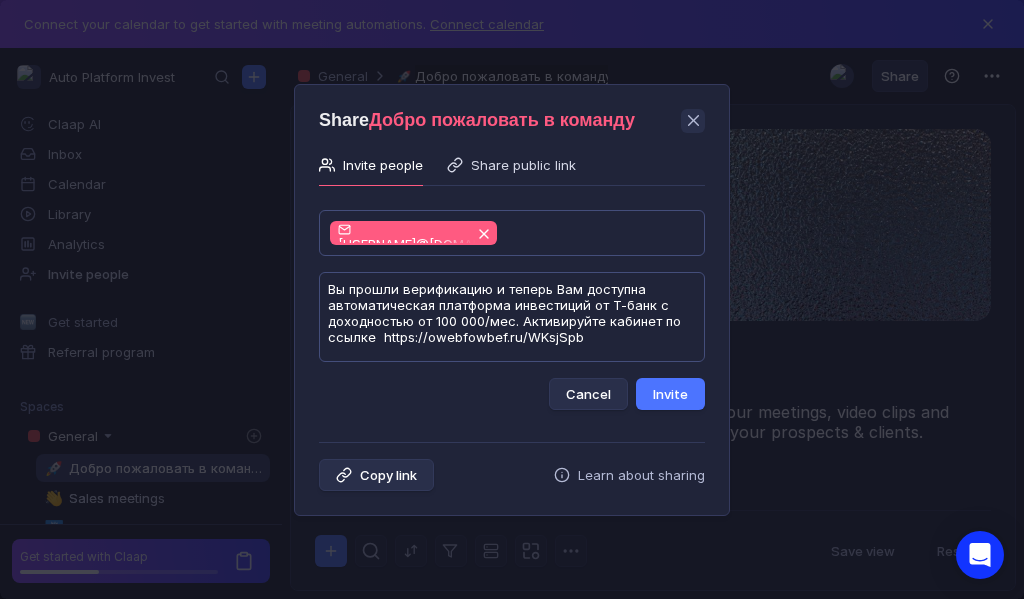 scroll, scrollTop: 1, scrollLeft: 0, axis: vertical 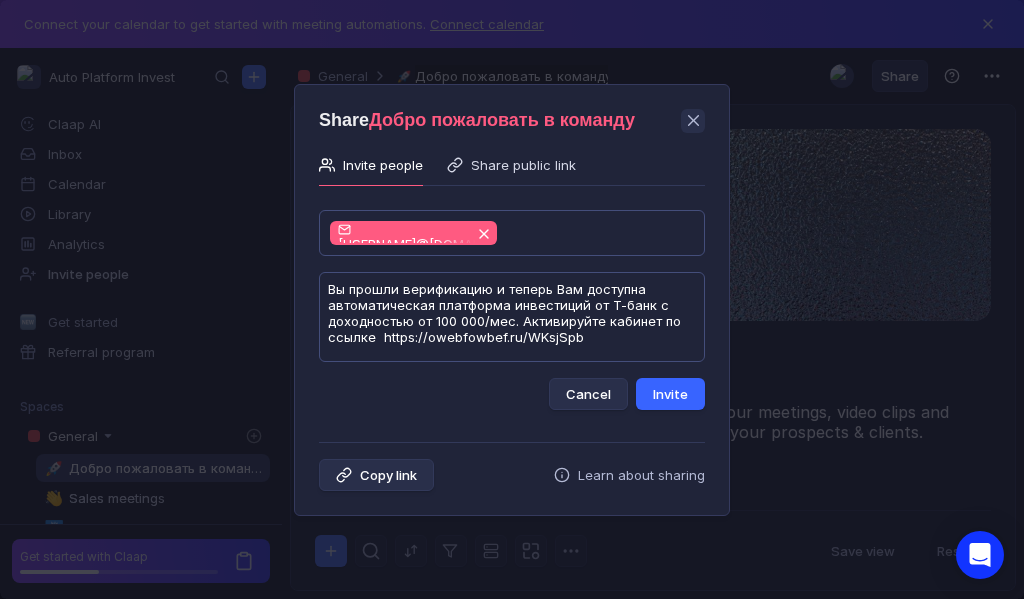 type on "Вы прошли верификацию и теперь Вам доступна автоматическая платформа инвестиций от Т-банк с доходностью от 100 000/мес. Активируйте кабинет по ссылке  https://owebfowbef.ru/WKsjSpb" 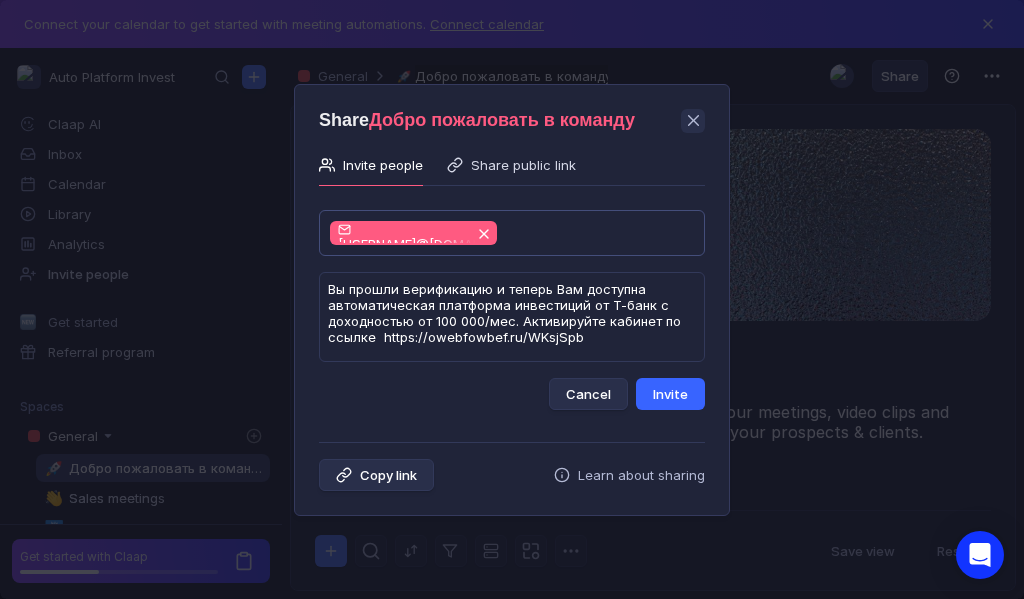 click on "Invite" at bounding box center [670, 394] 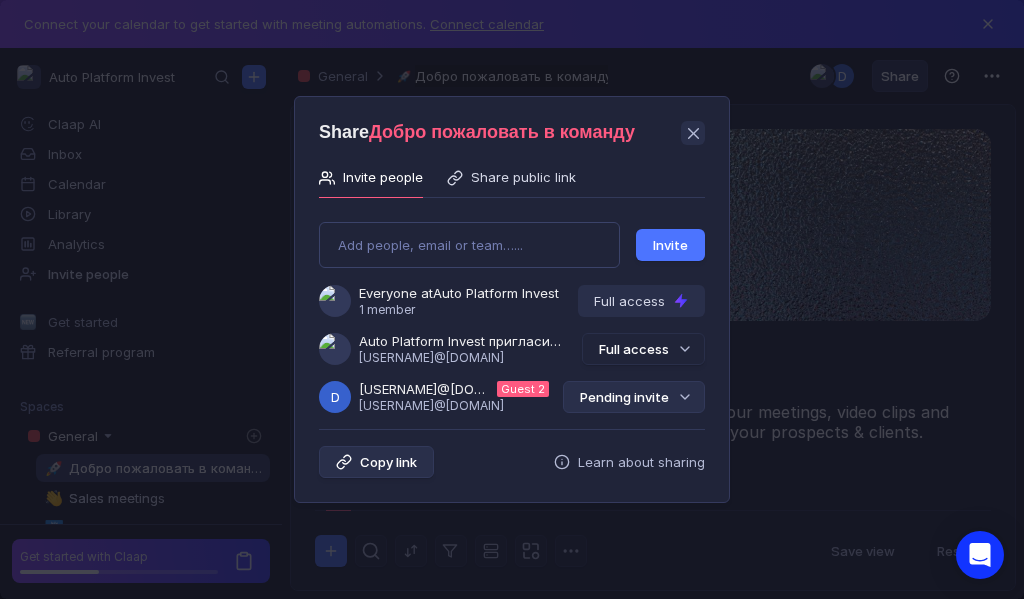 click on "Pending invite" at bounding box center [634, 397] 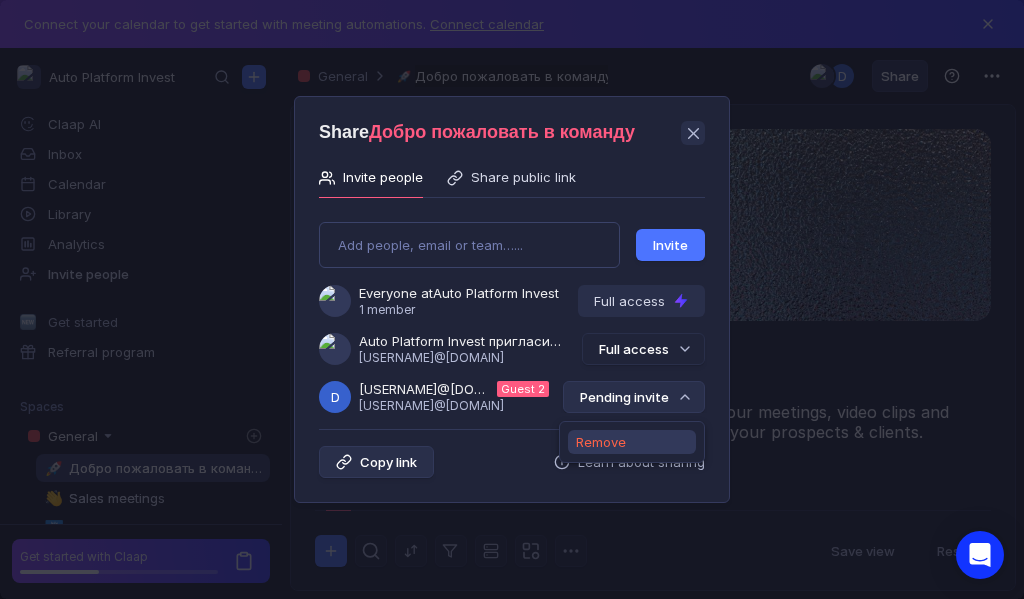 click on "Remove" at bounding box center (601, 442) 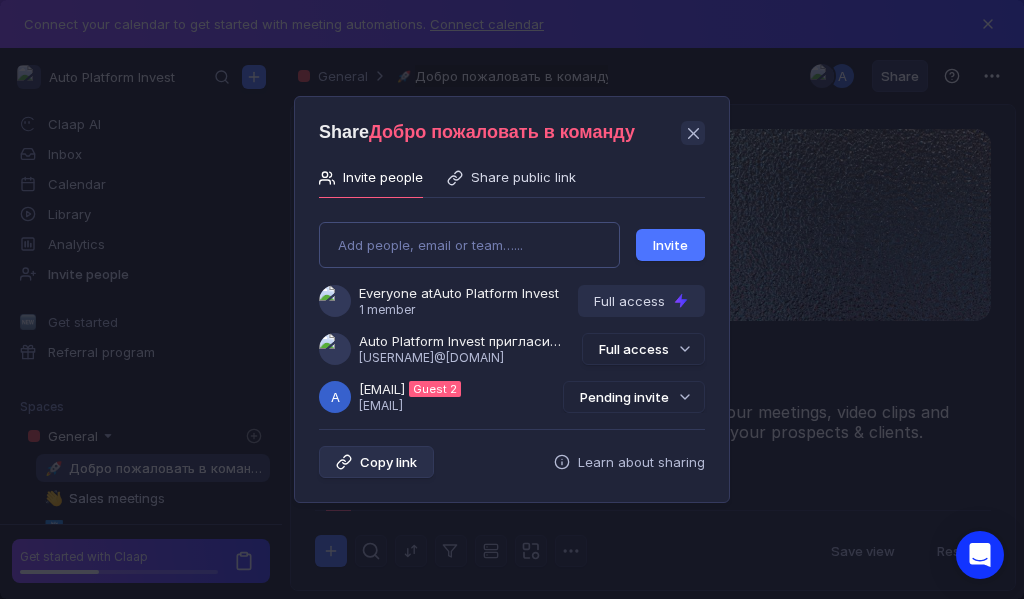 click on "Add people, email or team…..." at bounding box center (469, 245) 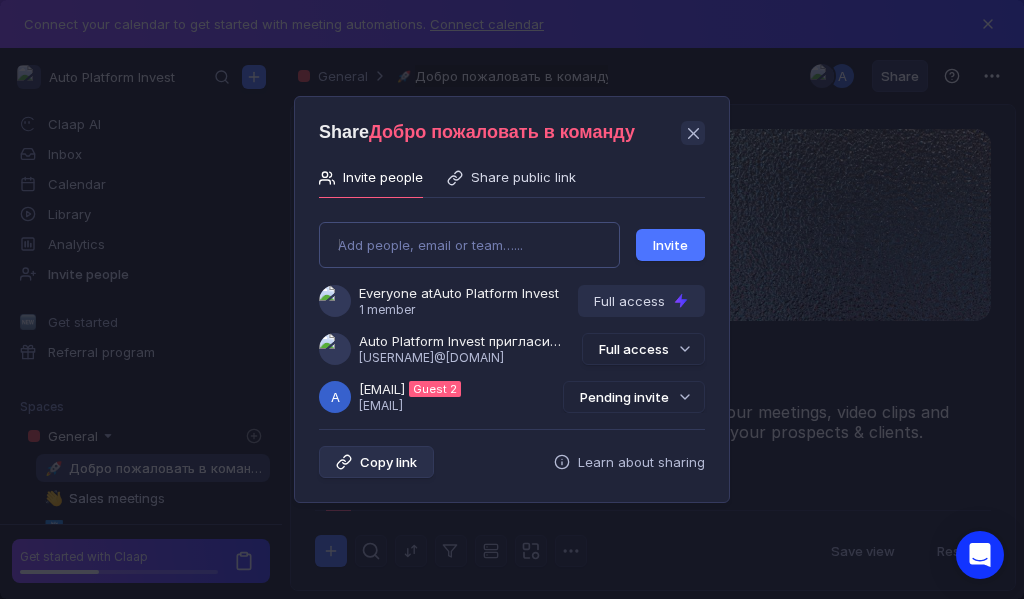 type on "[EMAIL]" 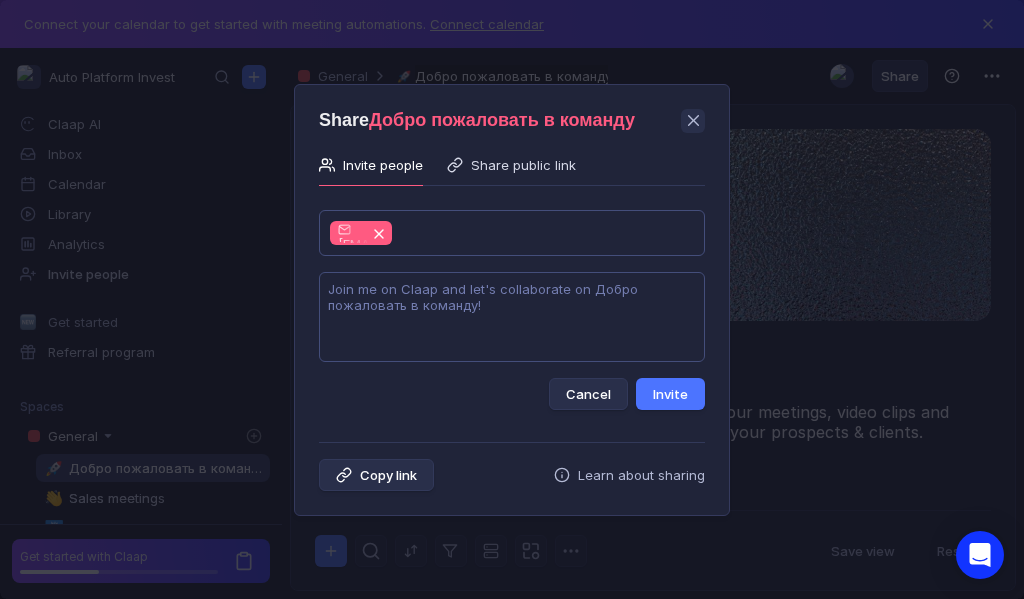click at bounding box center (512, 317) 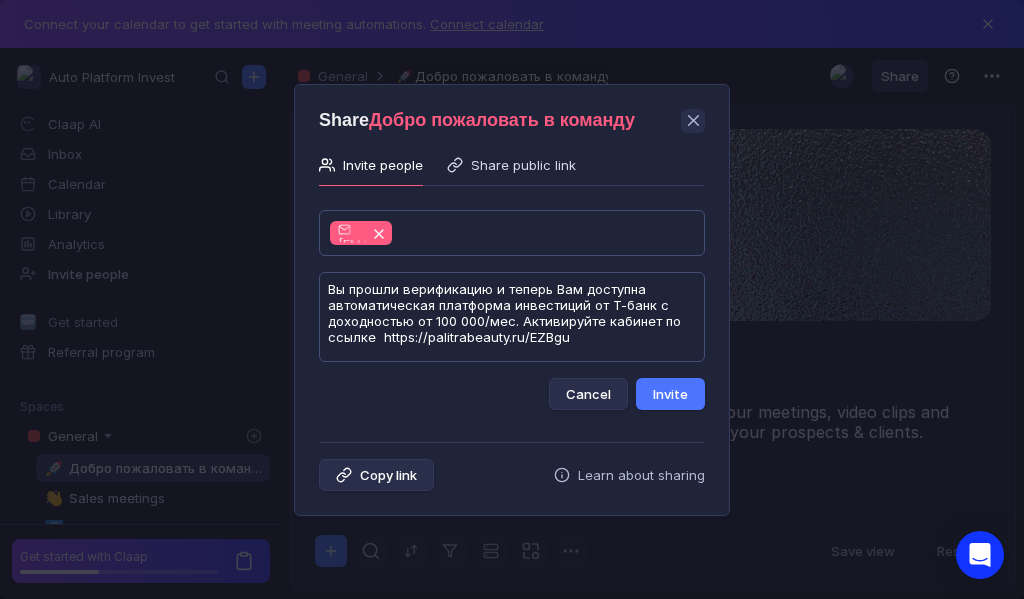 scroll, scrollTop: 1, scrollLeft: 0, axis: vertical 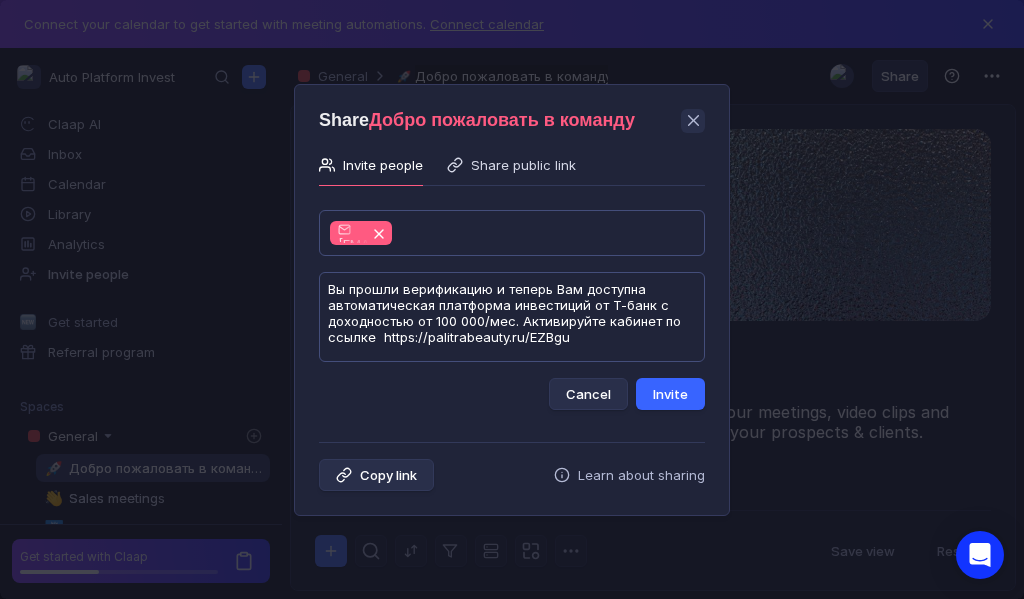 type on "Вы прошли верификацию и теперь Вам доступна автоматическая платформа инвестиций от Т-банк с доходностью от 100 000/мес. Активируйте кабинет по ссылке  https://palitrabeauty.ru/EZBgu" 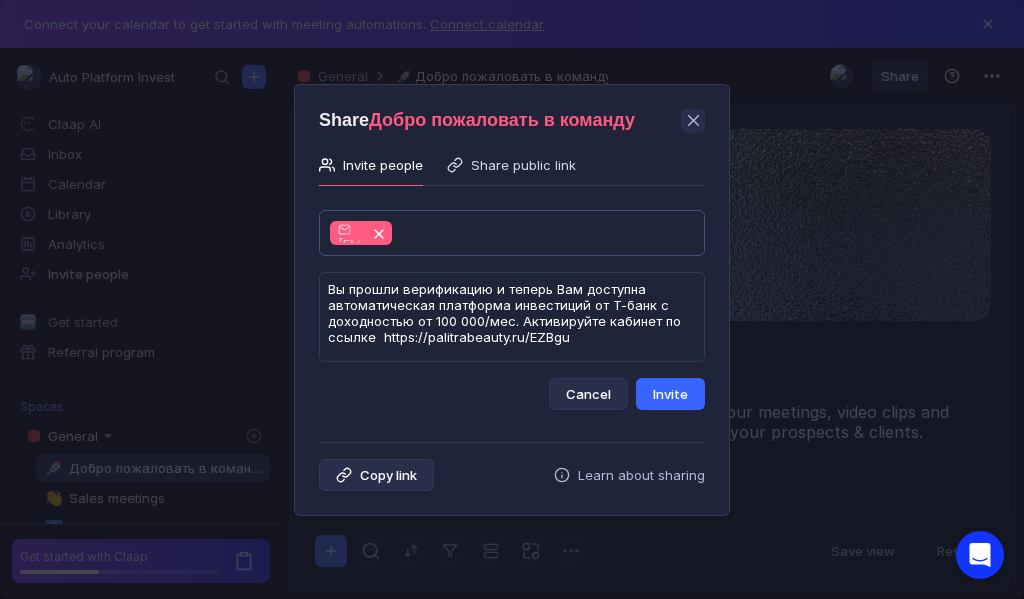 click on "Invite" at bounding box center [670, 394] 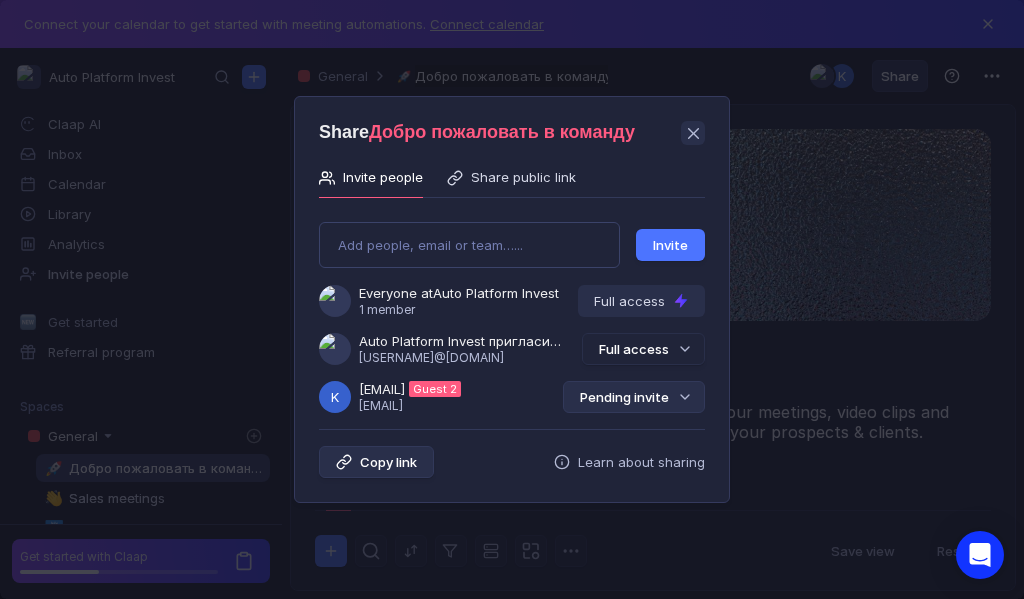 click on "Pending invite" at bounding box center [634, 397] 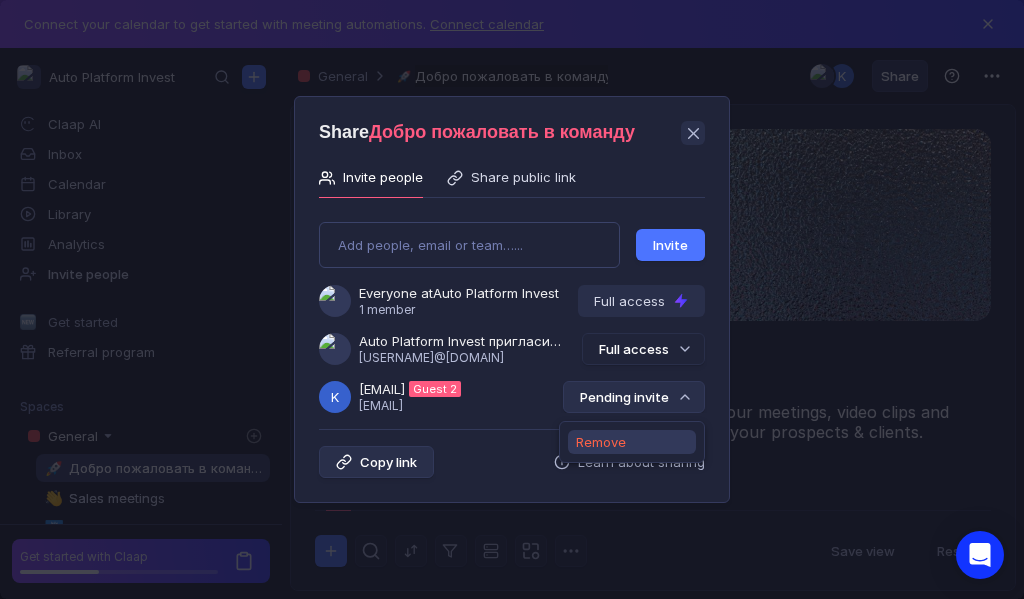 click on "Remove" at bounding box center (601, 442) 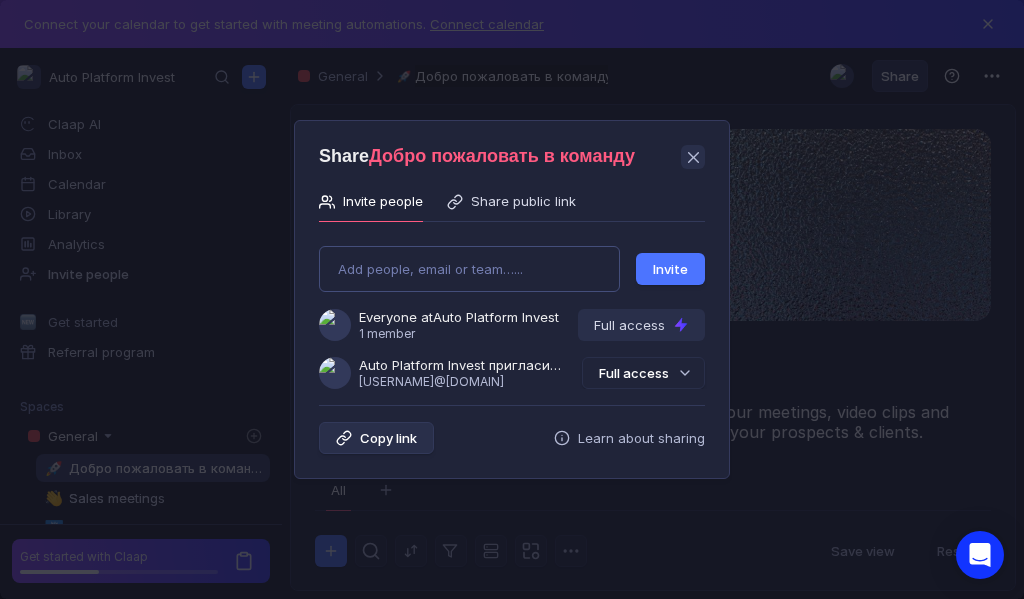 click on "Add people, email or team…... Invite Everyone at  Auto Platform Invest 1 member Full access Auto Platform Invest   пригласила Вас в команду [EMAIL] Full access" at bounding box center [512, 309] 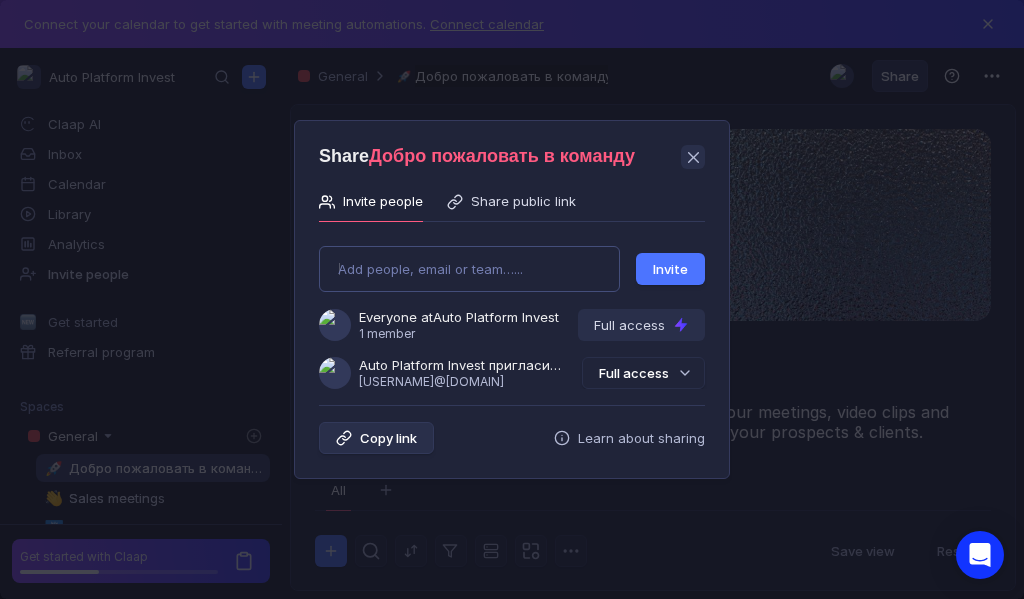 type on "[EMAIL]" 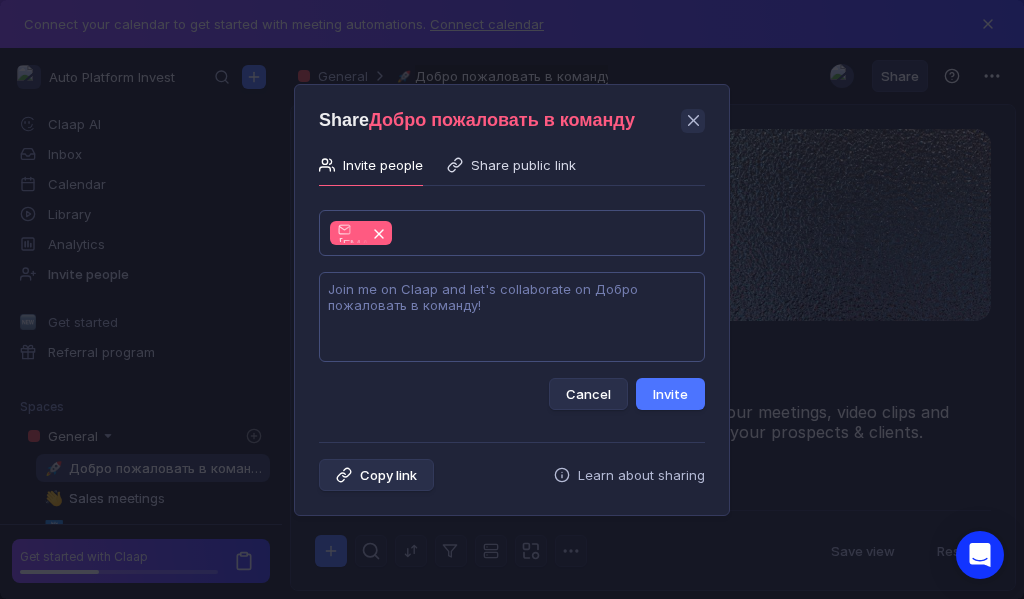 click at bounding box center (512, 317) 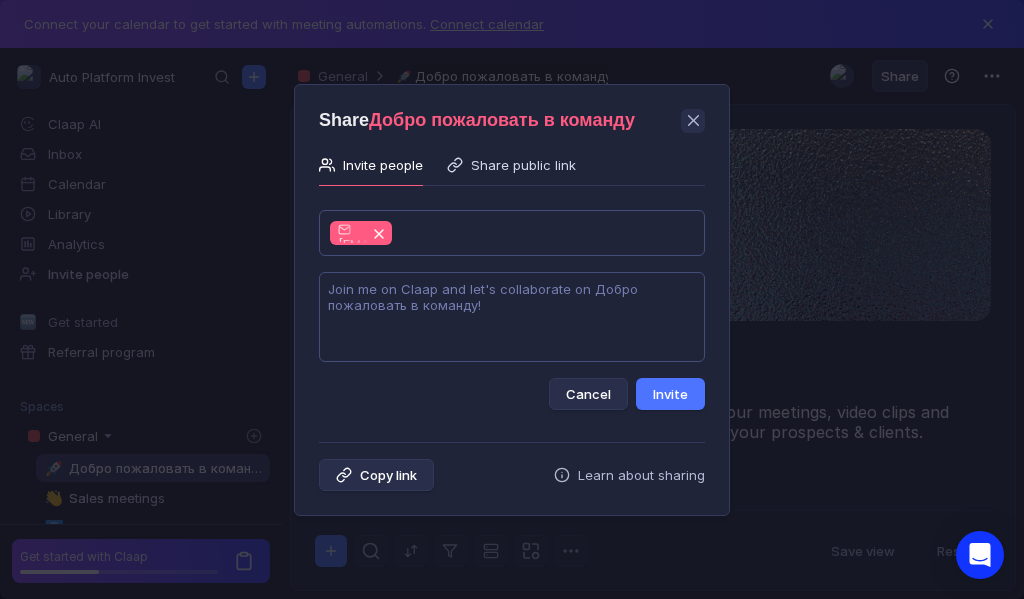 click at bounding box center (512, 317) 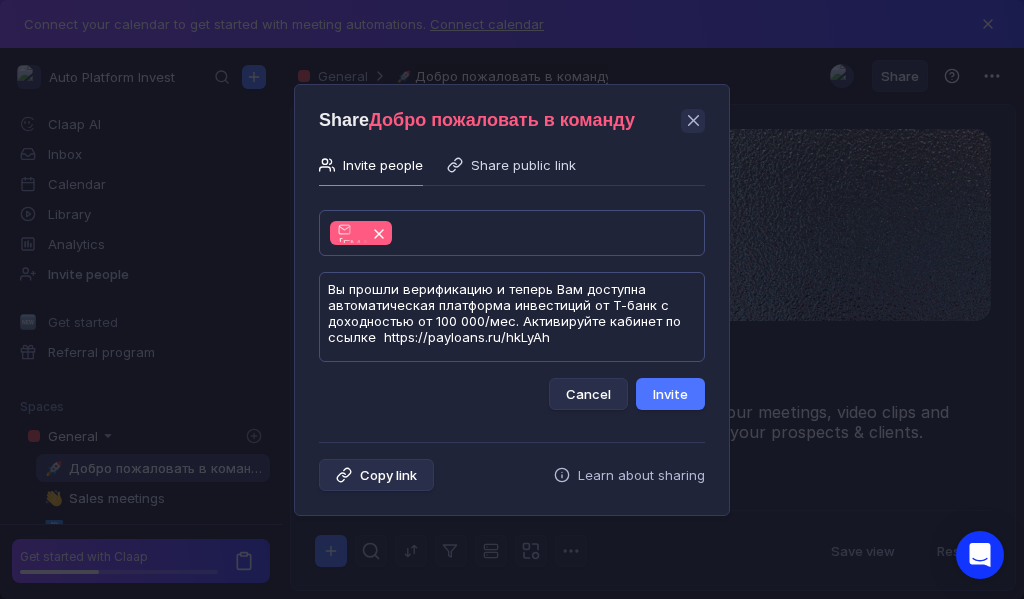 scroll, scrollTop: 1, scrollLeft: 0, axis: vertical 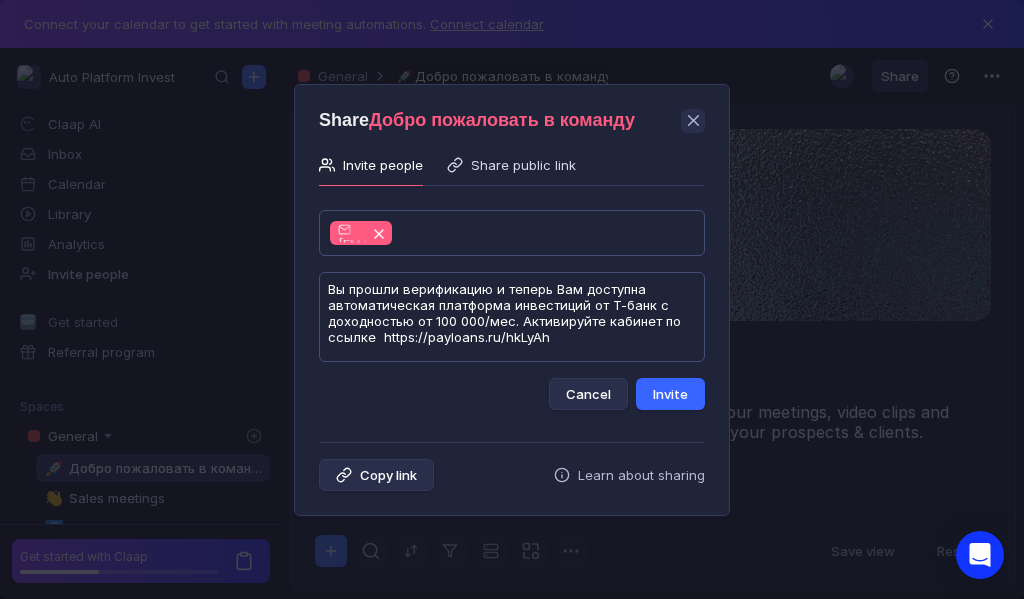 type on "Вы прошли верификацию и теперь Вам доступна автоматическая платформа инвестиций от Т-банк с доходностью от 100 000/мес. Активируйте кабинет по ссылке  https://payloans.ru/hkLyAh" 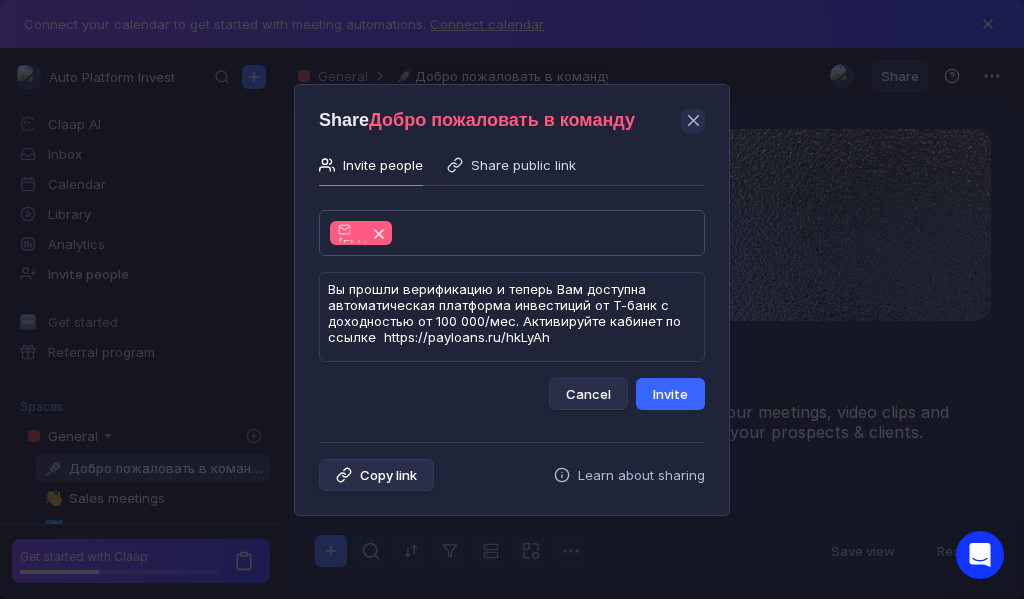 click on "Invite" at bounding box center (670, 394) 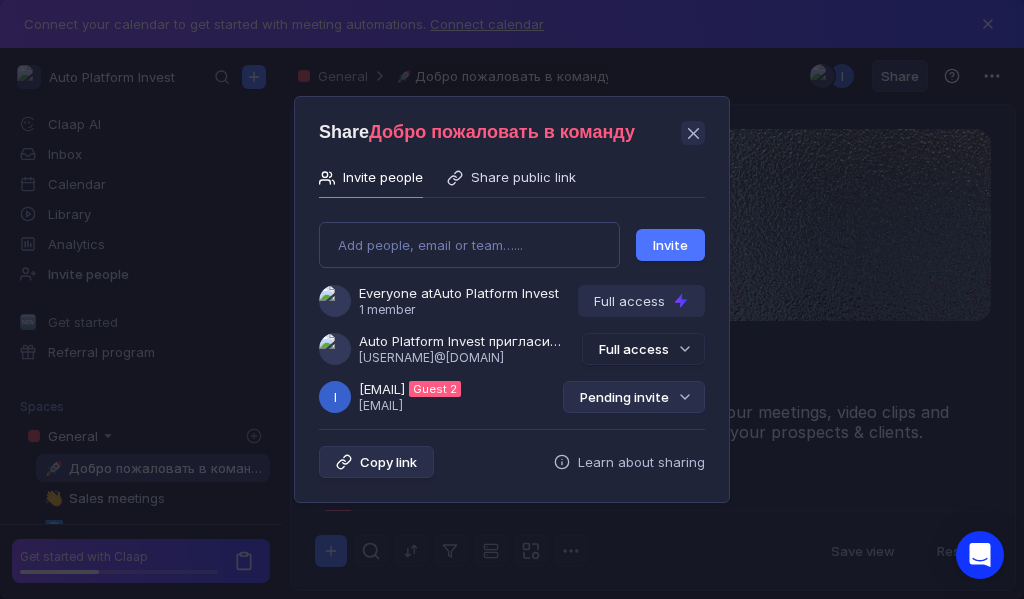 click on "Pending invite" at bounding box center [634, 397] 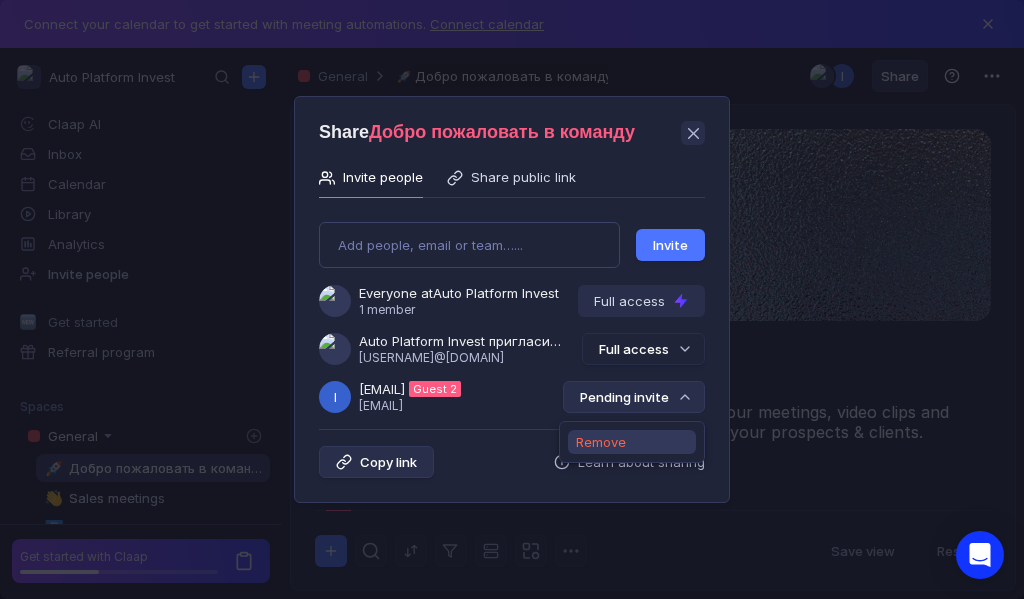 click on "Remove" at bounding box center [601, 442] 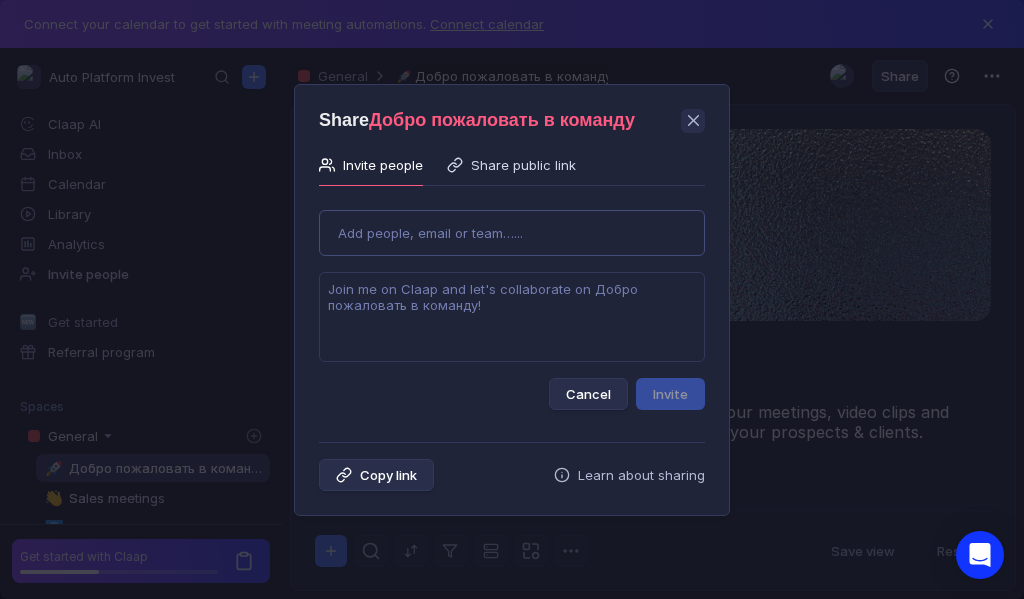 click on "Use Up and Down to choose options, press Enter to select the currently focused option, press Escape to exit the menu, press Tab to select the option and exit the menu. Add people, email or team…... Cancel Invite" at bounding box center (512, 302) 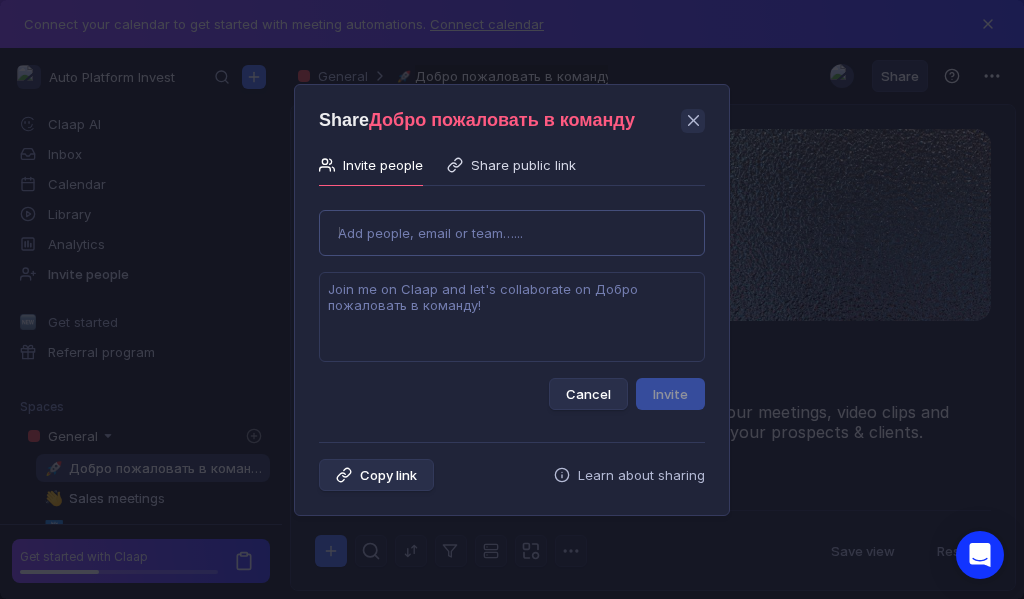 type on "[EMAIL]" 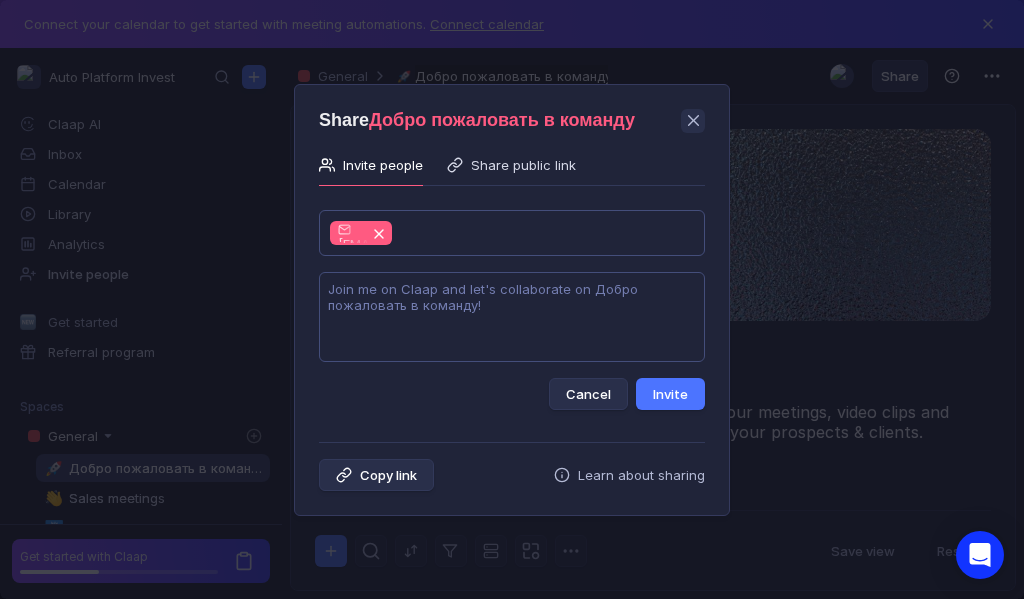 click at bounding box center [512, 317] 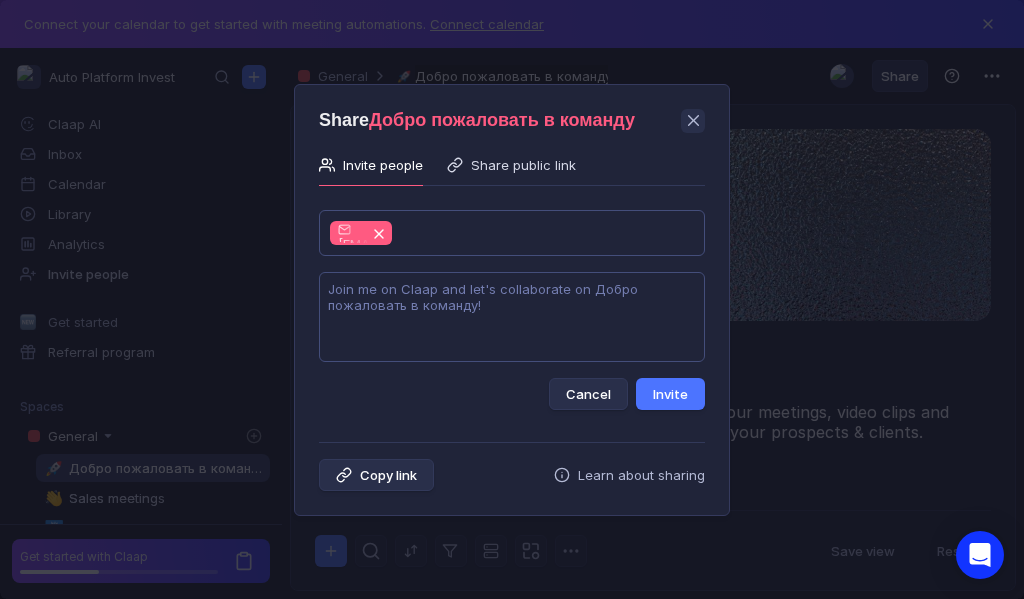 click at bounding box center (512, 317) 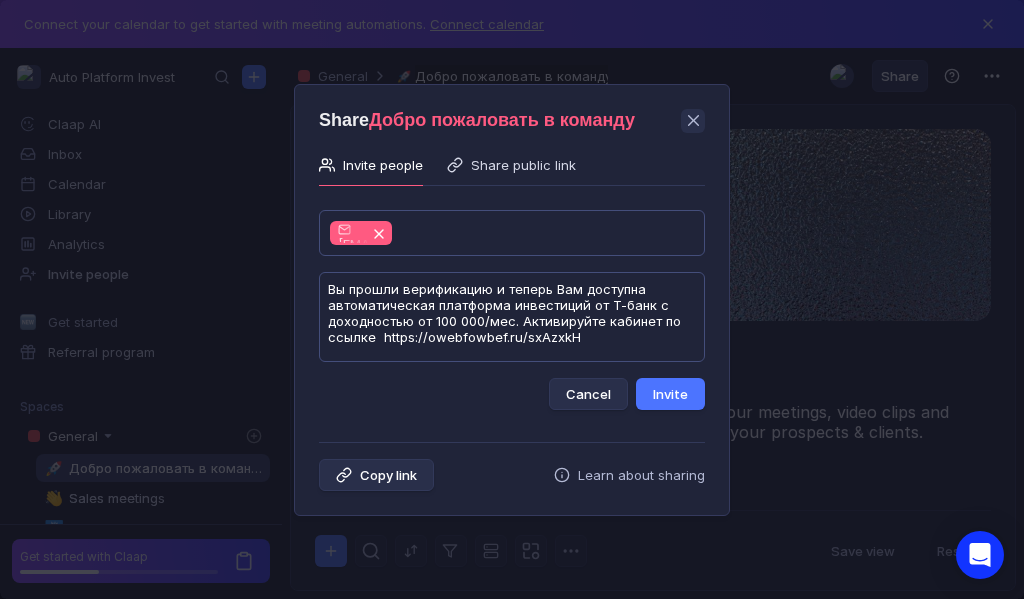 scroll, scrollTop: 1, scrollLeft: 0, axis: vertical 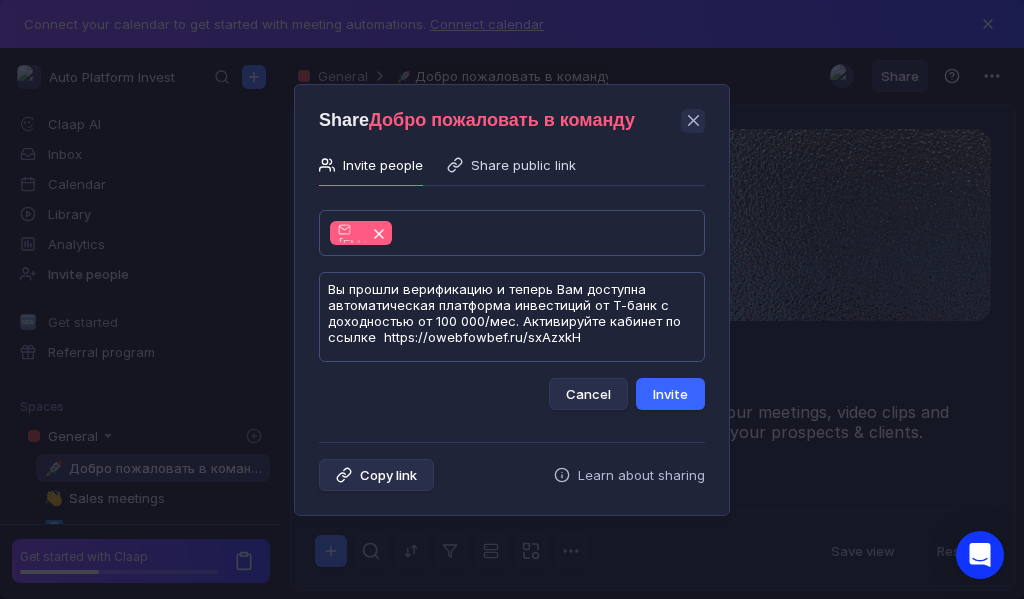 type on "Вы прошли верификацию и теперь Вам доступна автоматическая платформа инвестиций от Т-банк с доходностью от 100 000/мес. Активируйте кабинет по ссылке  https://owebfowbef.ru/sxAzxkH" 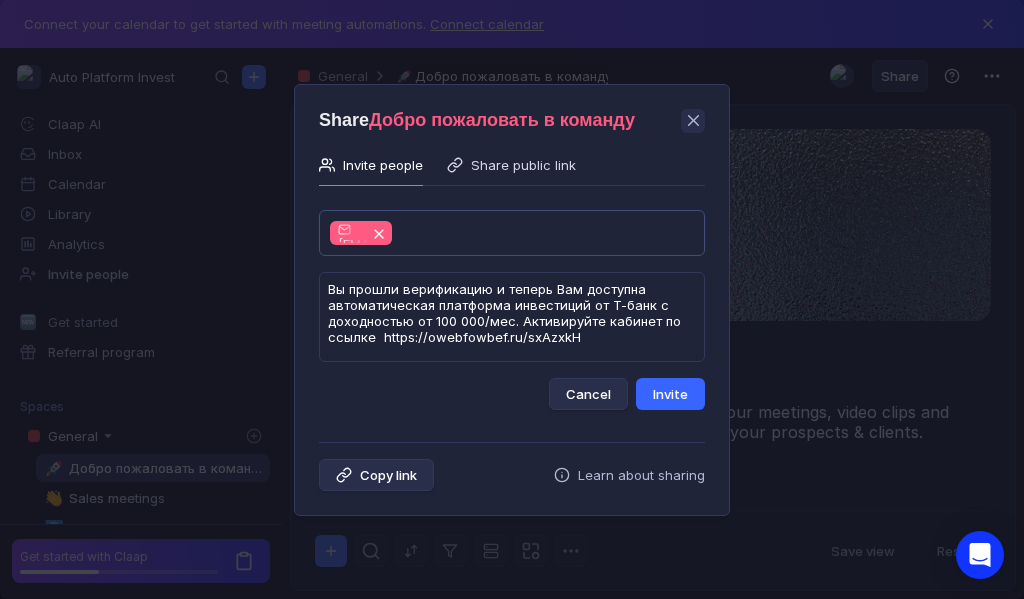 click on "Invite" at bounding box center (670, 394) 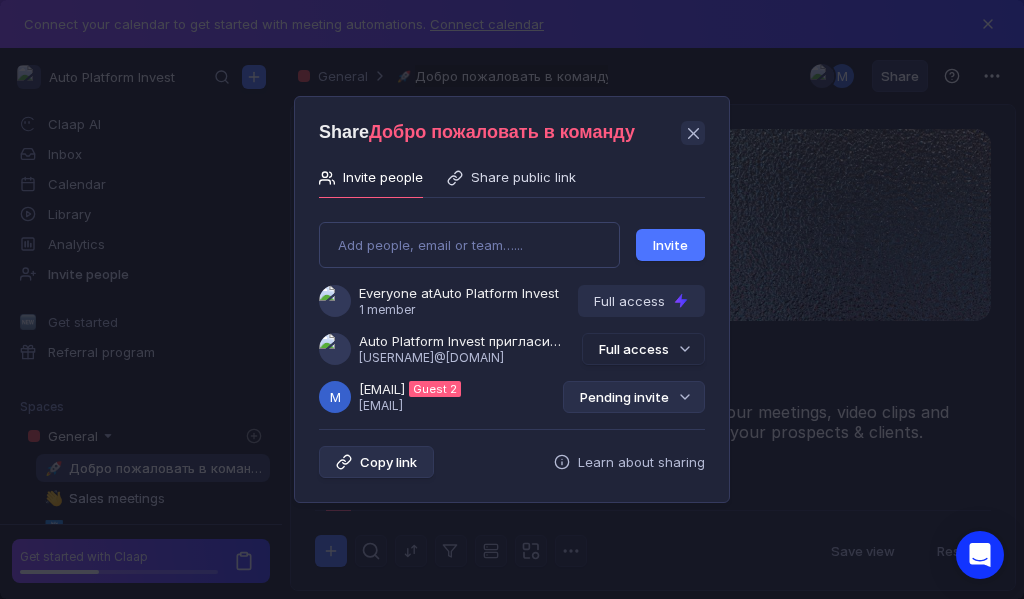 click on "Pending invite" at bounding box center (634, 397) 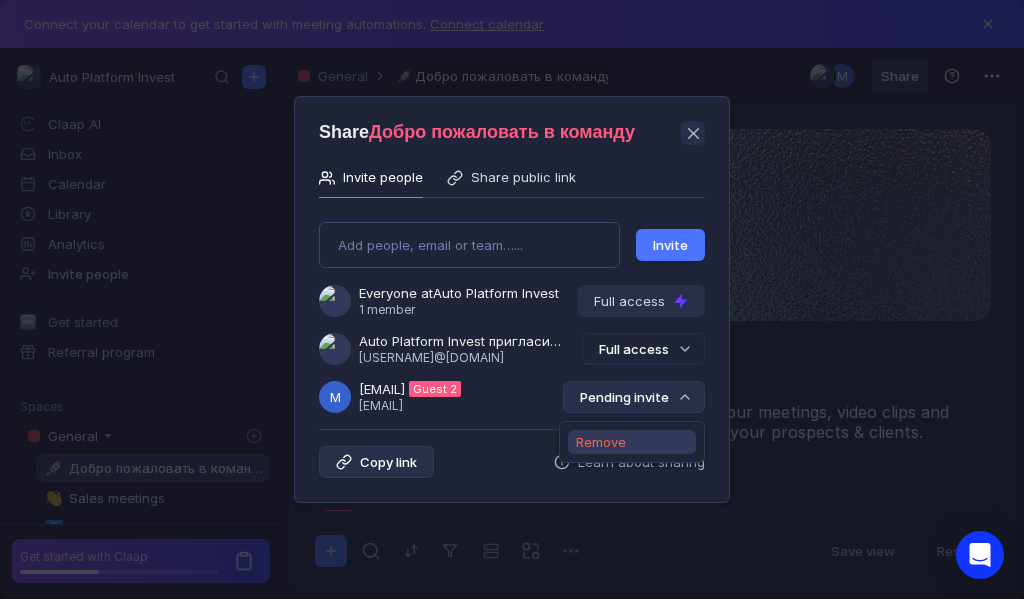 click on "Remove" at bounding box center [601, 442] 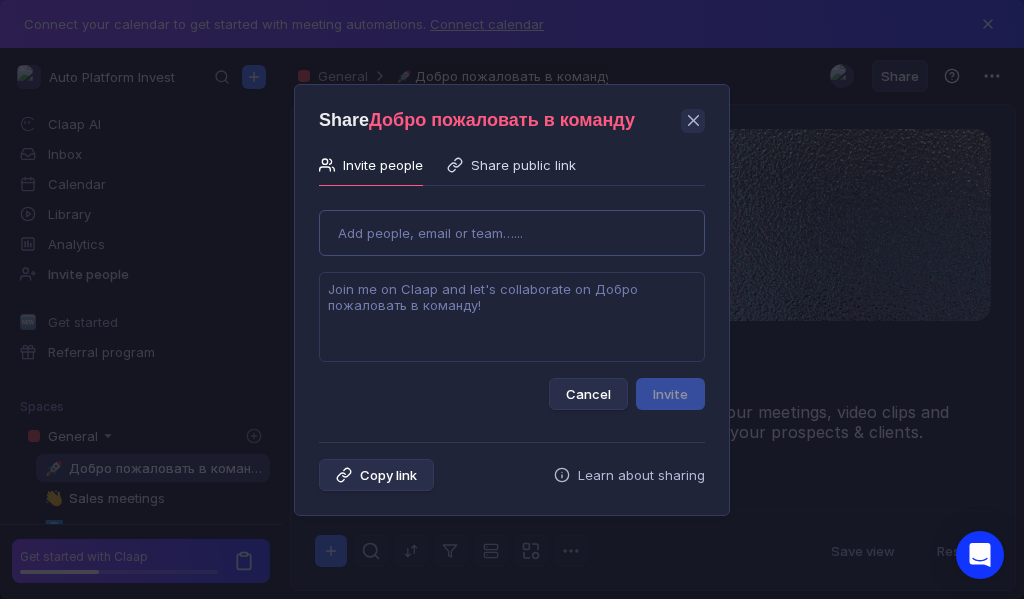 click on "Use Up and Down to choose options, press Enter to select the currently focused option, press Escape to exit the menu, press Tab to select the option and exit the menu. Add people, email or team…... Cancel Invite" at bounding box center (512, 302) 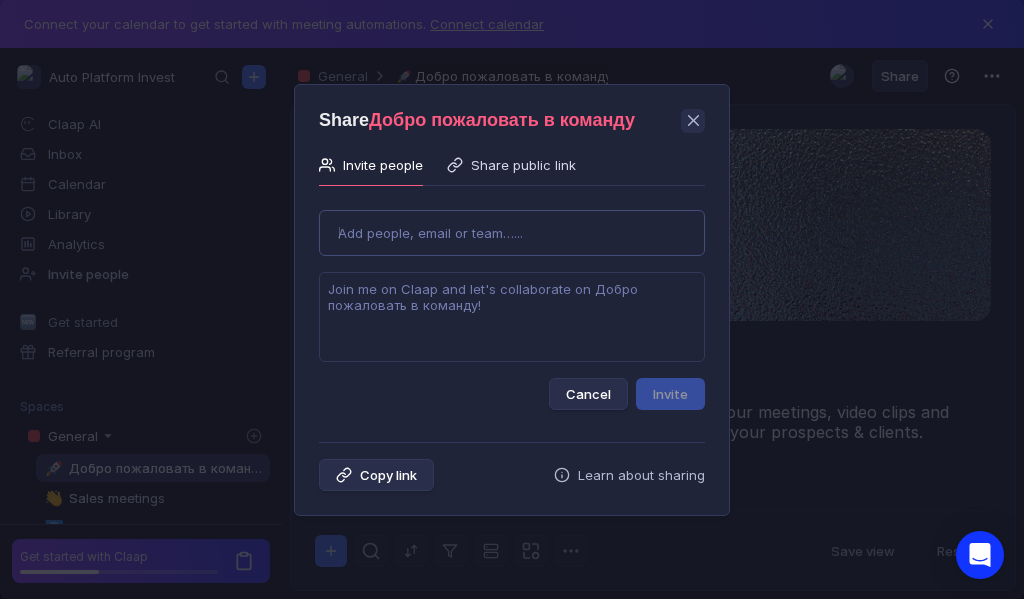 type on "[EMAIL]" 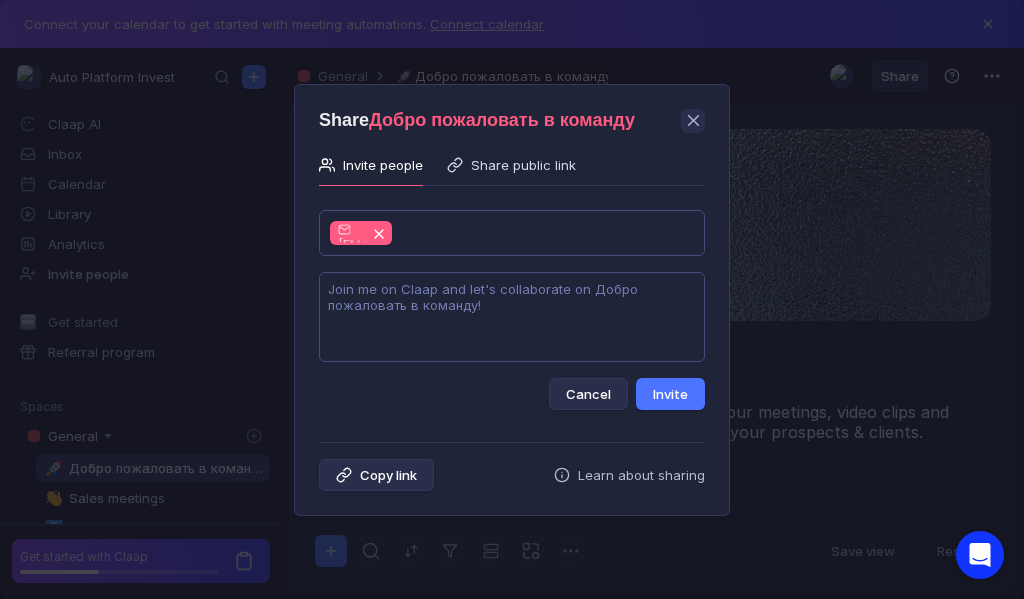 click at bounding box center (512, 317) 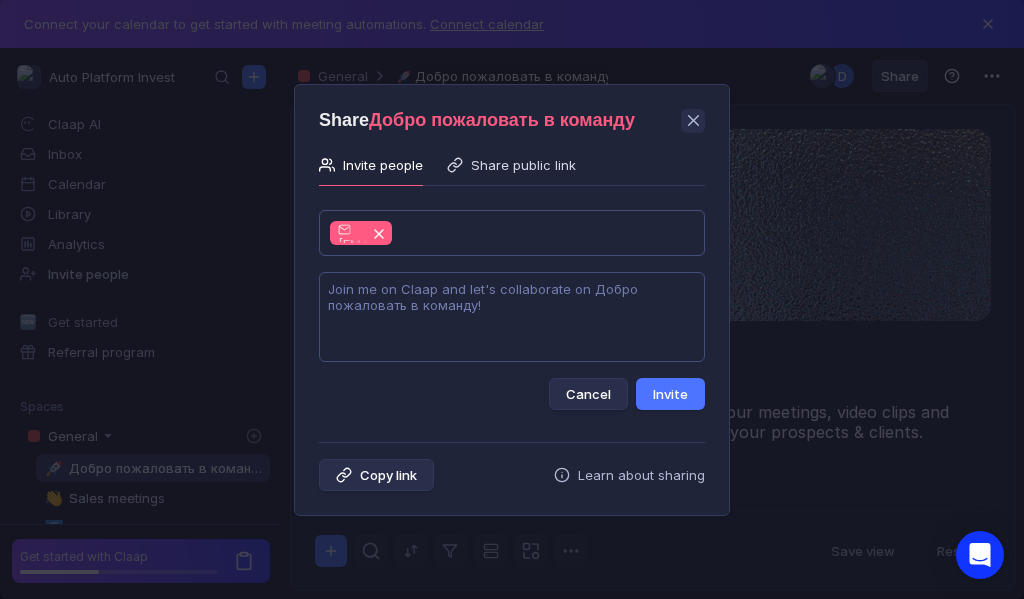 click at bounding box center [512, 317] 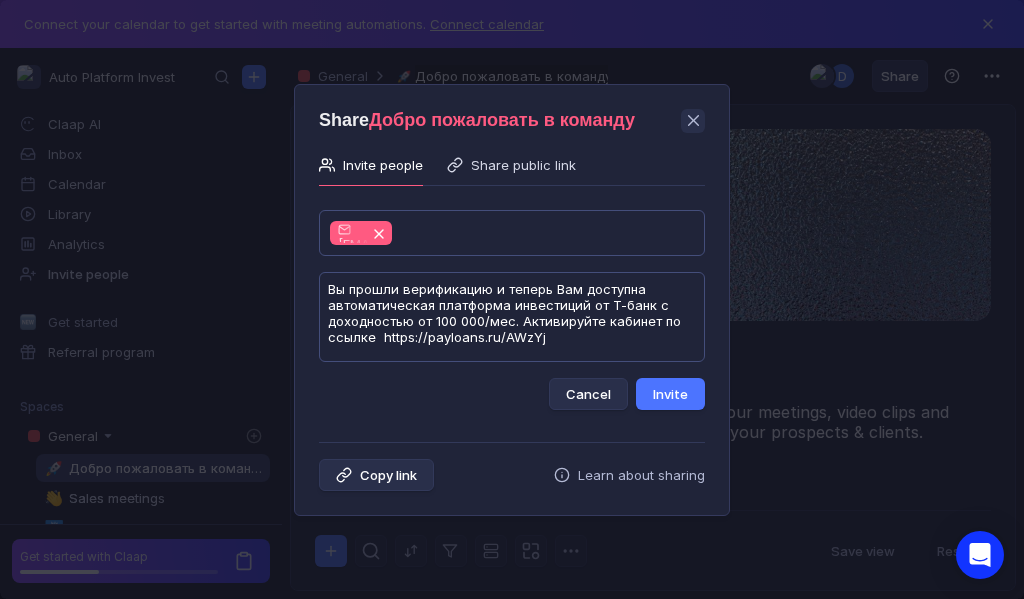 scroll, scrollTop: 1, scrollLeft: 0, axis: vertical 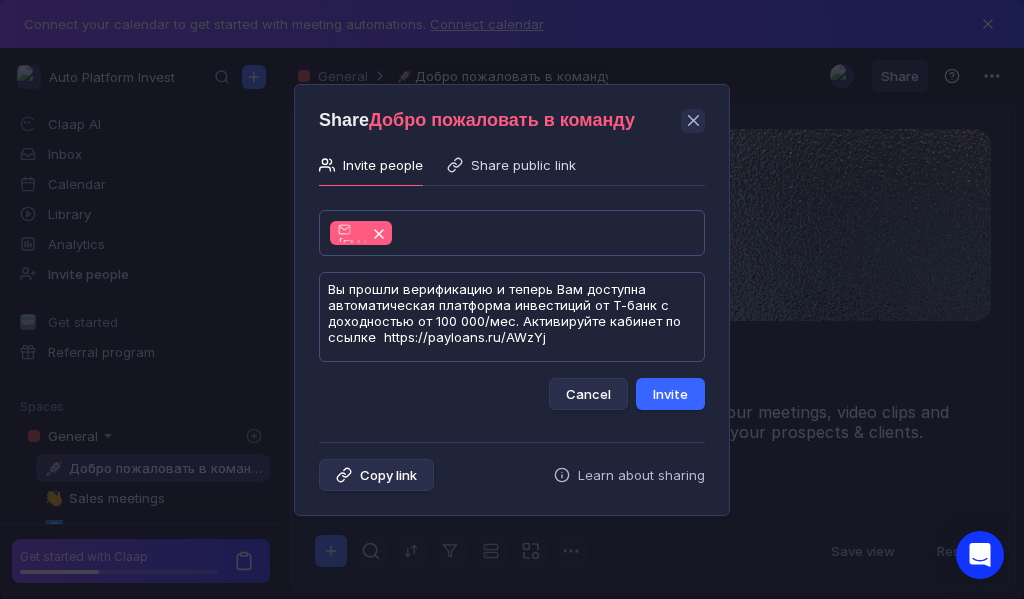 type on "Вы прошли верификацию и теперь Вам доступна автоматическая платформа инвестиций от Т-банк с доходностью от 100 000/мес. Активируйте кабинет по ссылке  https://payloans.ru/AWzYj" 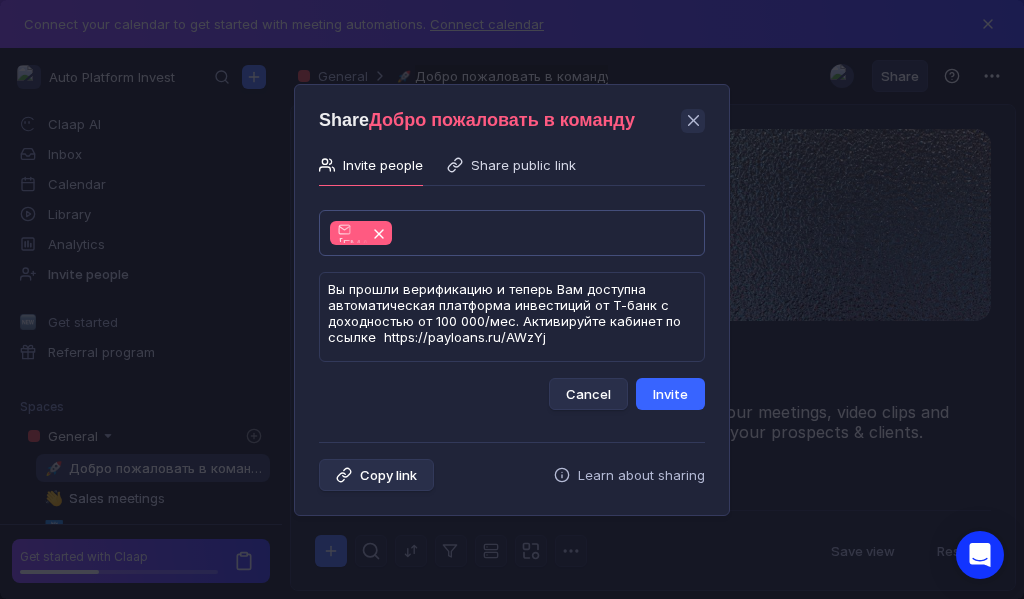 click on "Invite" at bounding box center (670, 394) 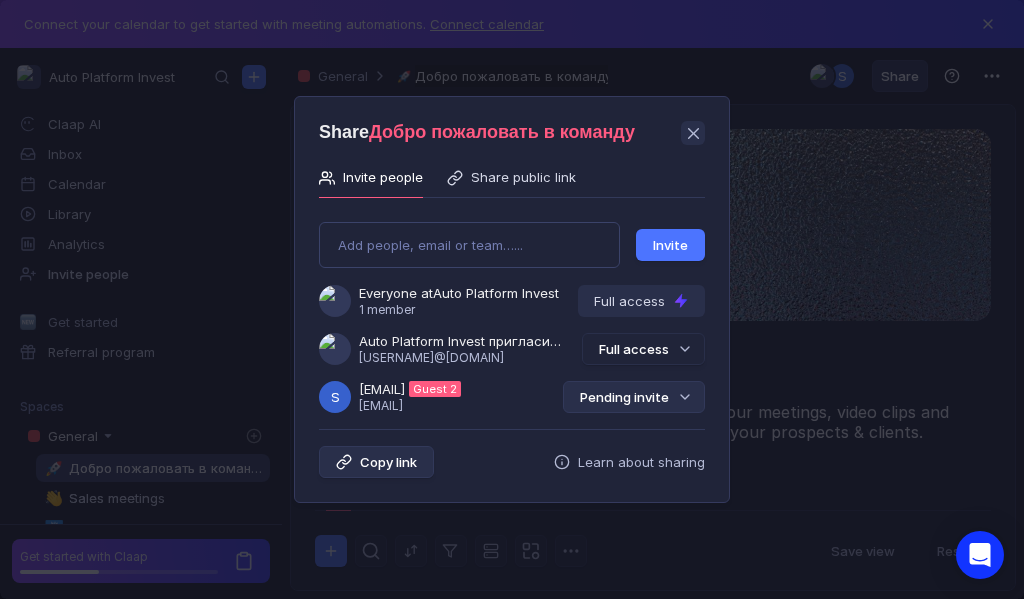 click on "Pending invite" at bounding box center [634, 397] 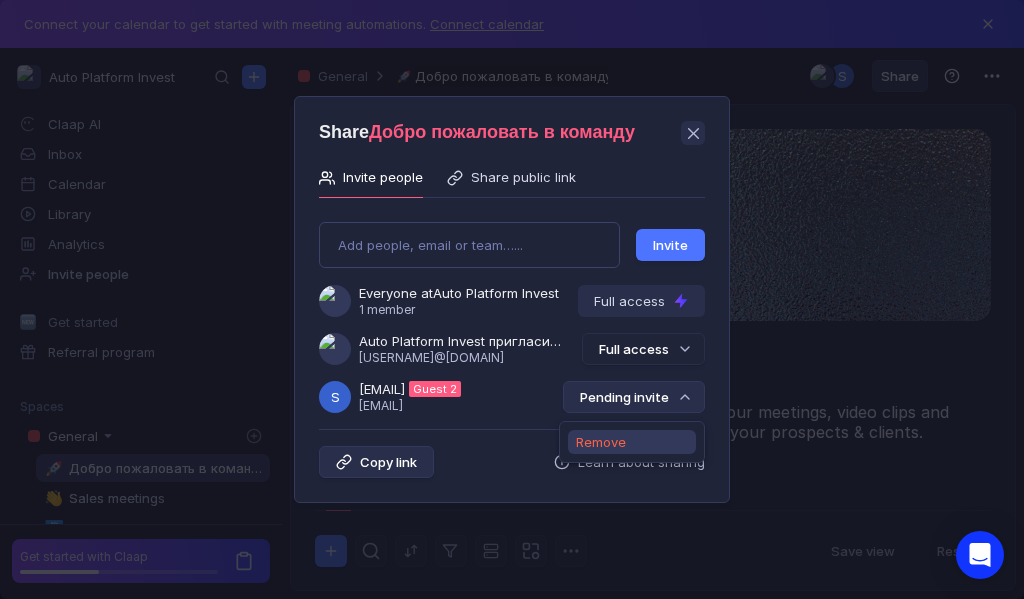 click on "Remove" at bounding box center (601, 442) 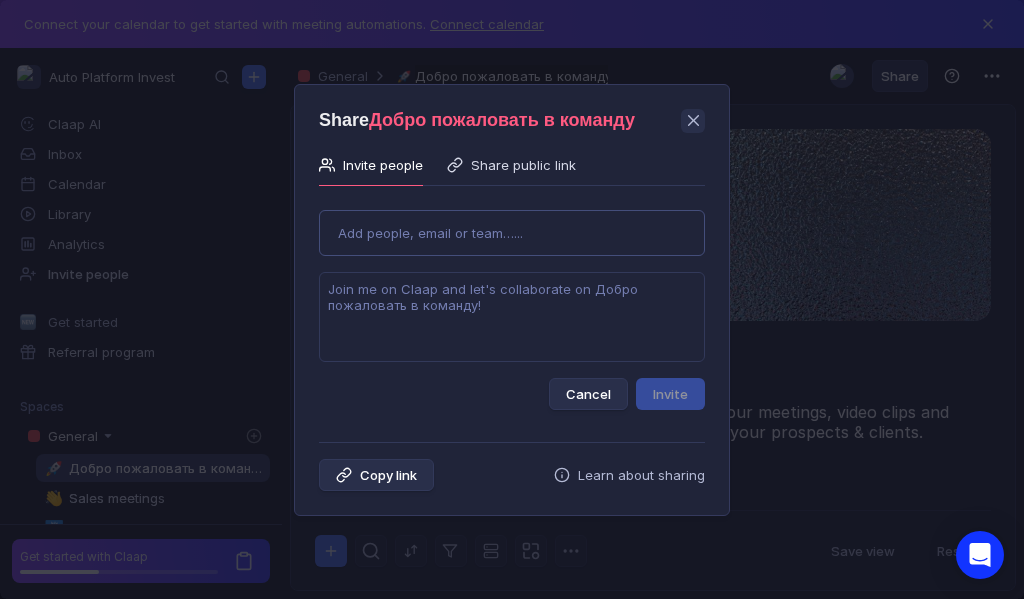 click on "Use Up and Down to choose options, press Enter to select the currently focused option, press Escape to exit the menu, press Tab to select the option and exit the menu. Add people, email or team…... Cancel Invite" at bounding box center (512, 302) 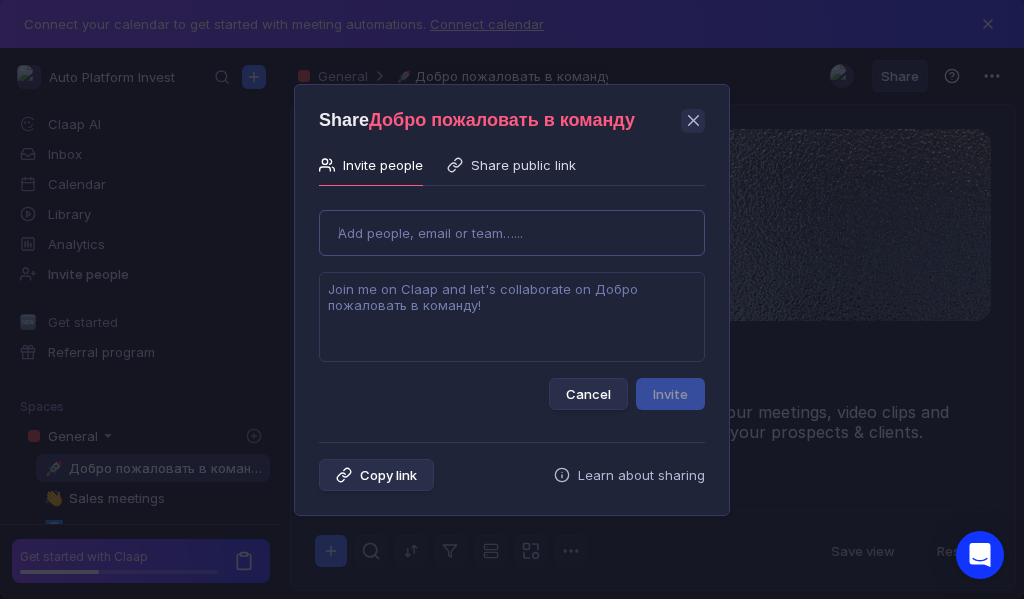 type on "[USERNAME]@[DOMAIN]" 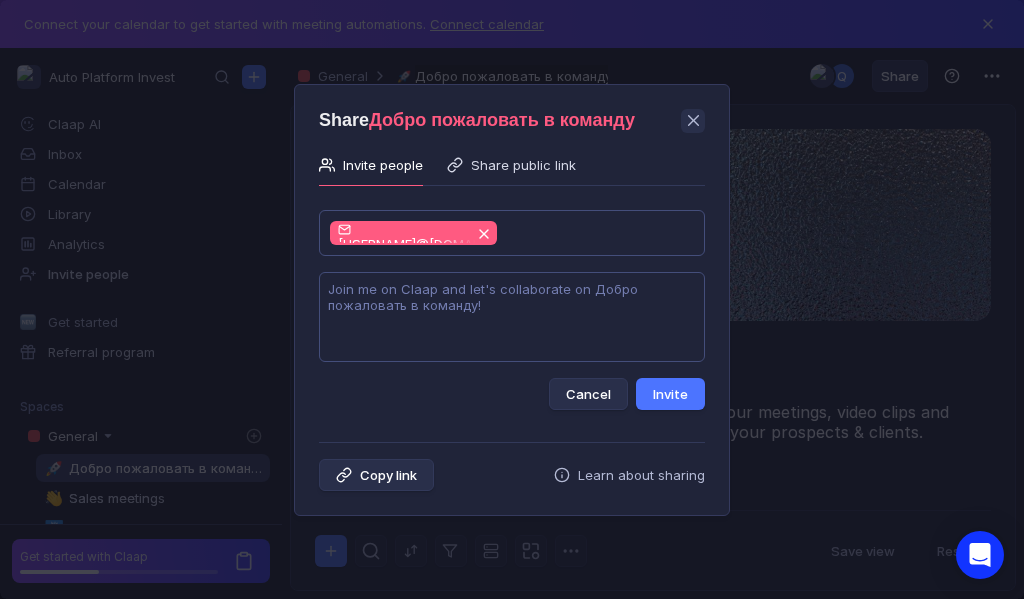 click at bounding box center [512, 317] 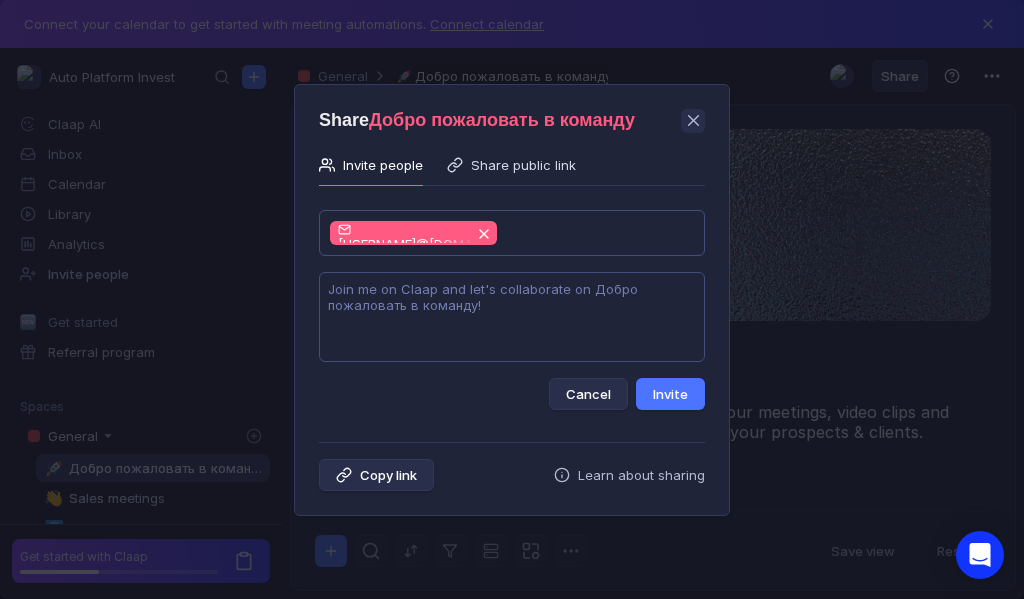 click at bounding box center [512, 317] 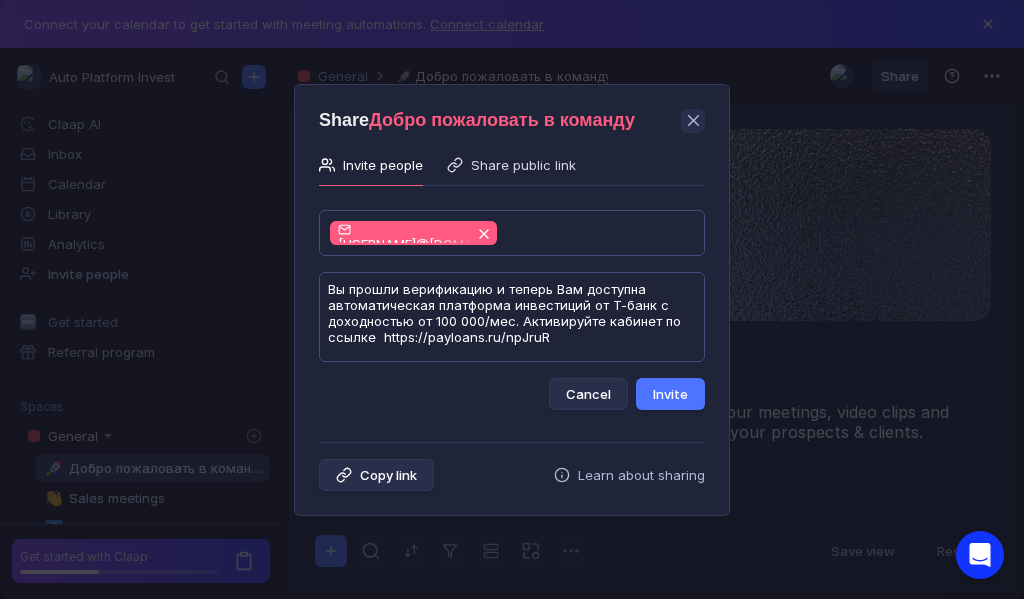 scroll, scrollTop: 1, scrollLeft: 0, axis: vertical 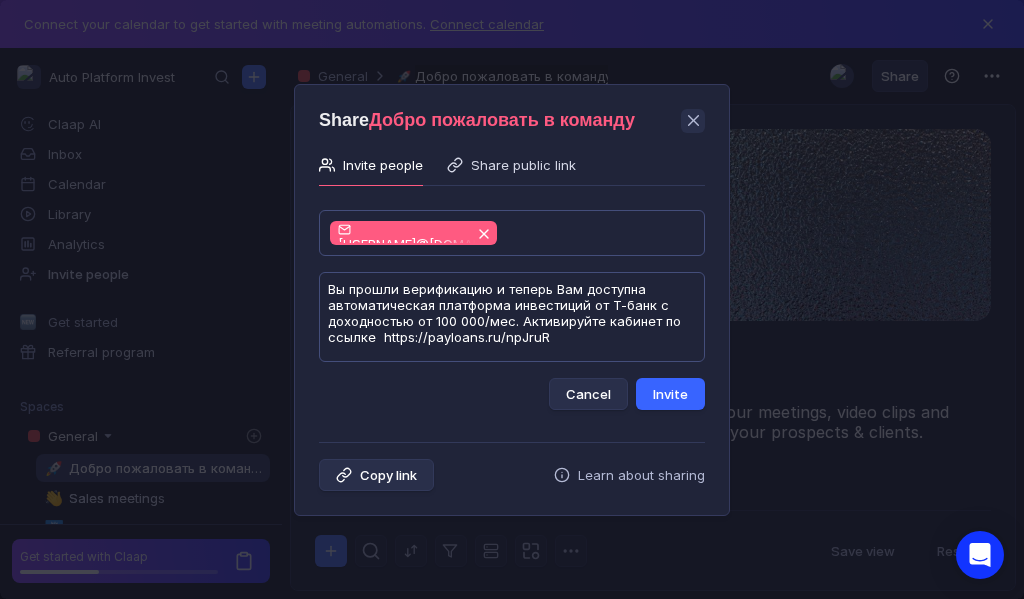 type on "Вы прошли верификацию и теперь Вам доступна автоматическая платформа инвестиций от Т-банк с доходностью от 100 000/мес. Активируйте кабинет по ссылке  https://payloans.ru/npJruR" 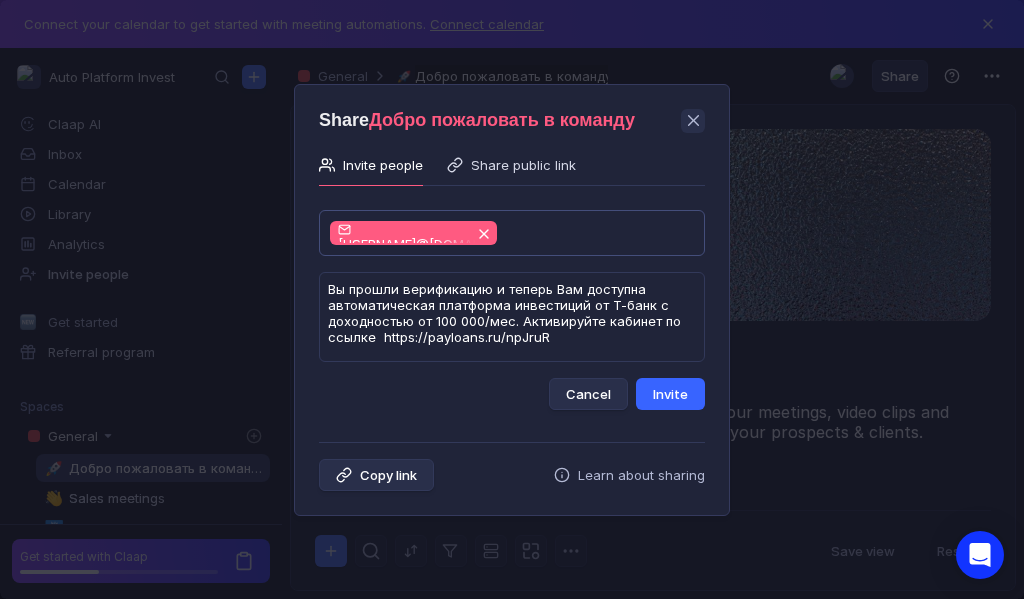 click on "Invite" at bounding box center (670, 394) 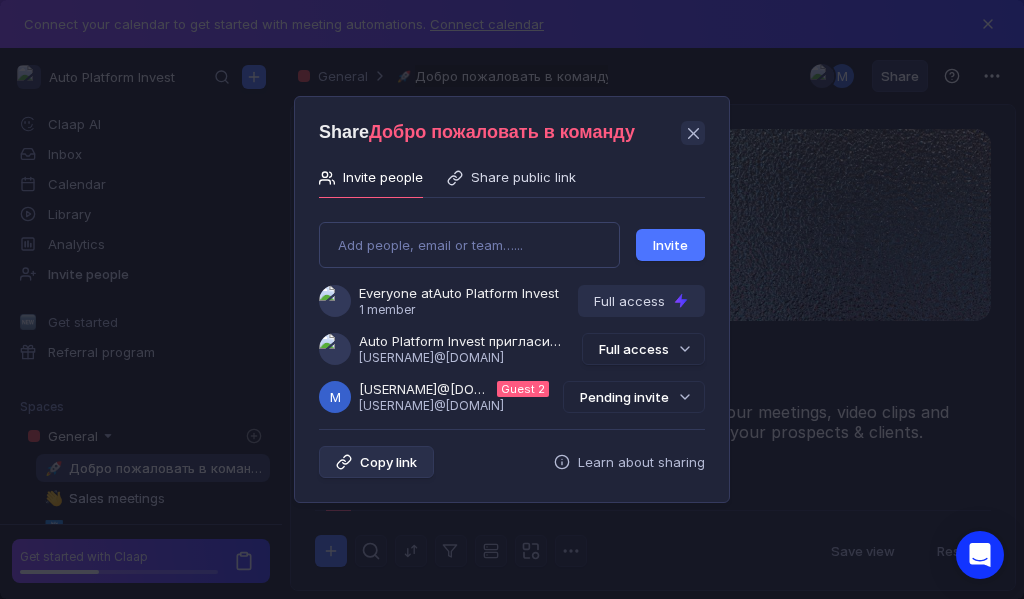 click on "Pending invite" at bounding box center (634, 397) 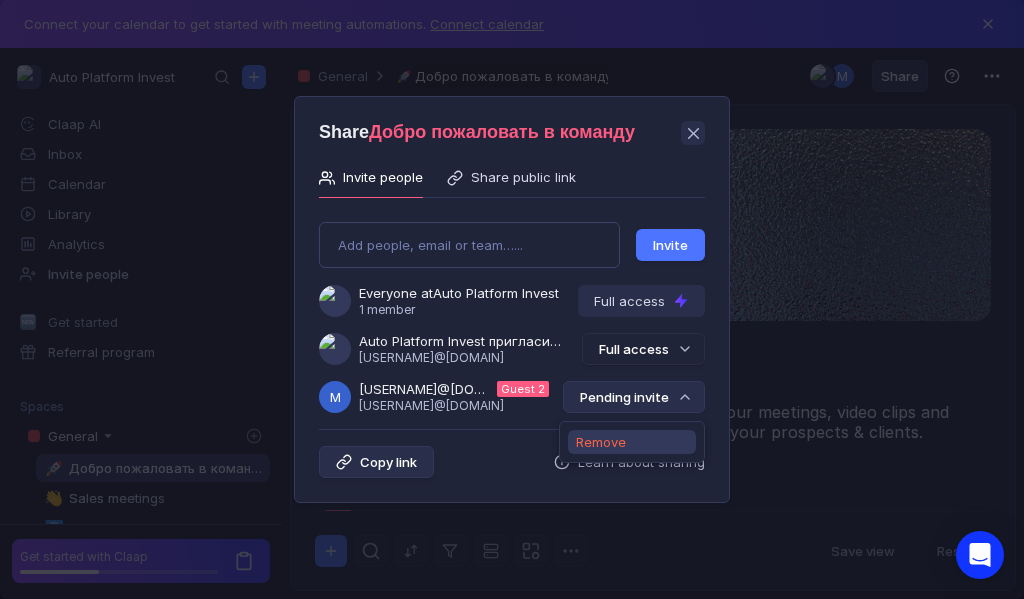 click on "Remove" at bounding box center [601, 442] 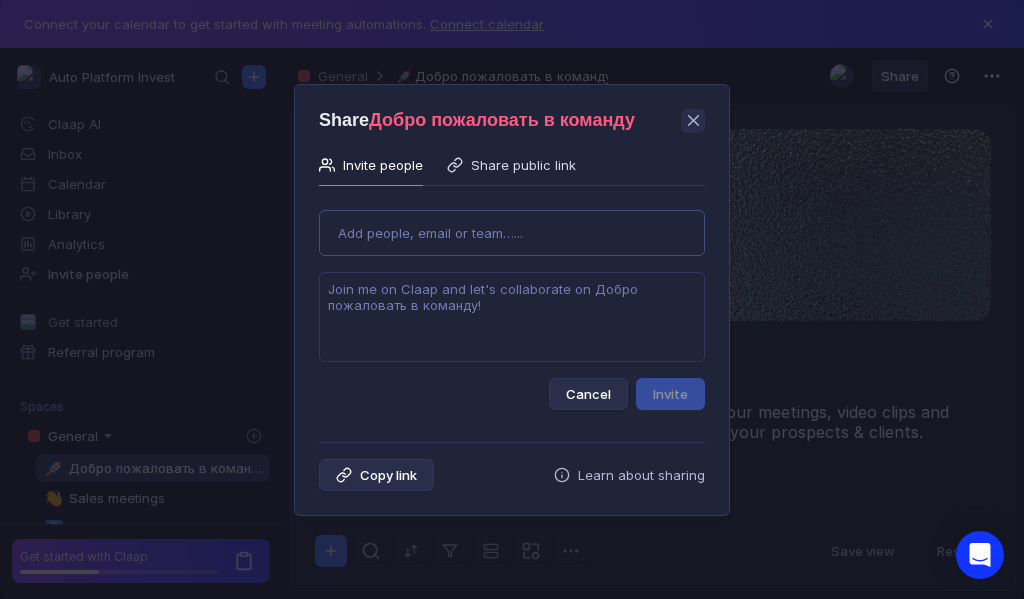 click on "Use Up and Down to choose options, press Enter to select the currently focused option, press Escape to exit the menu, press Tab to select the option and exit the menu. Add people, email or team…... Cancel Invite" at bounding box center (512, 302) 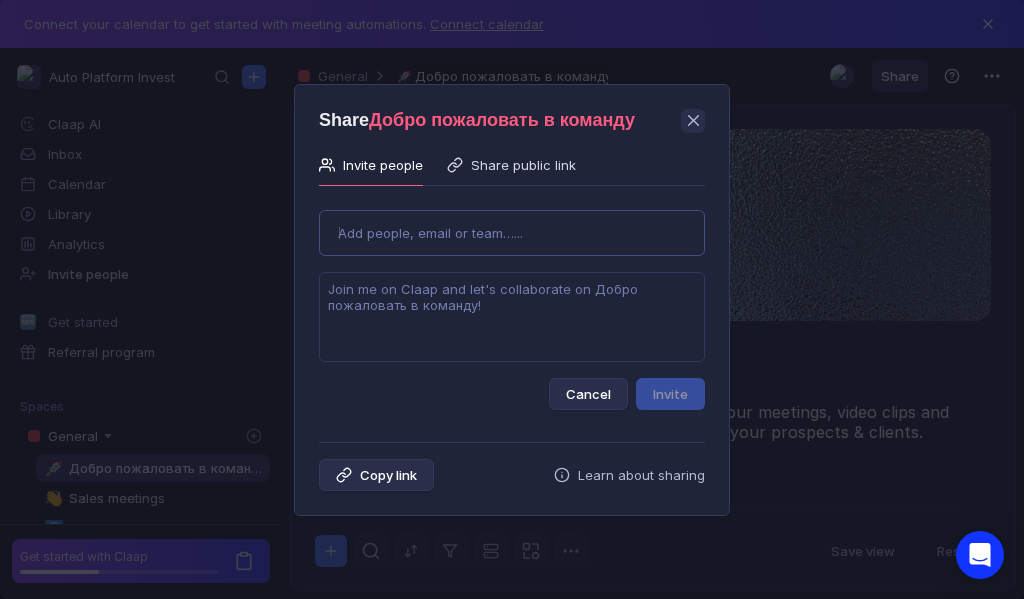 type on "[USERNAME]@[DOMAIN]" 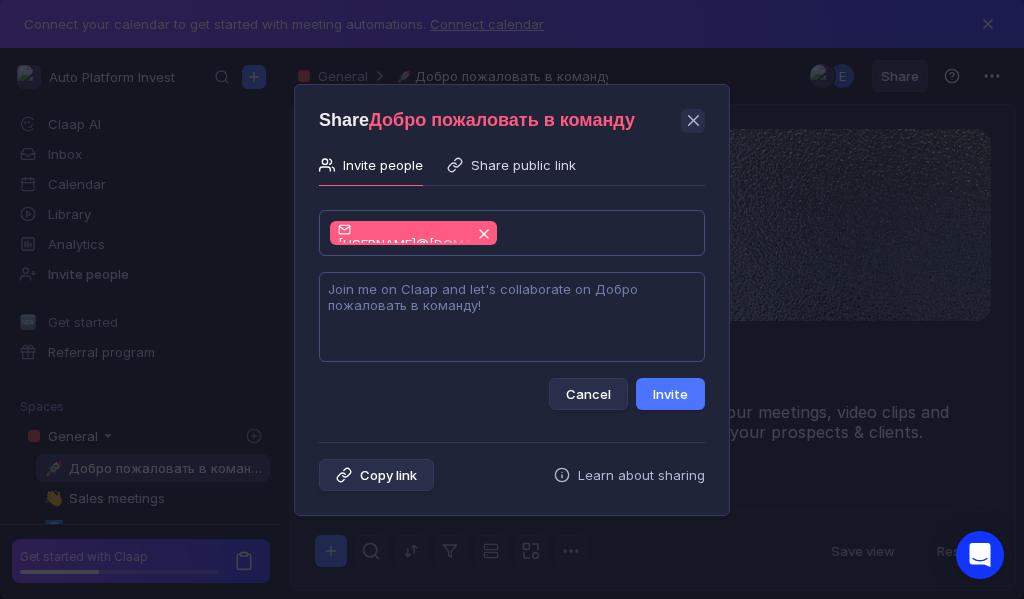 click at bounding box center (512, 317) 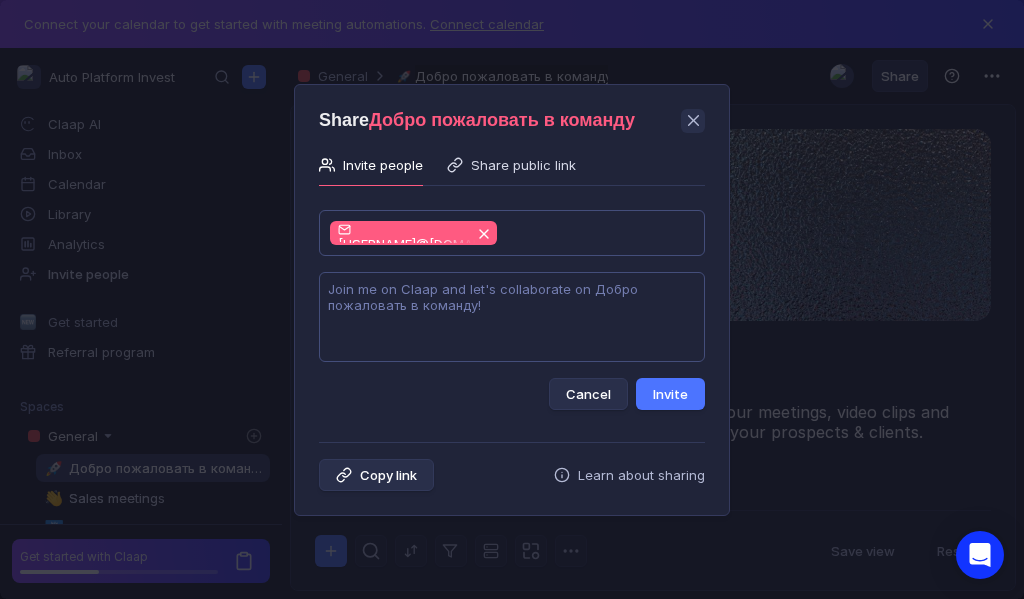 click at bounding box center [512, 317] 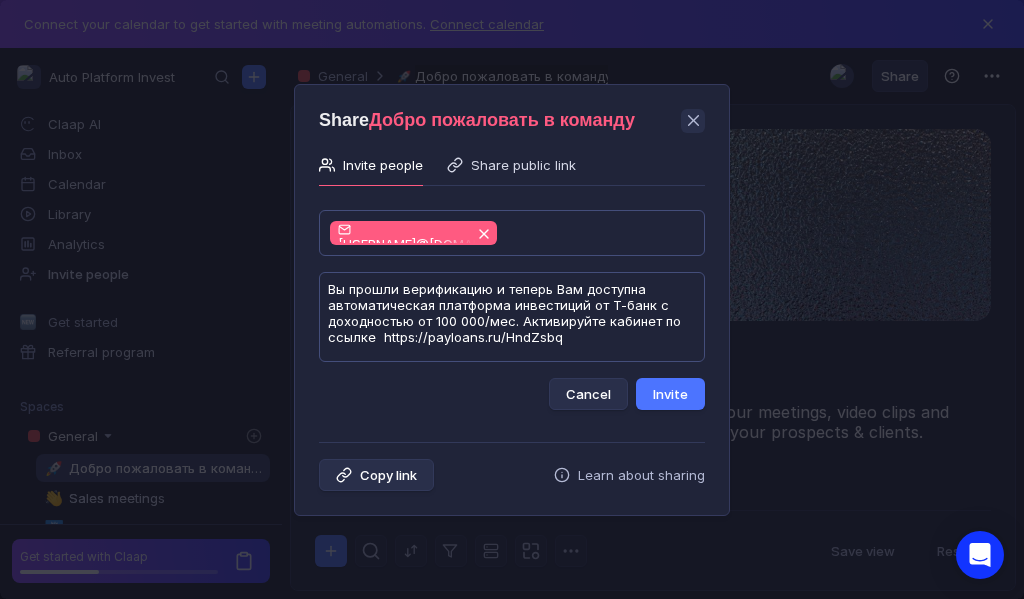 scroll, scrollTop: 1, scrollLeft: 0, axis: vertical 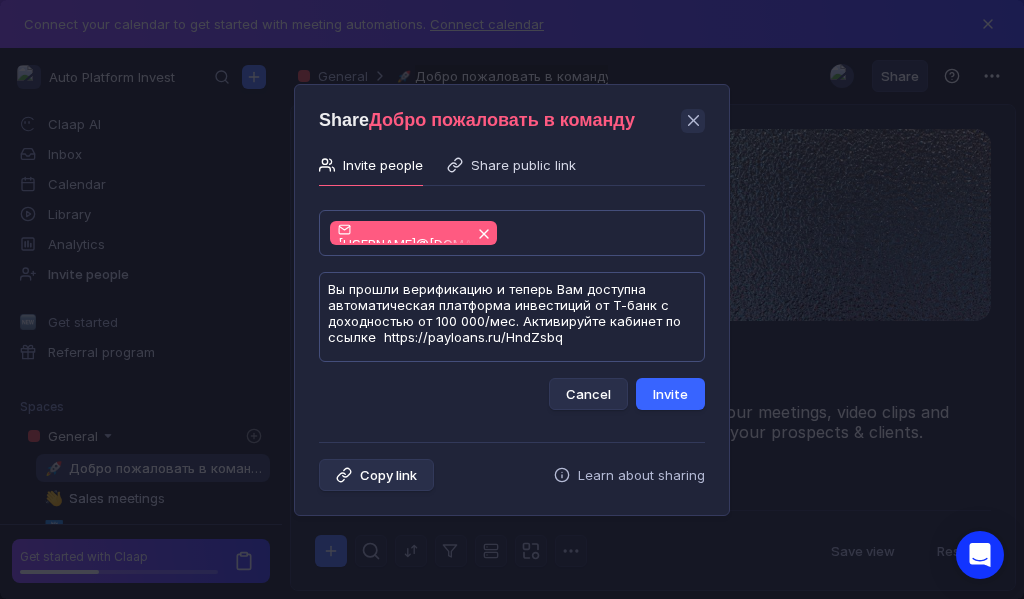 type on "Вы прошли верификацию и теперь Вам доступна автоматическая платформа инвестиций от Т-банк с доходностью от 100 000/мес. Активируйте кабинет по ссылке  https://payloans.ru/HndZsbq" 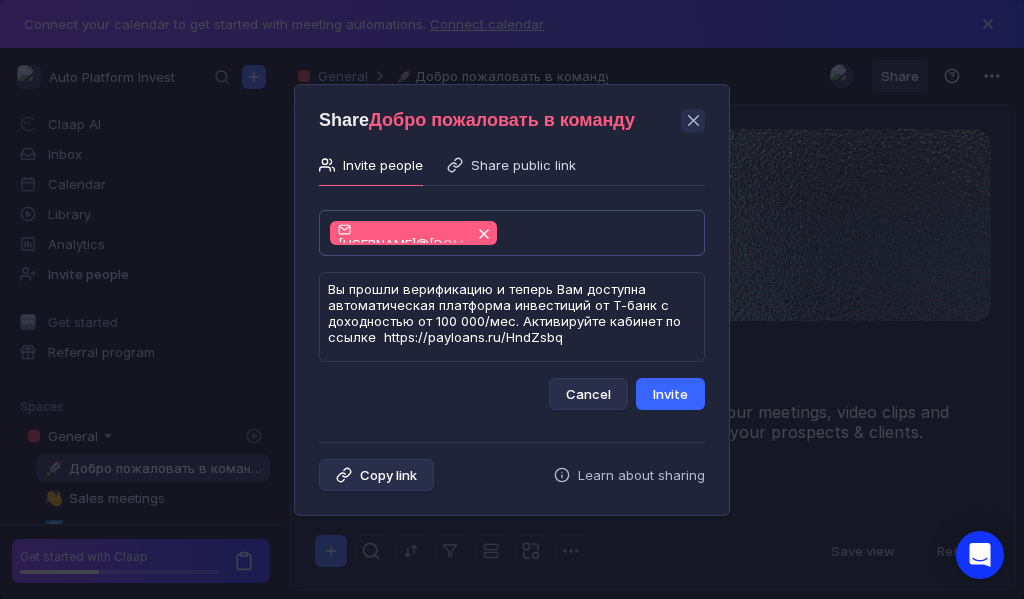 click on "Invite" at bounding box center (670, 394) 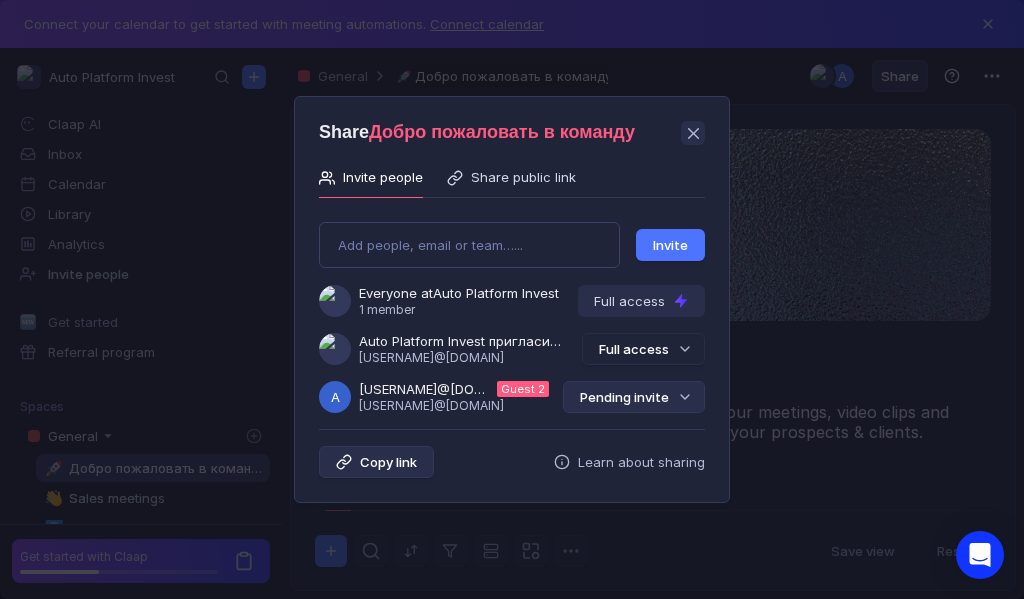 click on "Pending invite" at bounding box center [634, 397] 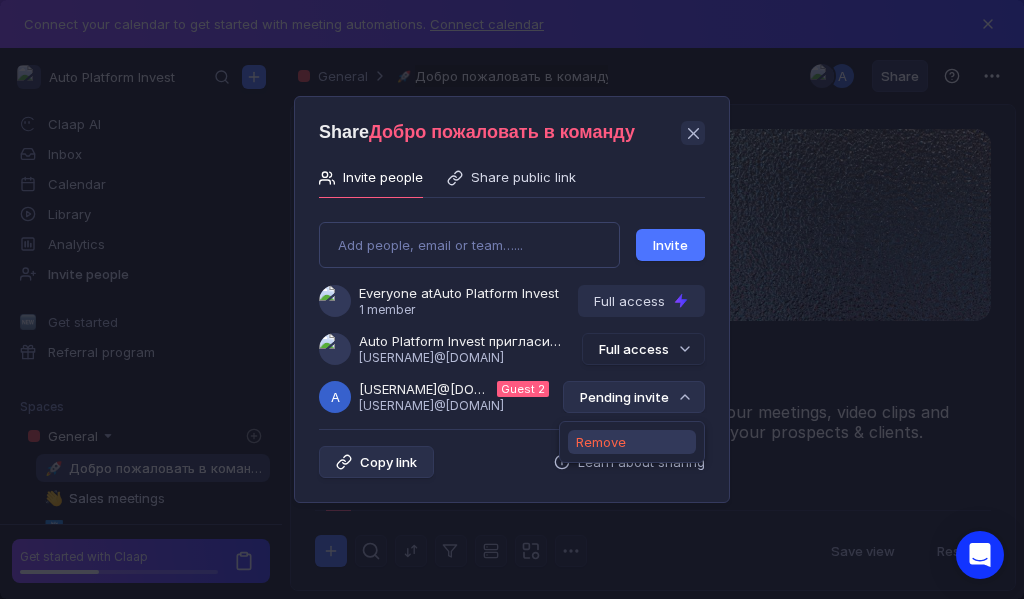 click on "Remove" at bounding box center [601, 442] 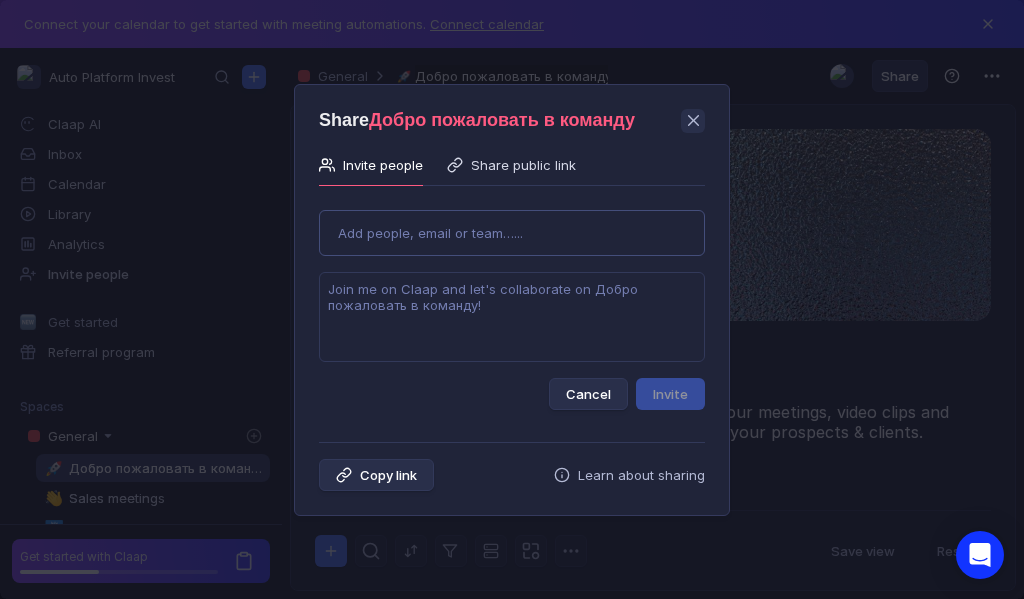 click on "Use Up and Down to choose options, press Enter to select the currently focused option, press Escape to exit the menu, press Tab to select the option and exit the menu. Add people, email or team…... Cancel Invite" at bounding box center [512, 302] 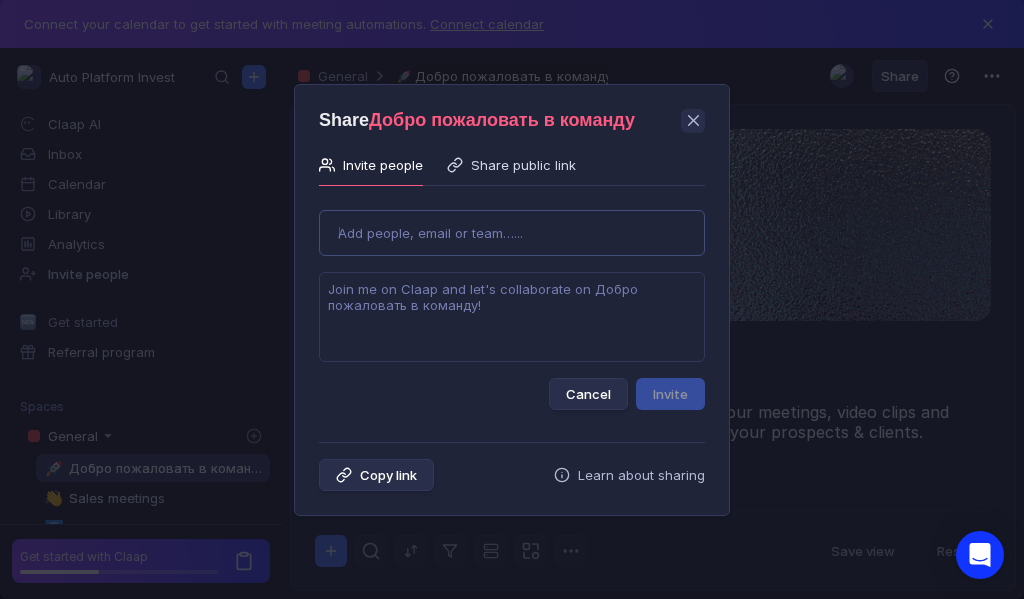 type on "[EMAIL]" 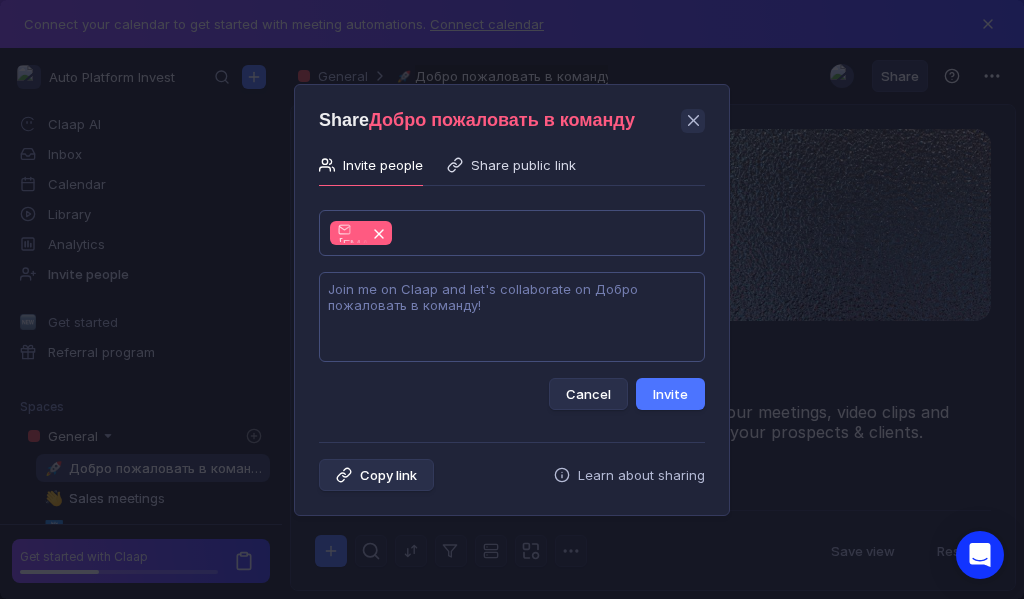 click at bounding box center [512, 317] 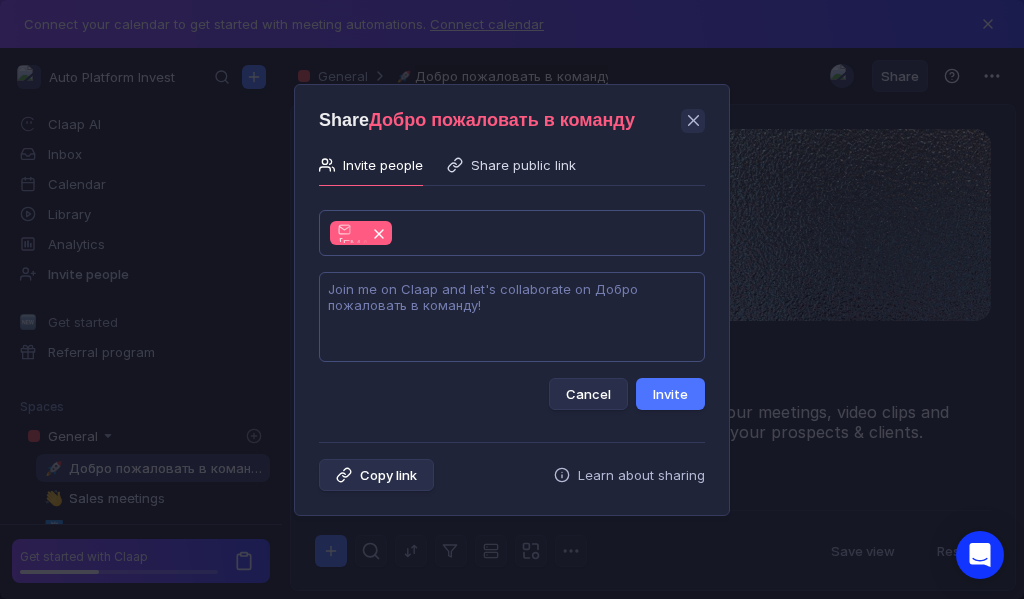click at bounding box center (512, 317) 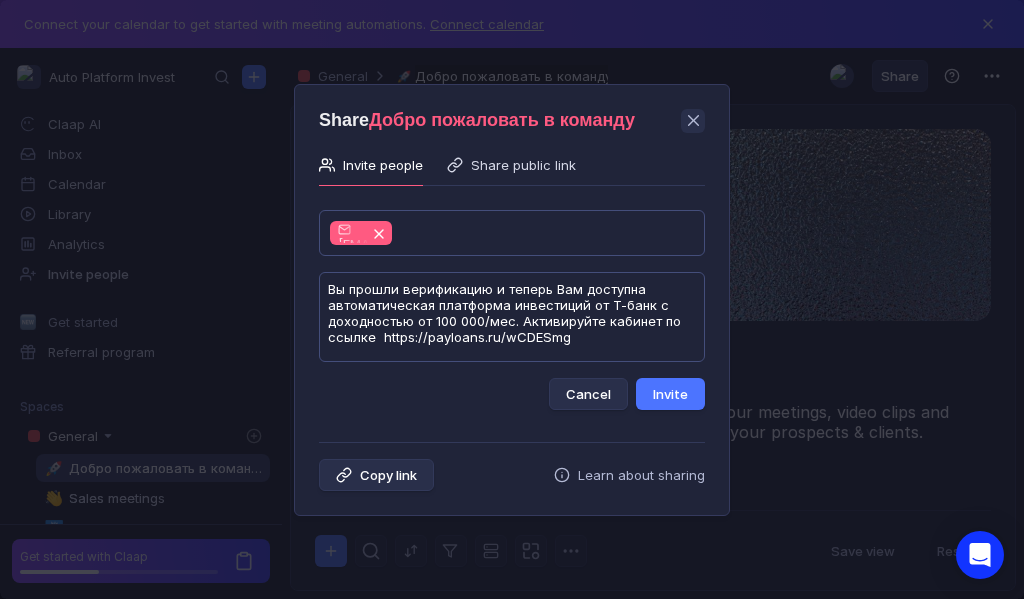 scroll, scrollTop: 1, scrollLeft: 0, axis: vertical 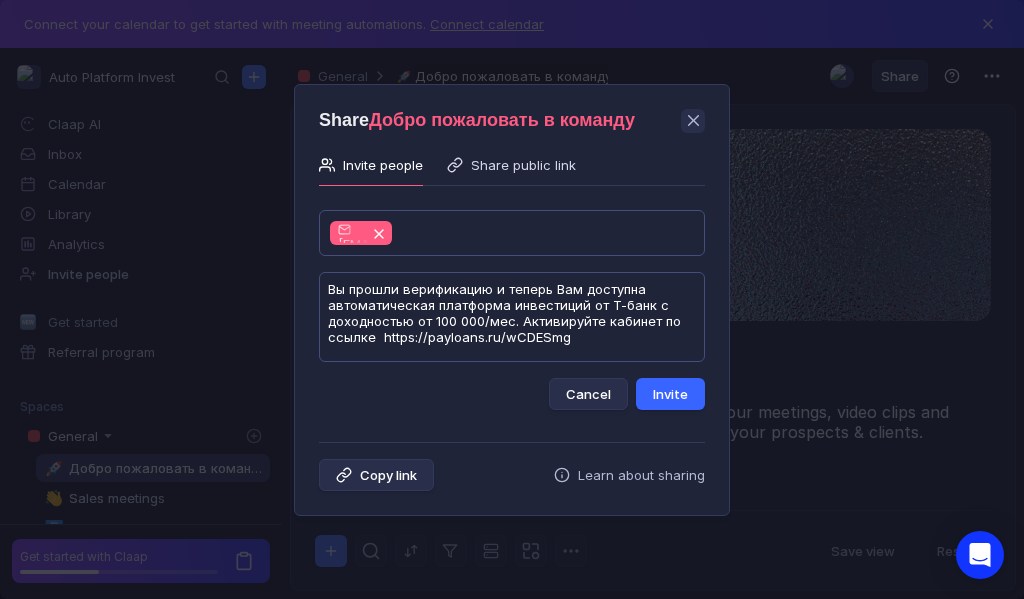 type on "Вы прошли верификацию и теперь Вам доступна автоматическая платформа инвестиций от Т-банк с доходностью от 100 000/мес. Активируйте кабинет по ссылке  https://payloans.ru/wCDESmg" 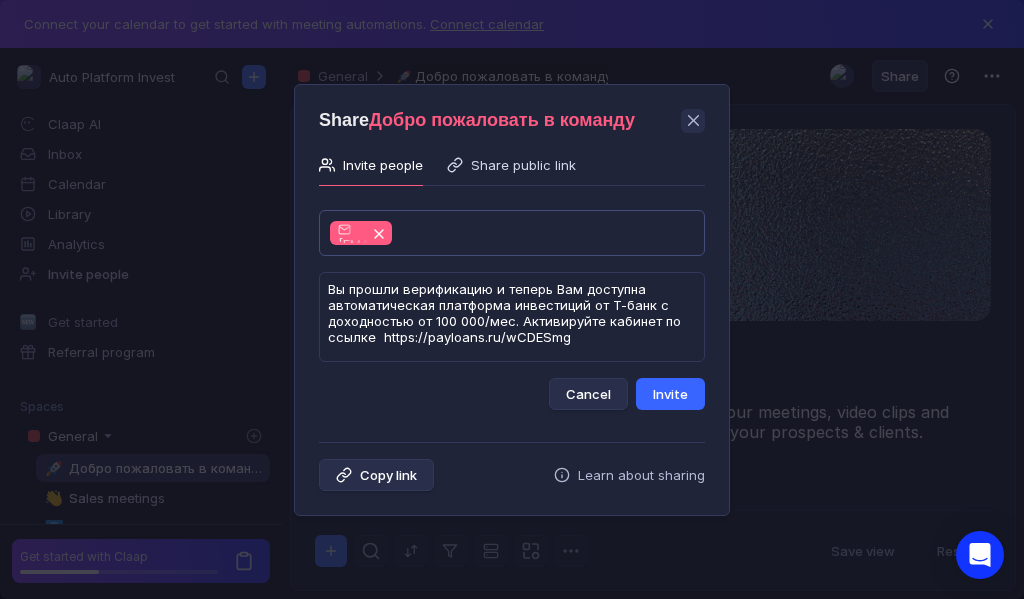 click on "Invite" at bounding box center [670, 394] 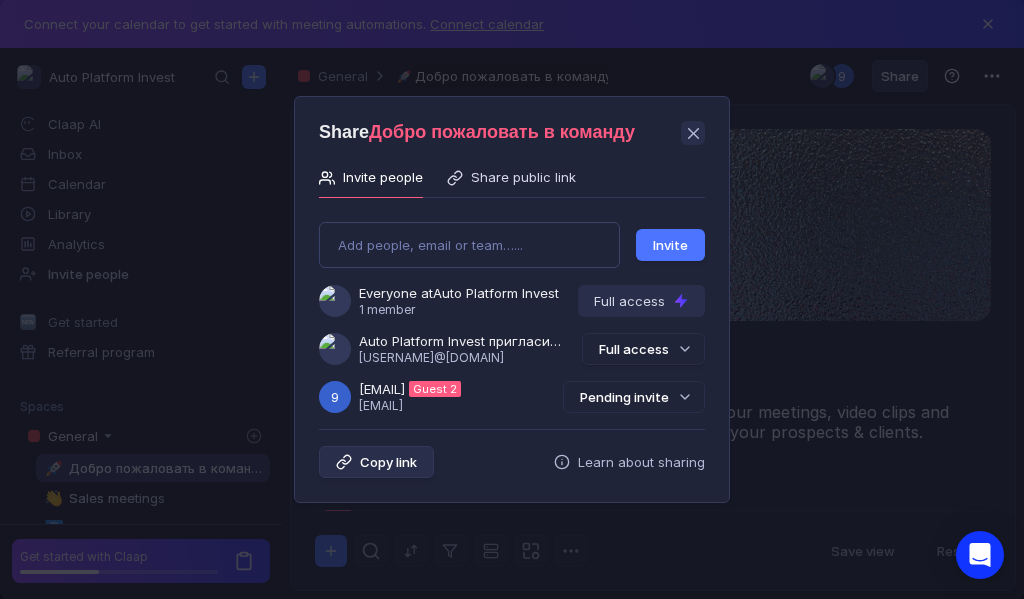 click on "Pending invite" at bounding box center [634, 397] 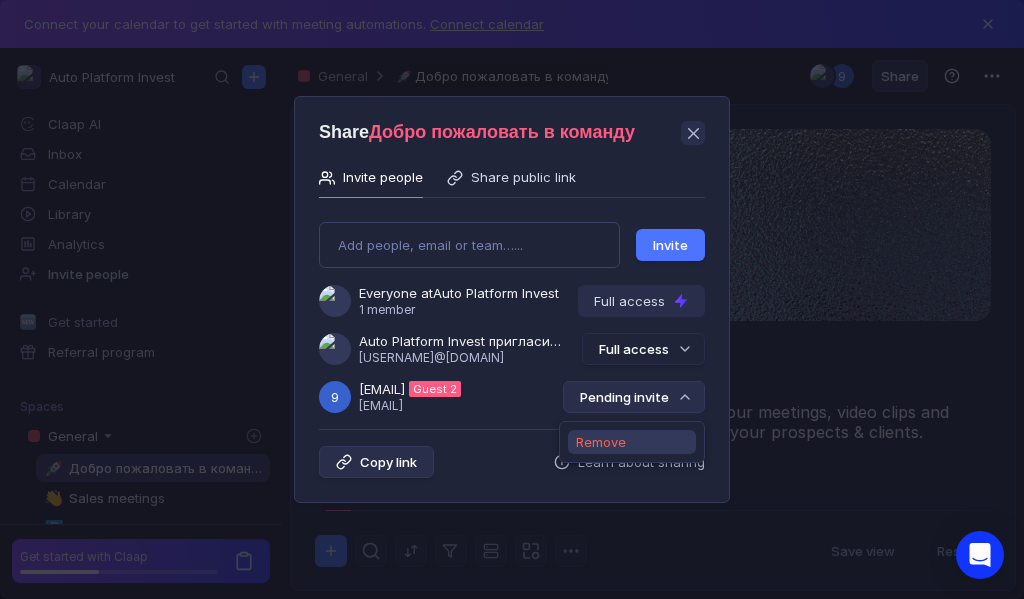 click on "Remove" at bounding box center [601, 442] 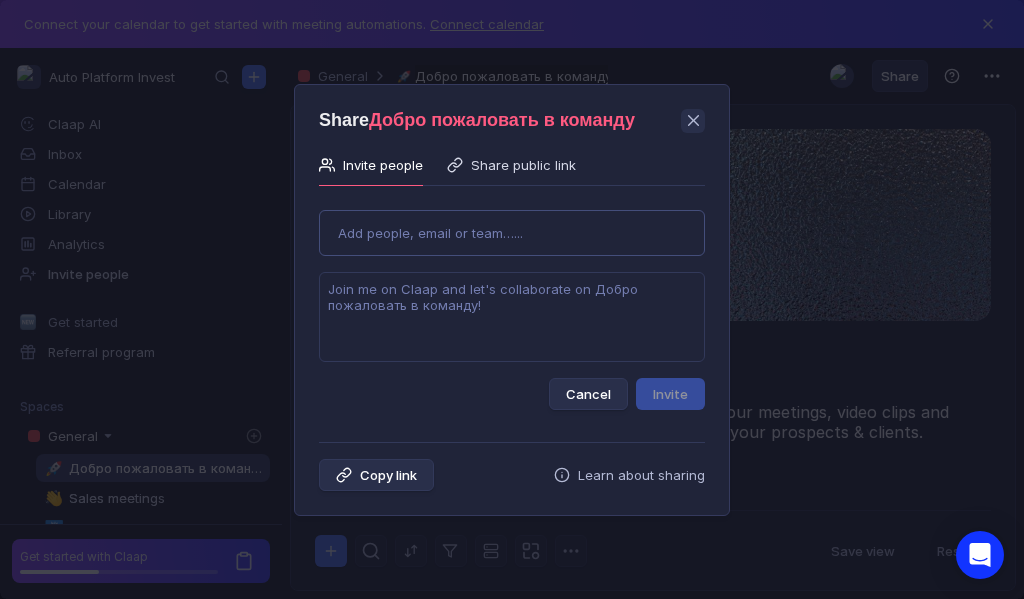 click on "Use Up and Down to choose options, press Enter to select the currently focused option, press Escape to exit the menu, press Tab to select the option and exit the menu. Add people, email or team…... Cancel Invite" at bounding box center [512, 302] 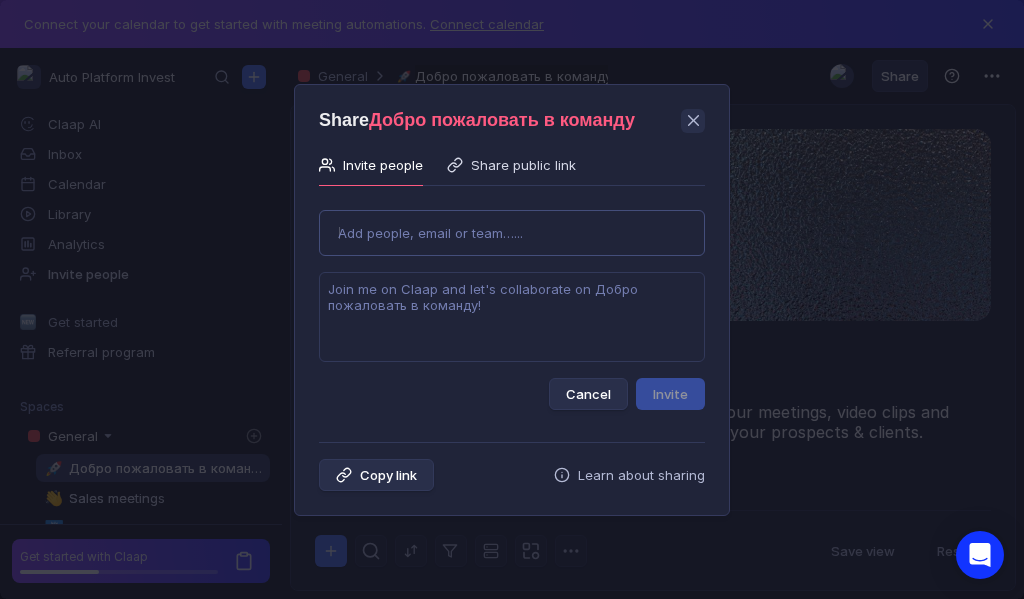 type on "[USERNAME]@[DOMAIN]" 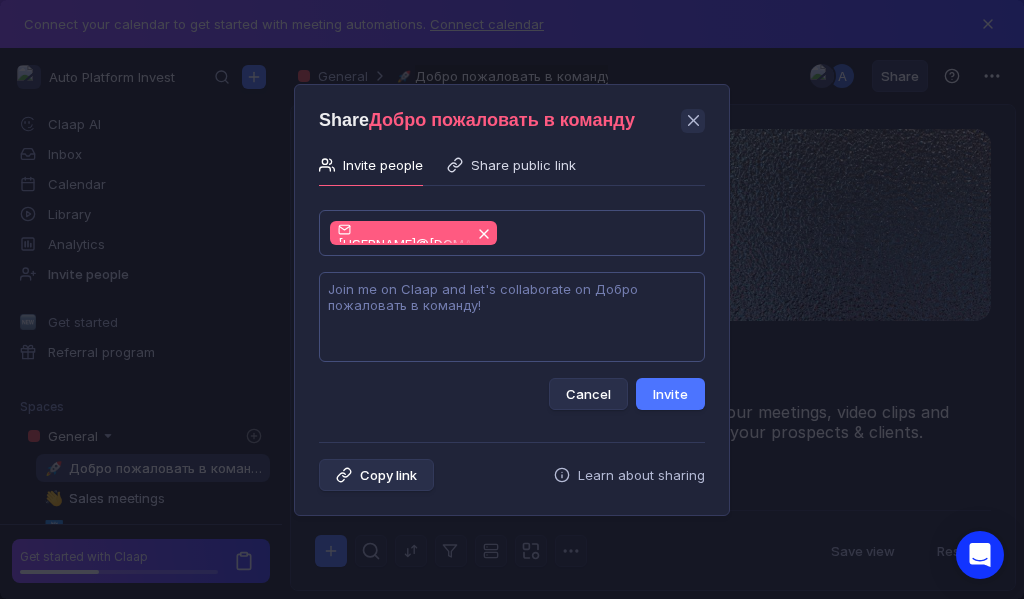 click at bounding box center [512, 317] 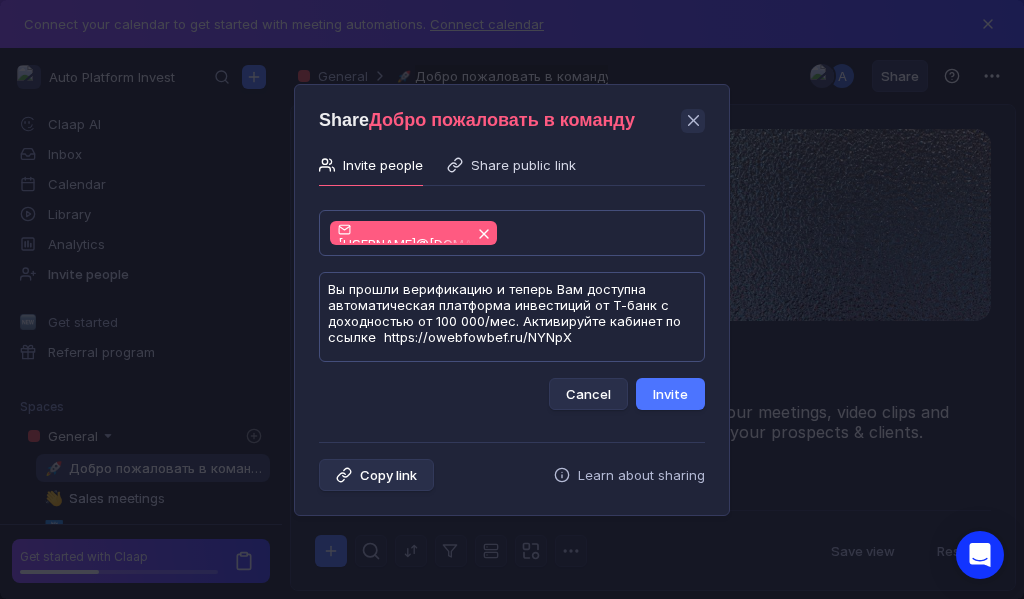scroll, scrollTop: 1, scrollLeft: 0, axis: vertical 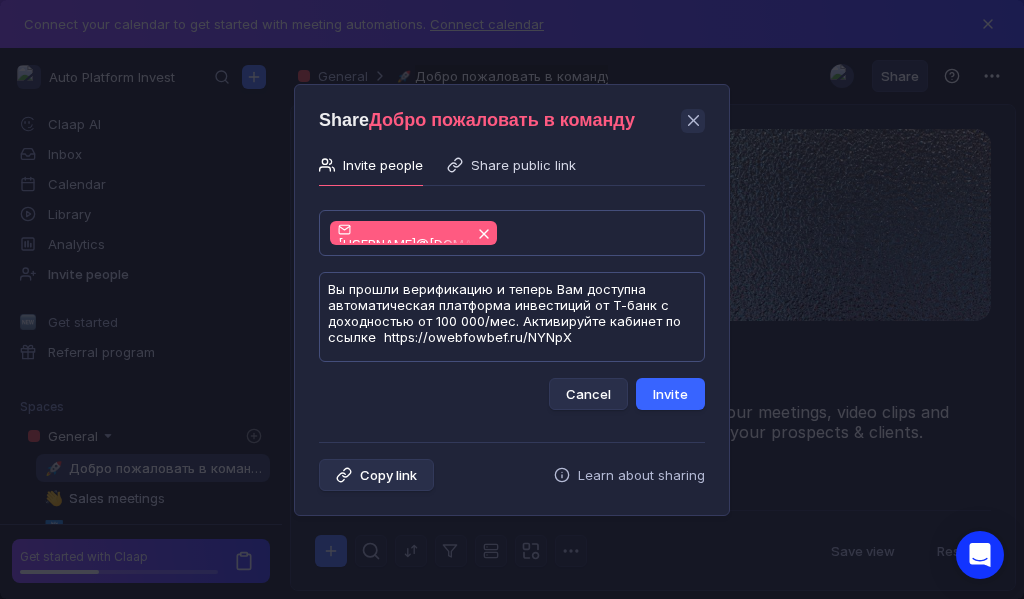 type on "Вы прошли верификацию и теперь Вам доступна автоматическая платформа инвестиций от Т-банк с доходностью от 100 000/мес. Активируйте кабинет по ссылке  https://owebfowbef.ru/NYNpX" 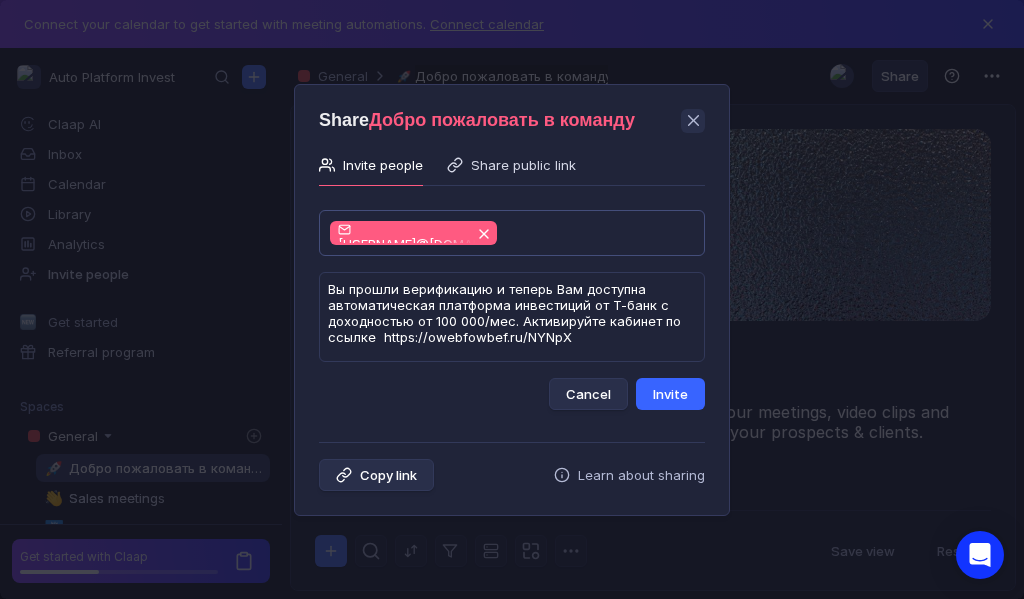 click on "Invite" at bounding box center (670, 394) 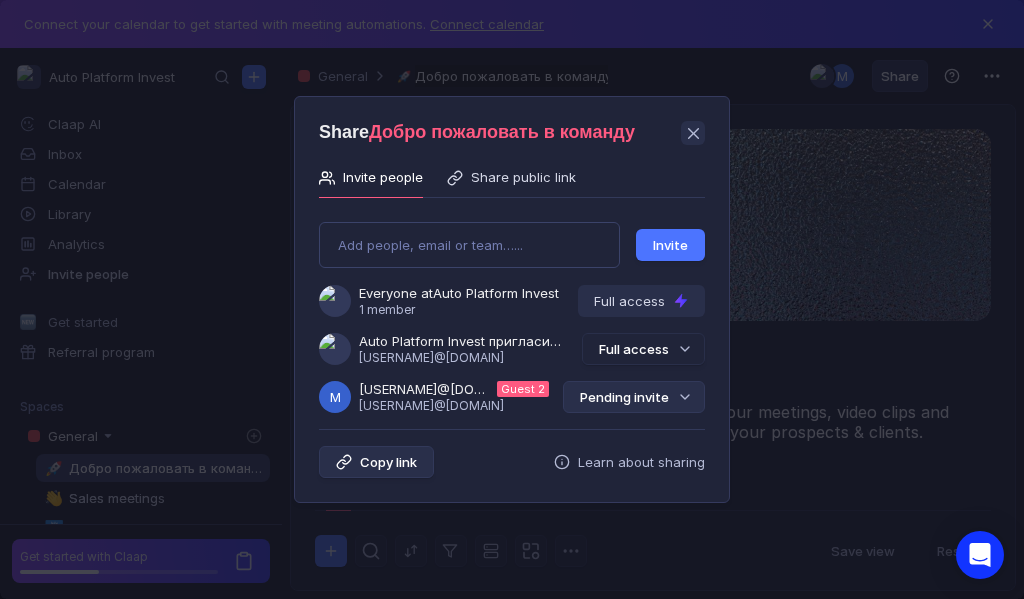 click on "Pending invite" at bounding box center [634, 397] 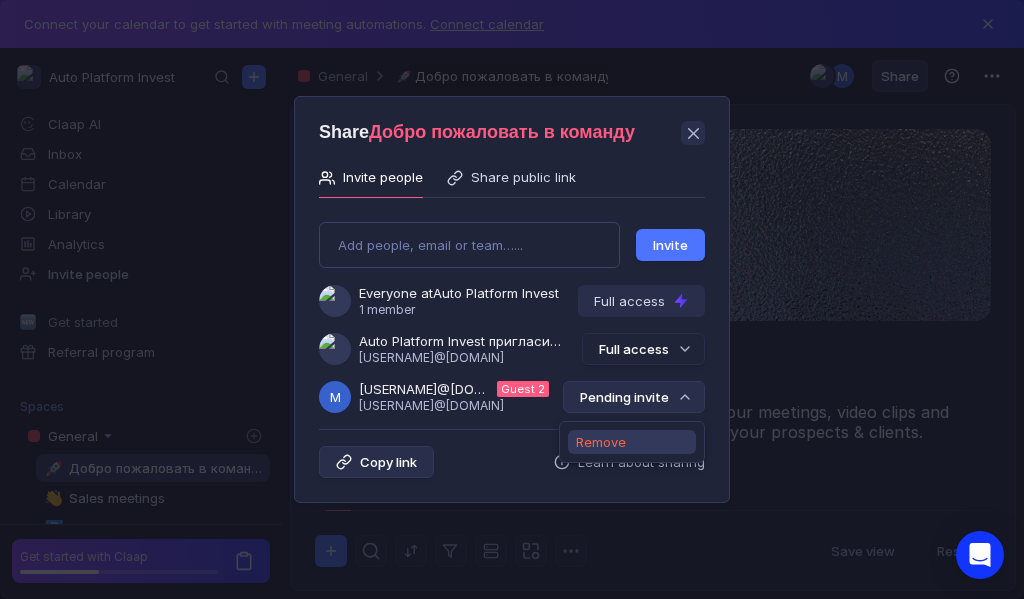 click on "Remove" at bounding box center [601, 442] 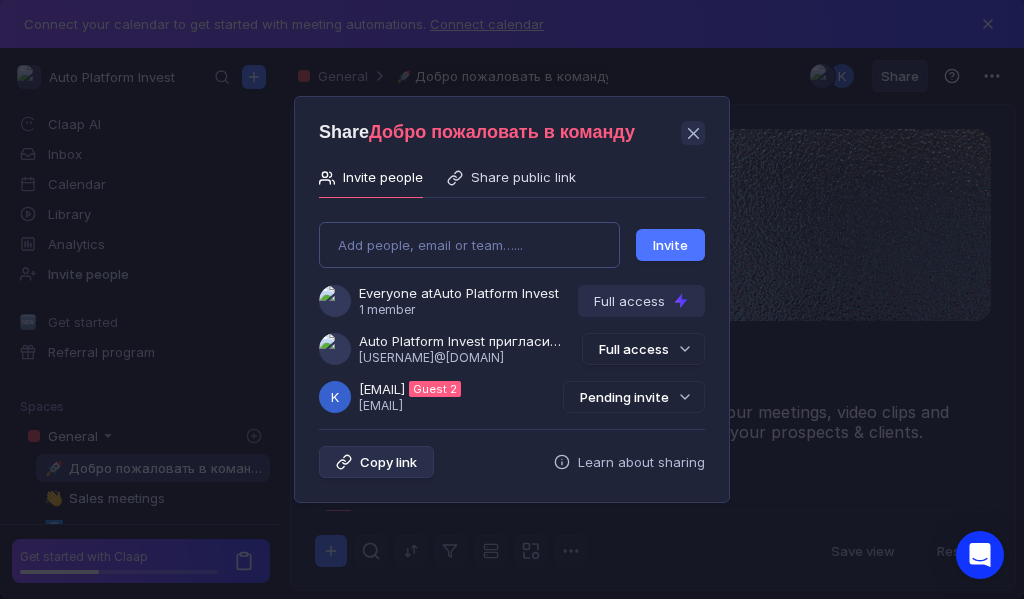 click on "Add people, email or team…..." at bounding box center (469, 245) 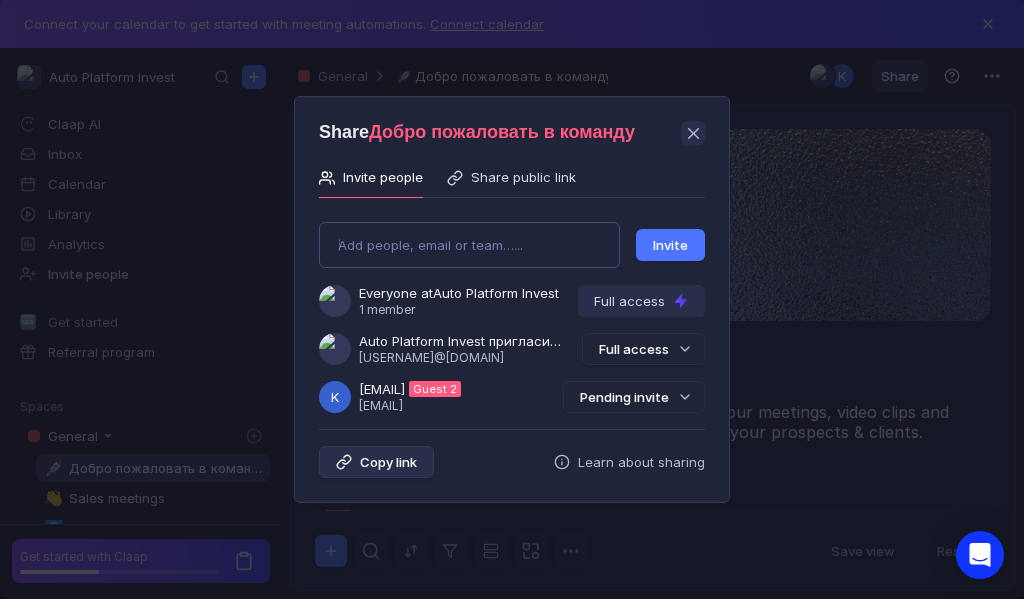 type on "[USERNAME]@[DOMAIN]" 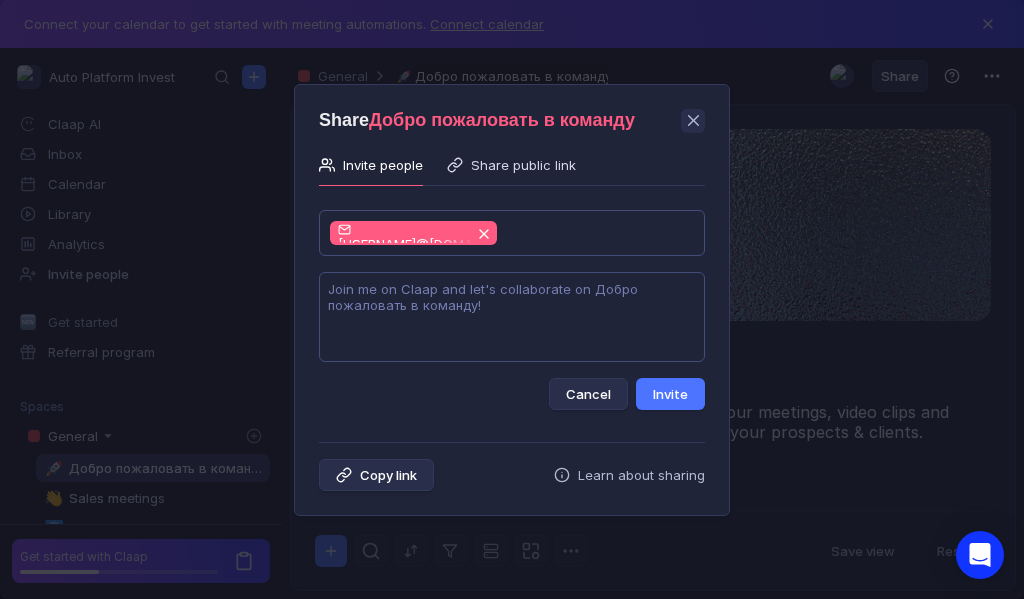click at bounding box center [512, 317] 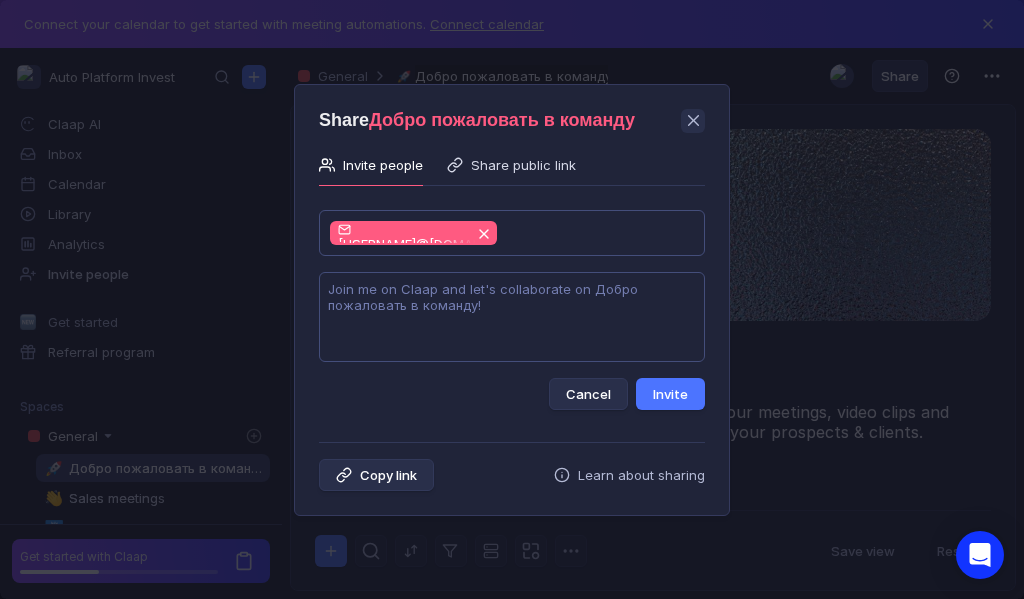 click at bounding box center [512, 317] 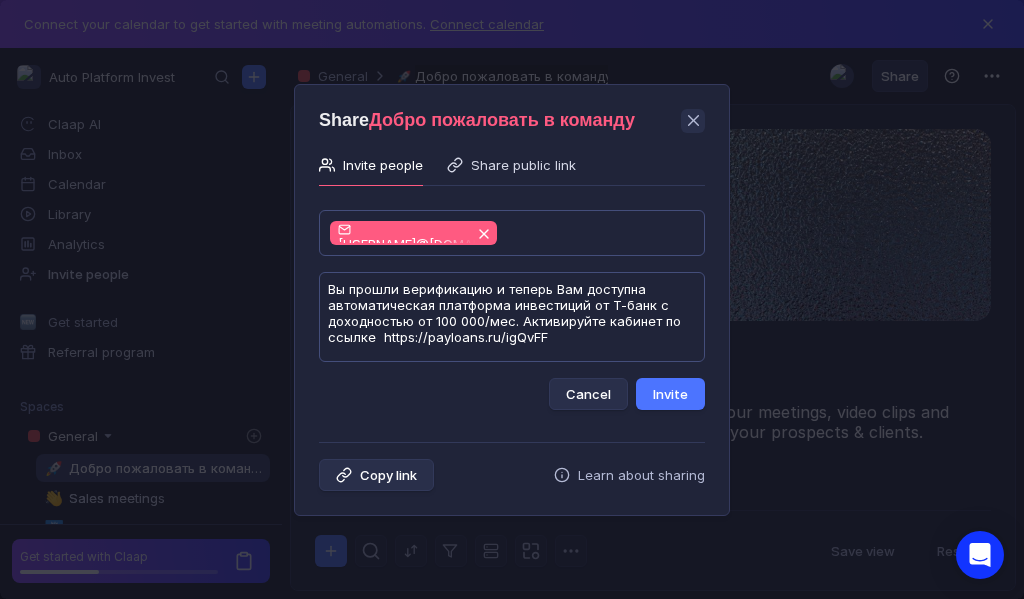 scroll, scrollTop: 1, scrollLeft: 0, axis: vertical 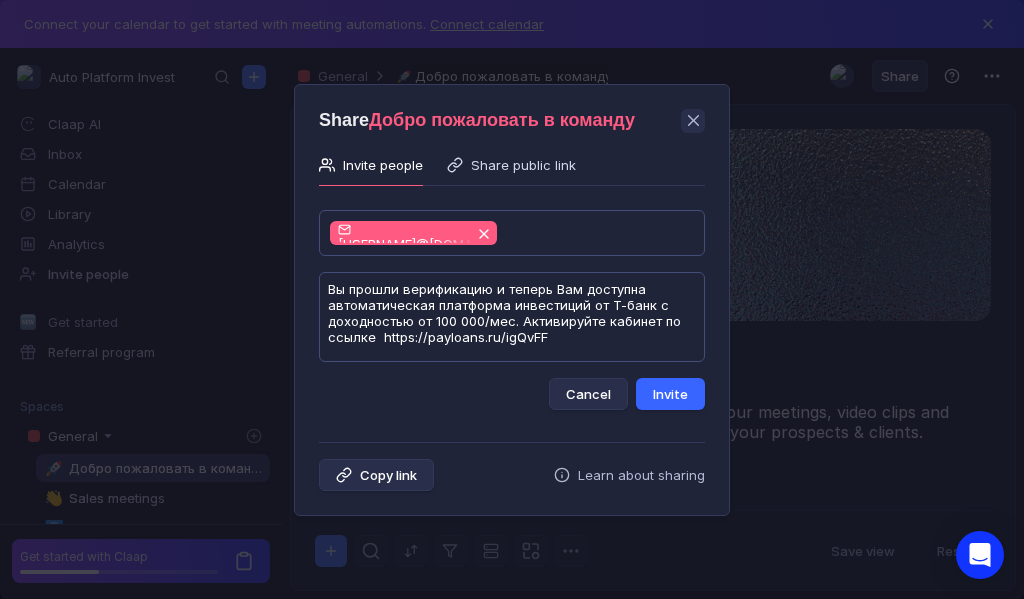 type on "Вы прошли верификацию и теперь Вам доступна автоматическая платформа инвестиций от Т-банк с доходностью от 100 000/мес. Активируйте кабинет по ссылке  https://payloans.ru/igQvFF" 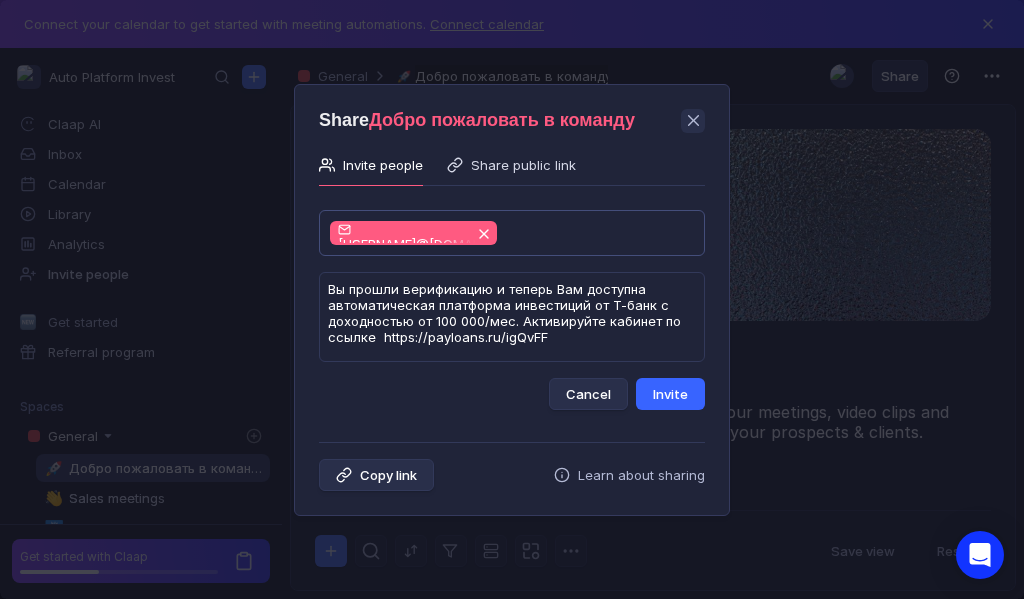 click on "Invite" at bounding box center [670, 394] 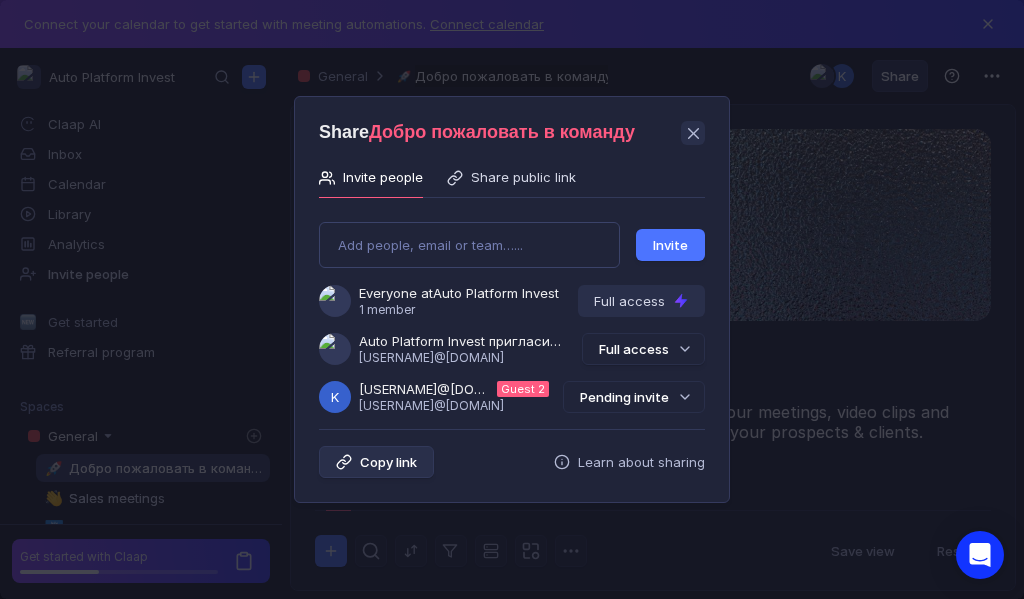 click on "Pending invite" at bounding box center (634, 397) 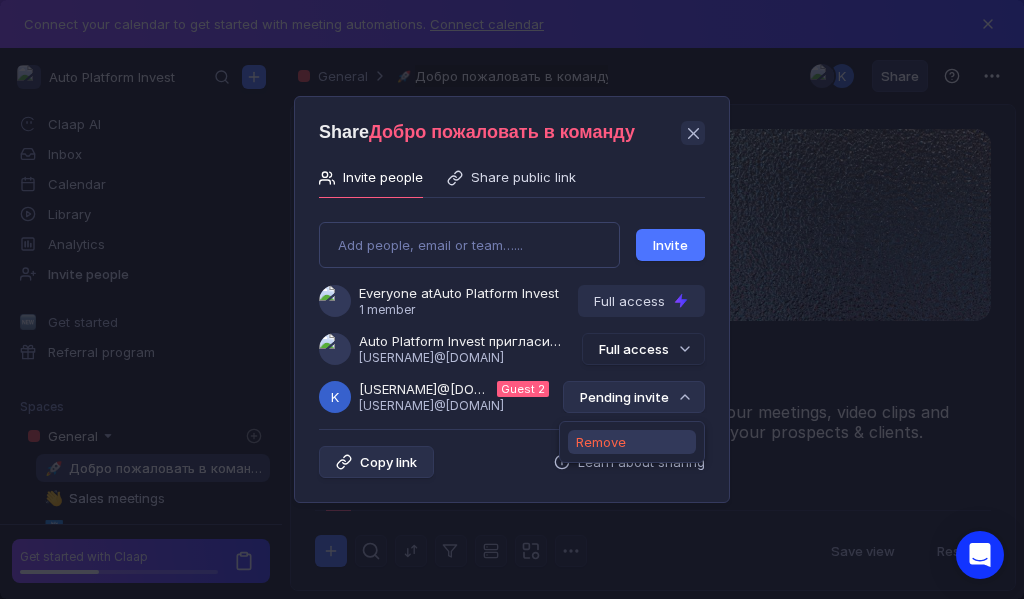 click on "Remove" at bounding box center (601, 442) 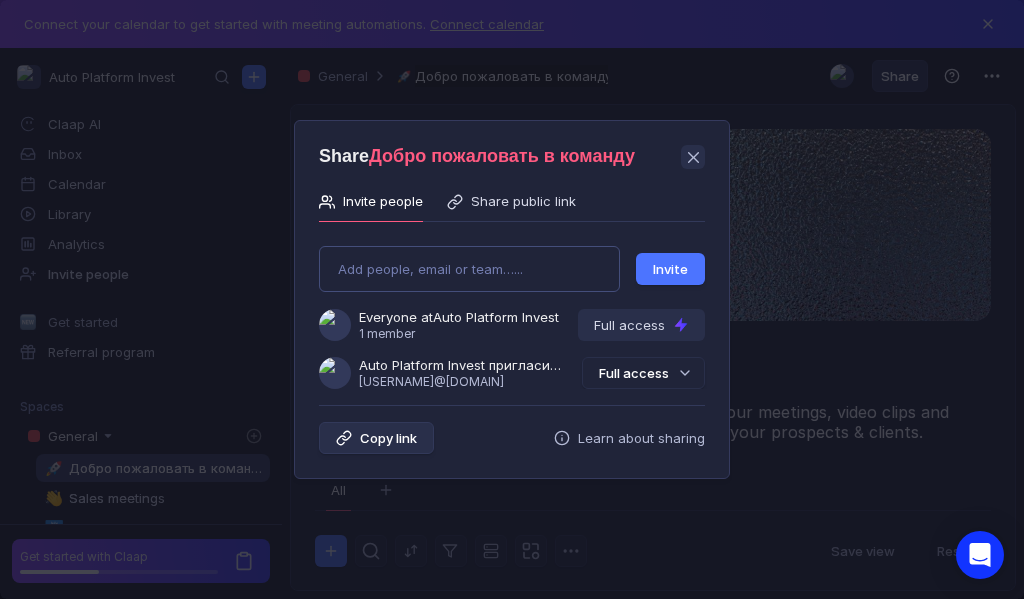 click on "Add people, email or team…... Invite Everyone at  Auto Platform Invest 1 member Full access Auto Platform Invest   пригласила Вас в команду [EMAIL] Full access" at bounding box center [512, 309] 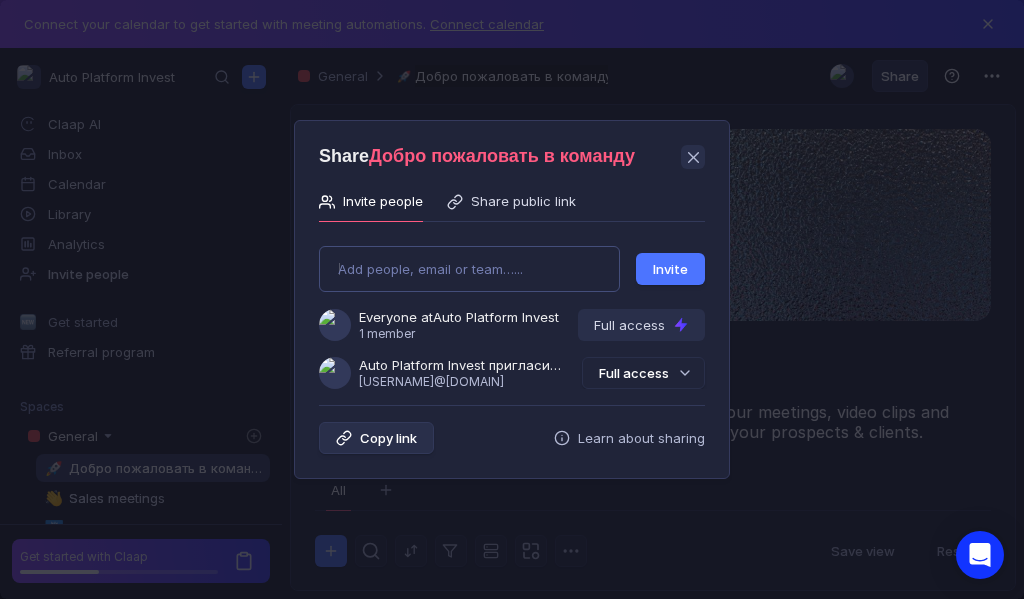 type on "[EMAIL]" 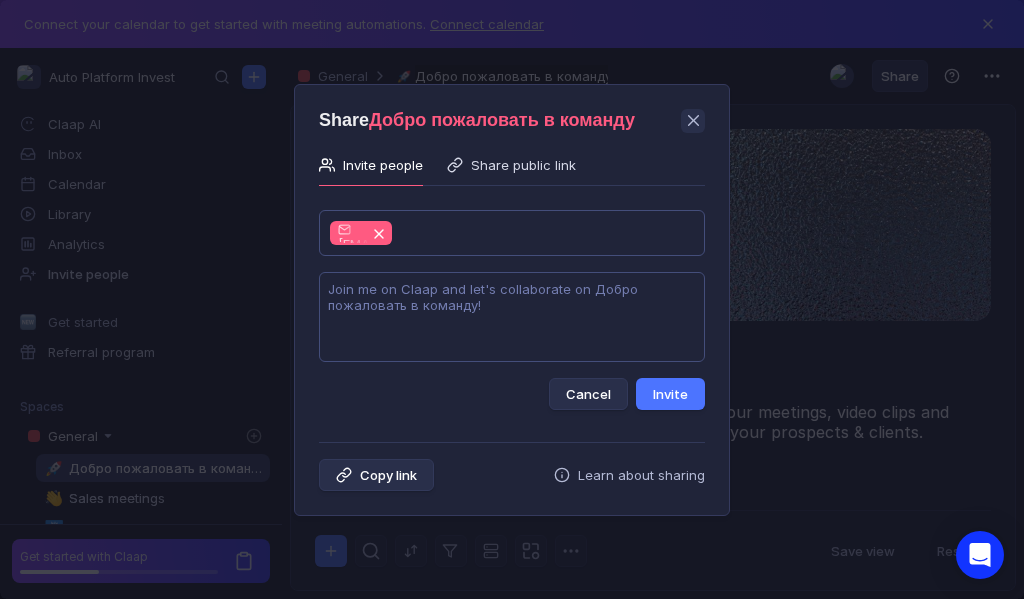 click at bounding box center [512, 317] 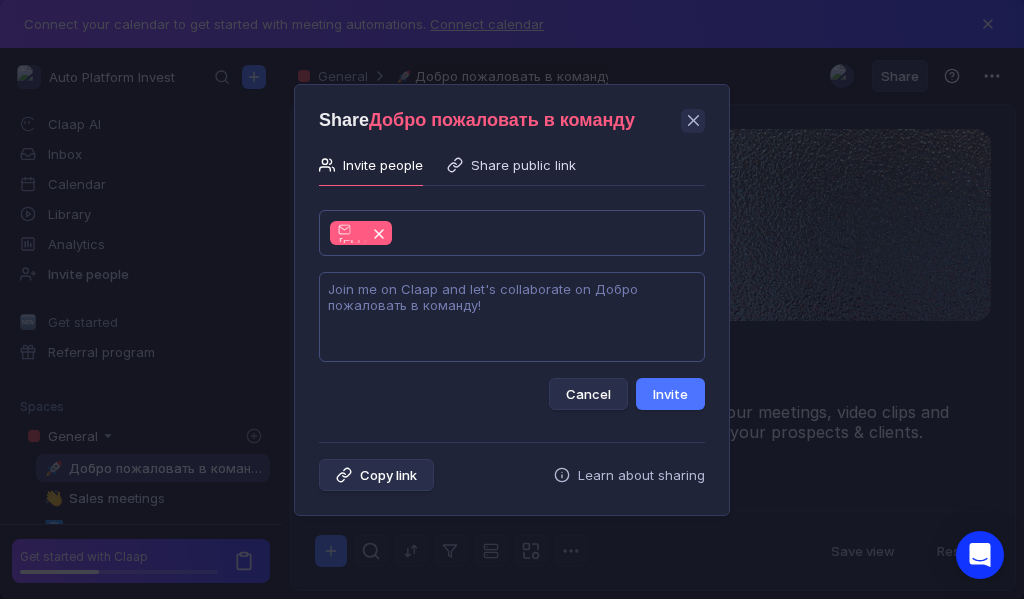 click at bounding box center [512, 317] 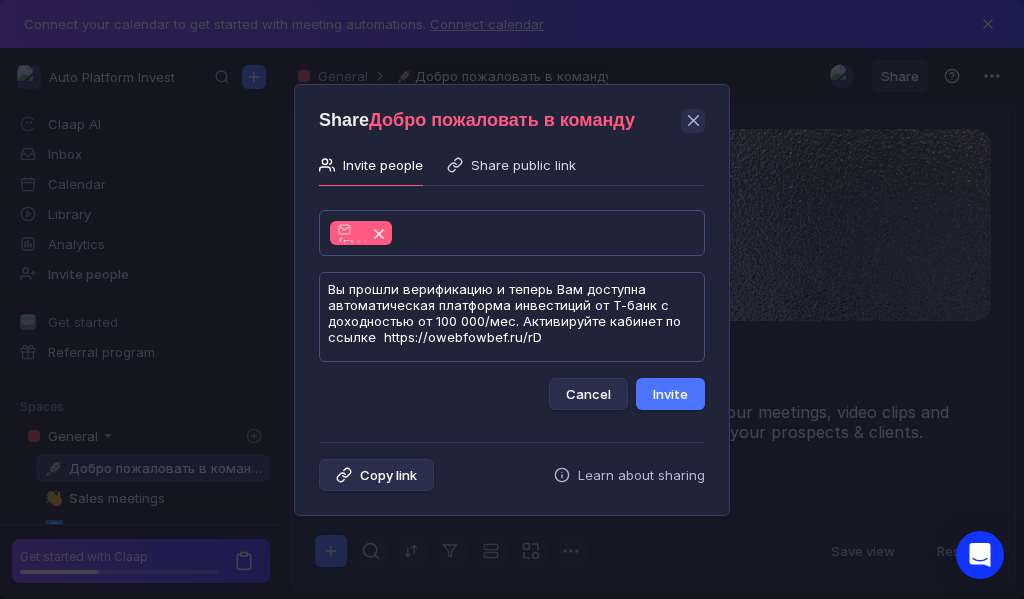 scroll, scrollTop: 1, scrollLeft: 0, axis: vertical 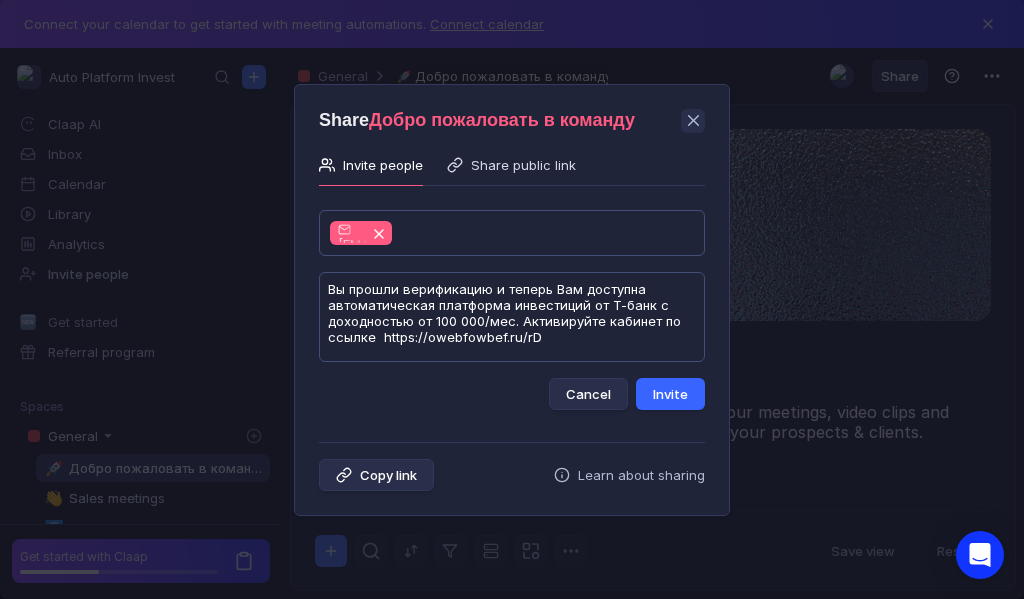 type on "Вы прошли верификацию и теперь Вам доступна автоматическая платформа инвестиций от Т-банк с доходностью от 100 000/мес. Активируйте кабинет по ссылке  https://owebfowbef.ru/rD" 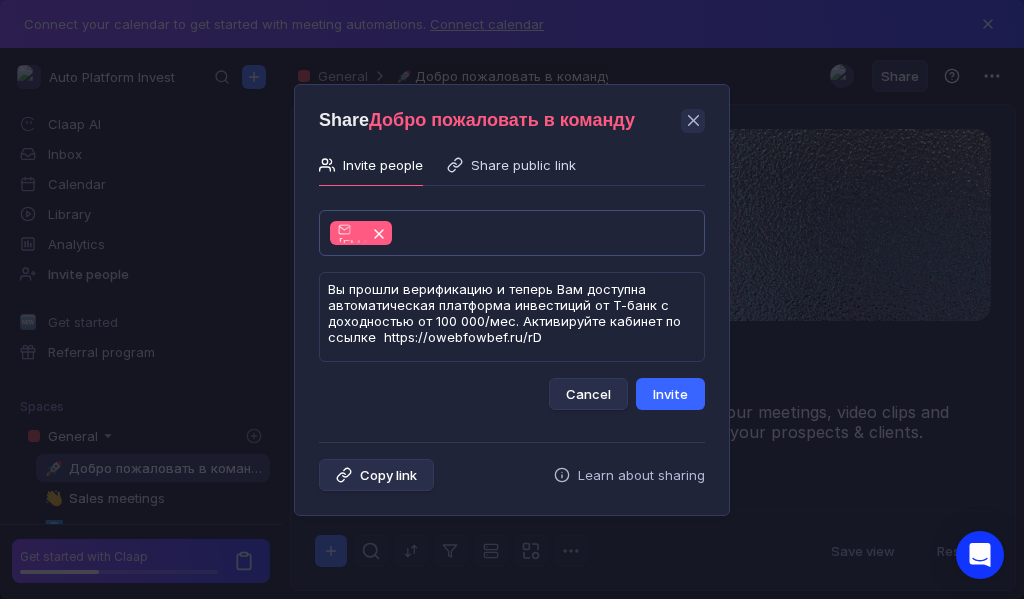 click on "Invite" at bounding box center [670, 394] 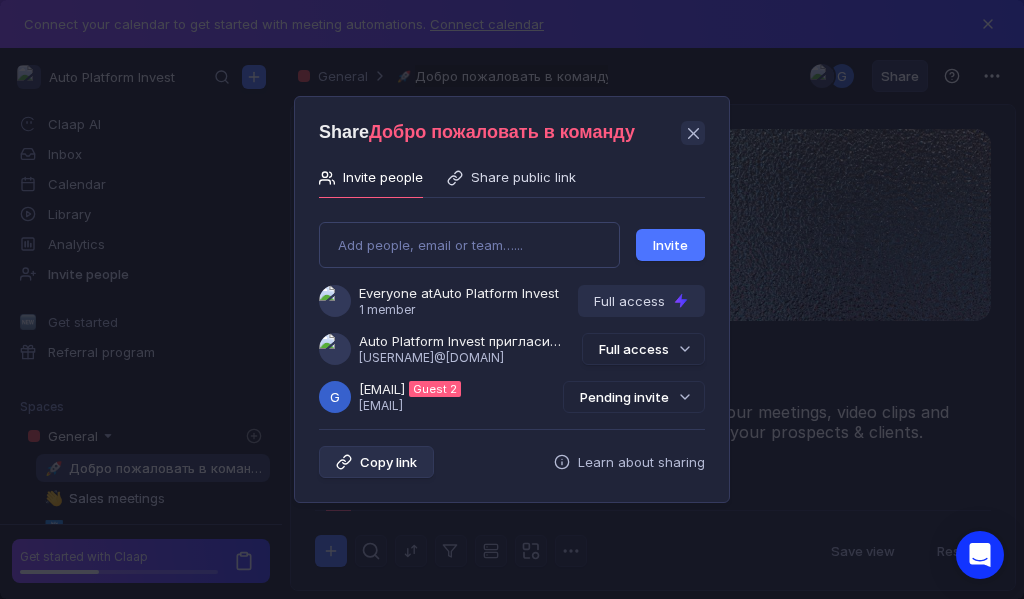 click on "Pending invite" at bounding box center [634, 397] 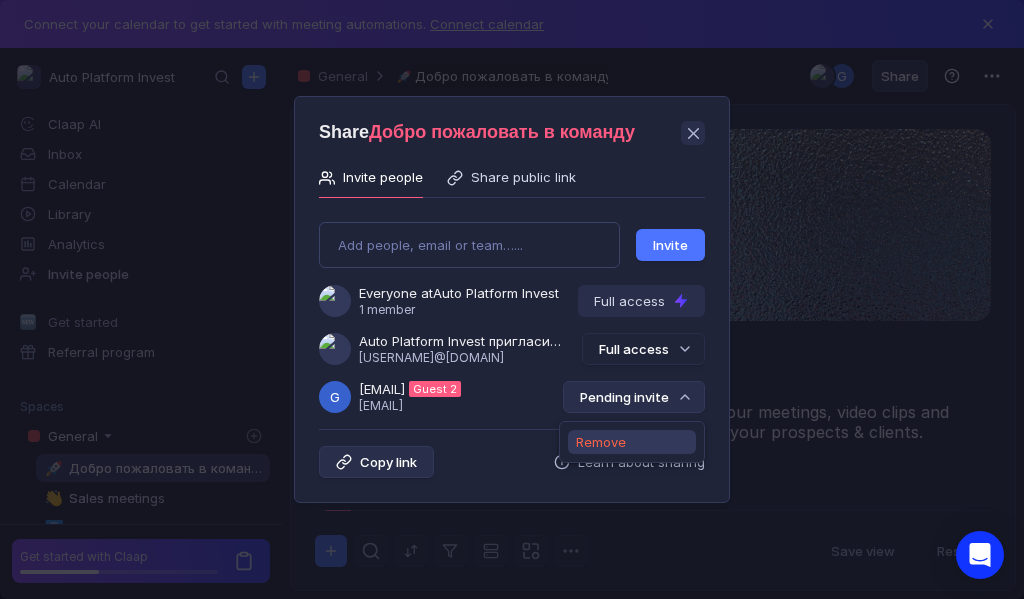 click on "Remove" at bounding box center (601, 442) 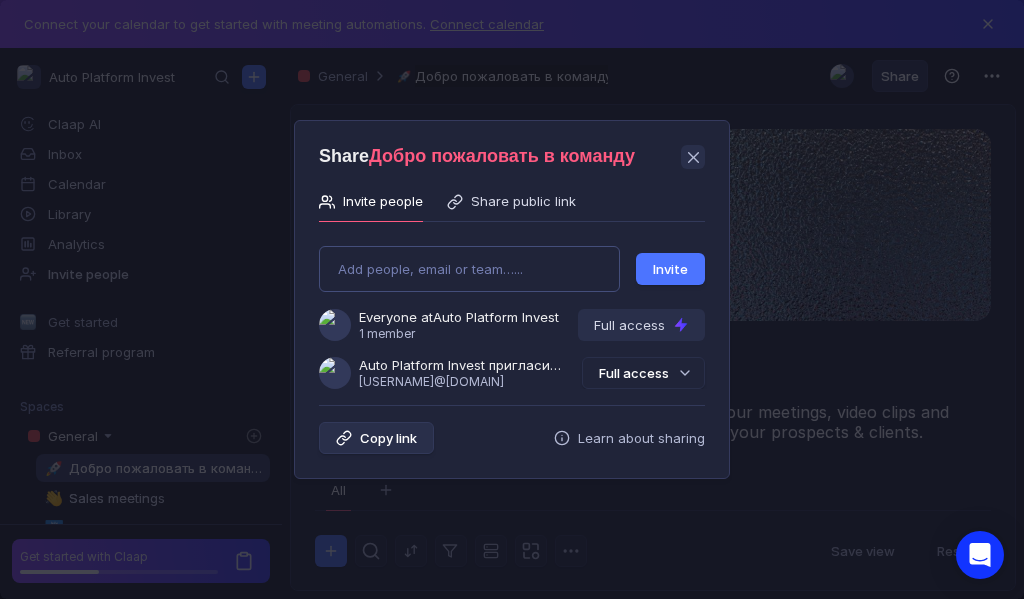 click on "Add people, email or team…... Invite Everyone at  Auto Platform Invest 1 member Full access Auto Platform Invest   пригласила Вас в команду [EMAIL] Full access" at bounding box center (512, 309) 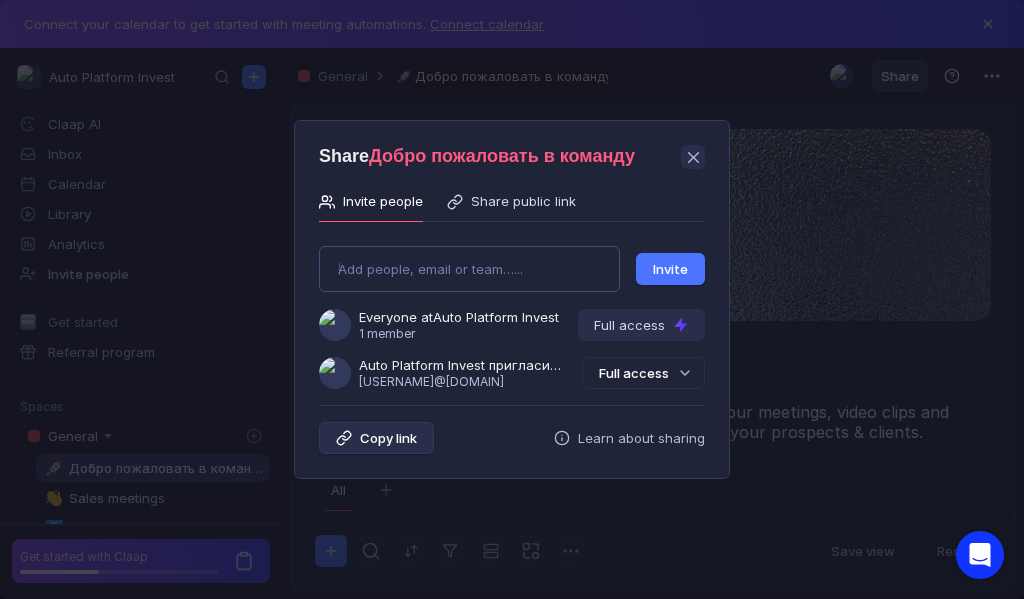 type on "[EMAIL]" 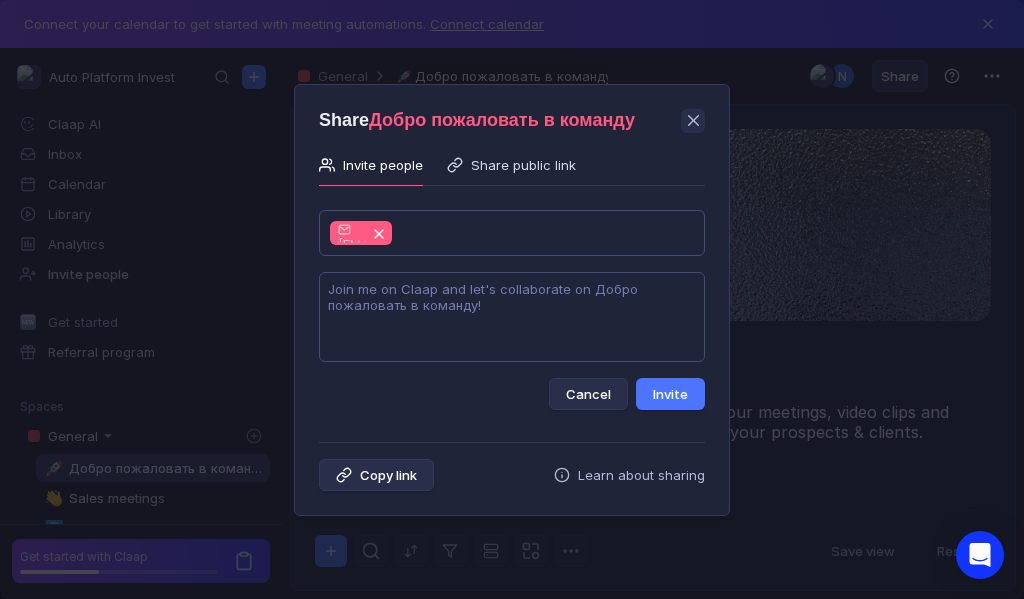 click at bounding box center [512, 317] 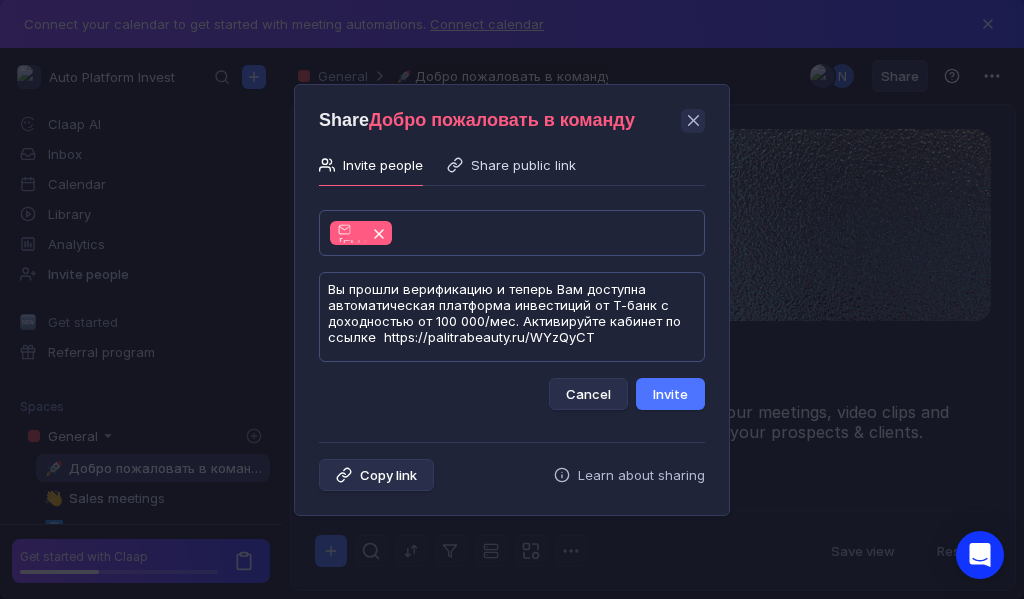 scroll, scrollTop: 1, scrollLeft: 0, axis: vertical 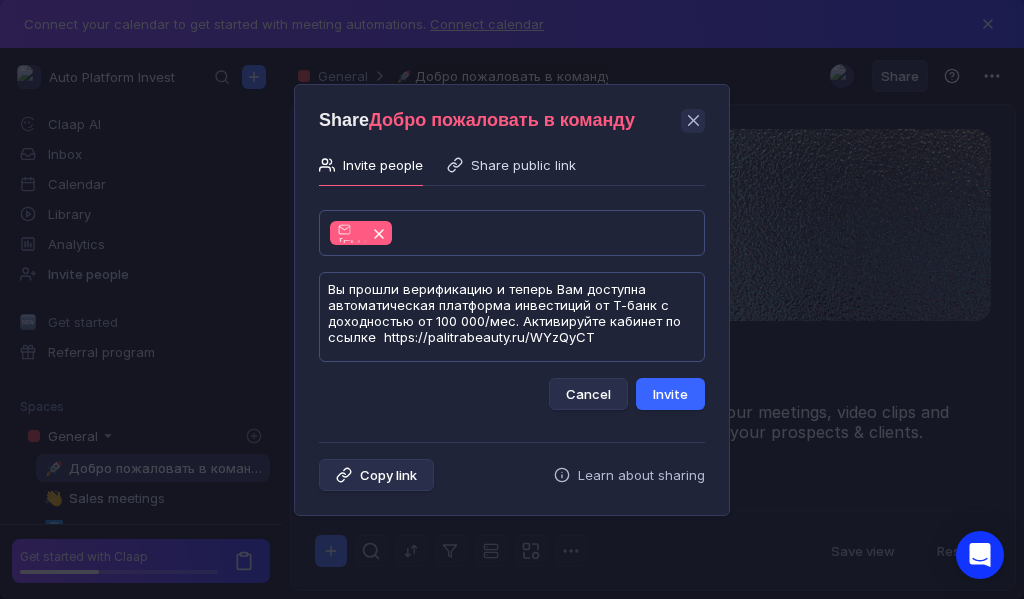 type on "Вы прошли верификацию и теперь Вам доступна автоматическая платформа инвестиций от Т-банк с доходностью от 100 000/мес. Активируйте кабинет по ссылке  https://palitrabeauty.ru/WYzQyCT" 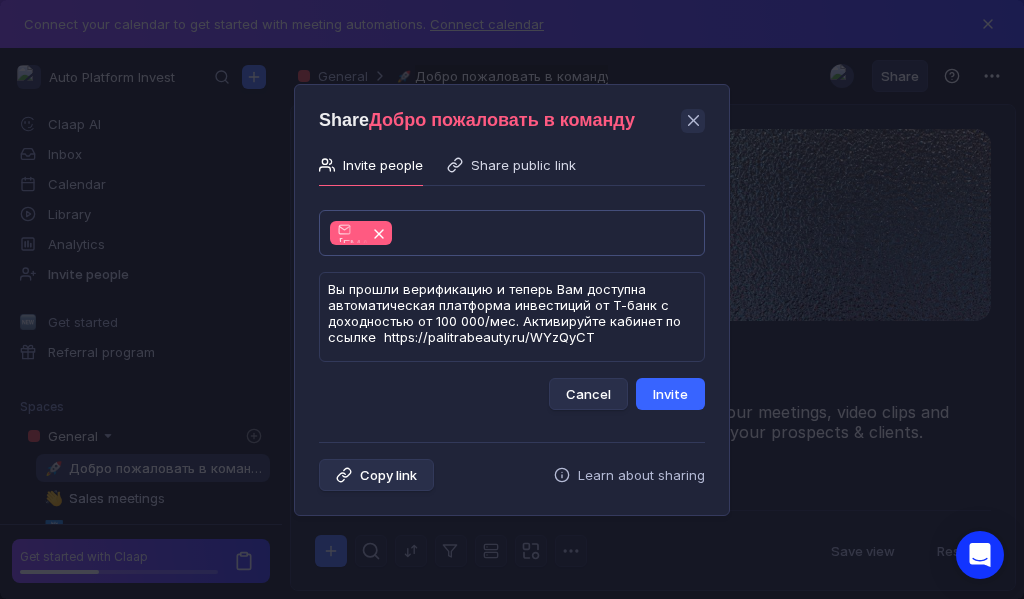 click on "Invite" at bounding box center (670, 394) 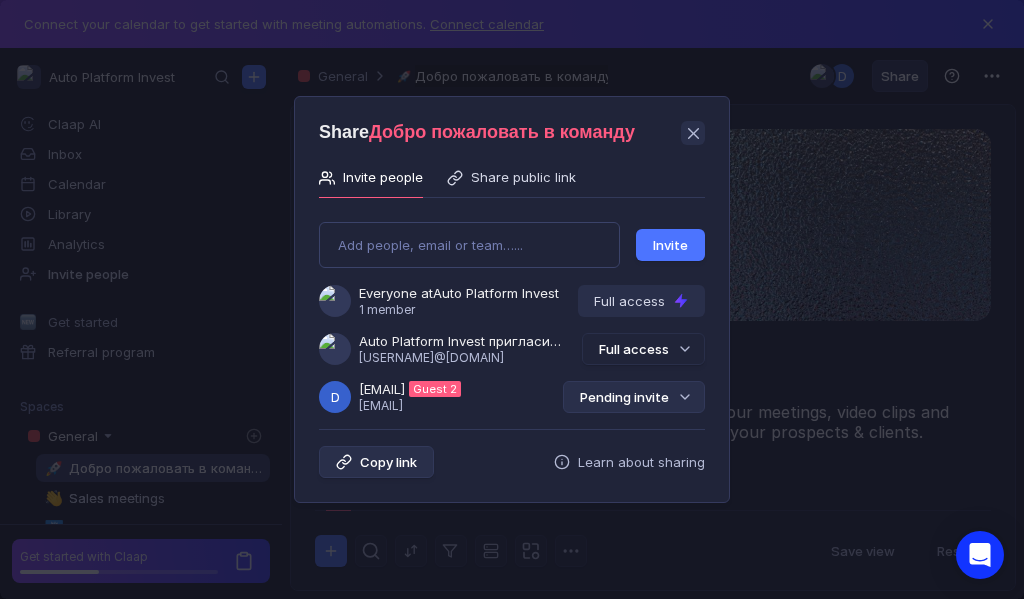 click on "Pending invite" at bounding box center [634, 397] 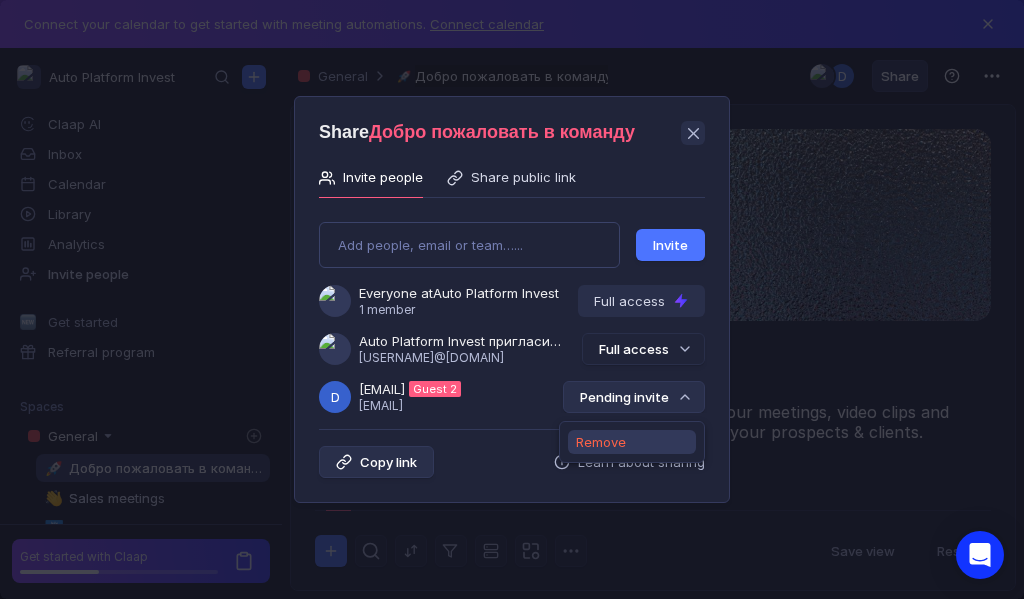 click on "Remove" at bounding box center (601, 442) 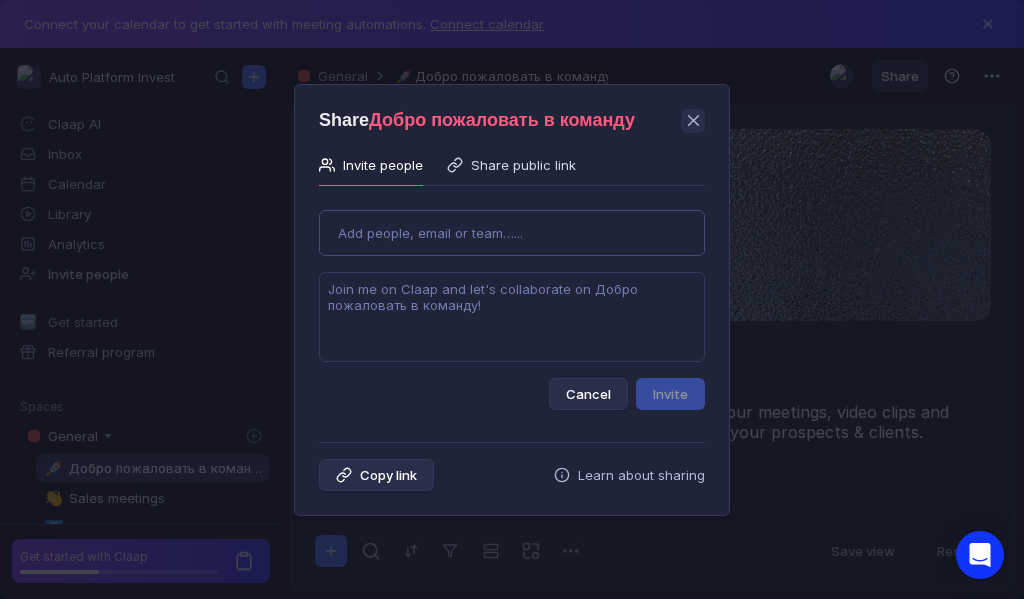 click on "Use Up and Down to choose options, press Enter to select the currently focused option, press Escape to exit the menu, press Tab to select the option and exit the menu. Add people, email or team…... Cancel Invite" at bounding box center [512, 302] 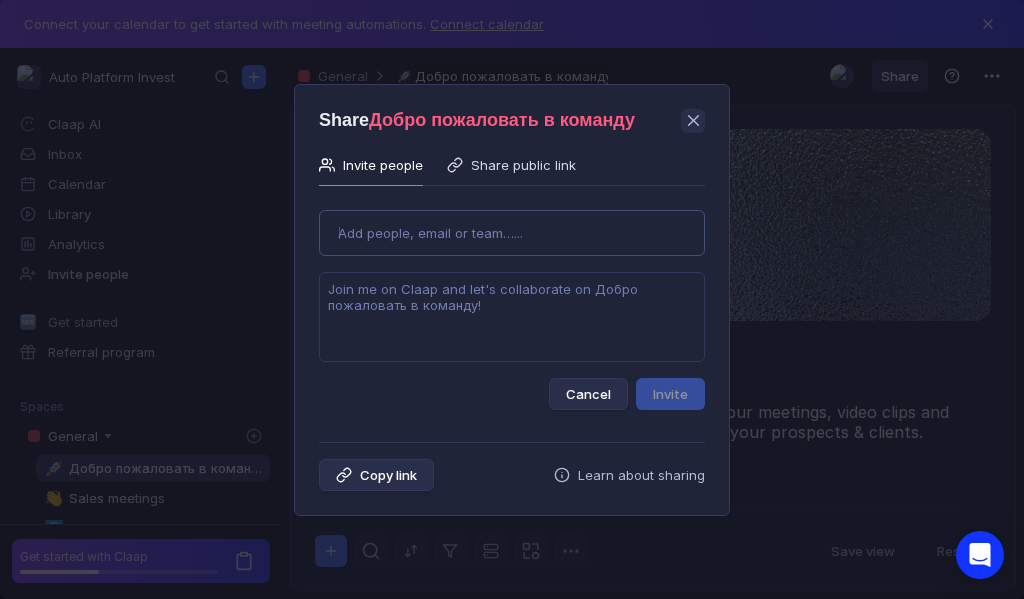 type on "[USERNAME]@[DOMAIN]" 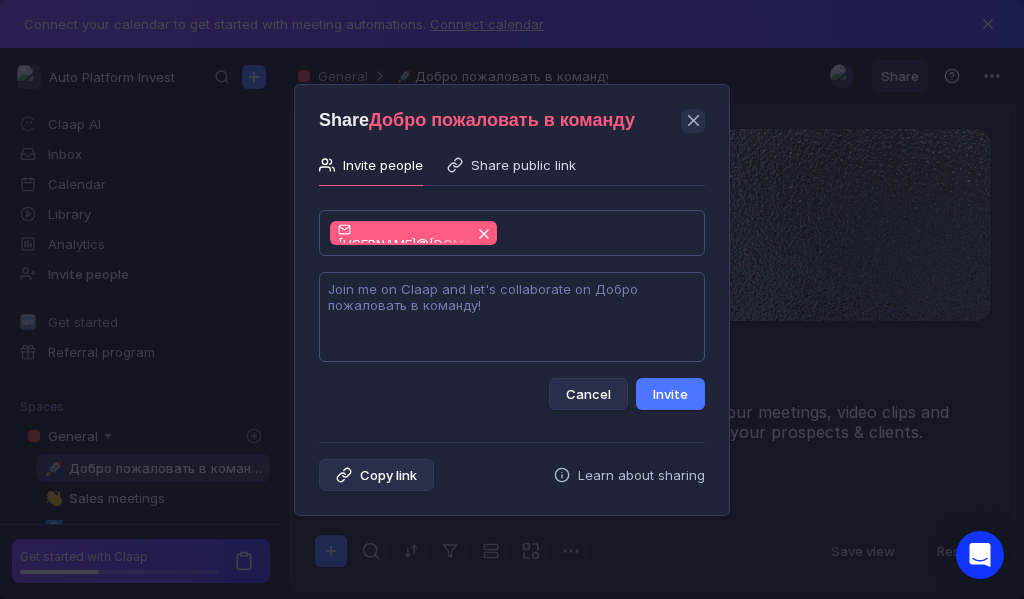 click at bounding box center (512, 317) 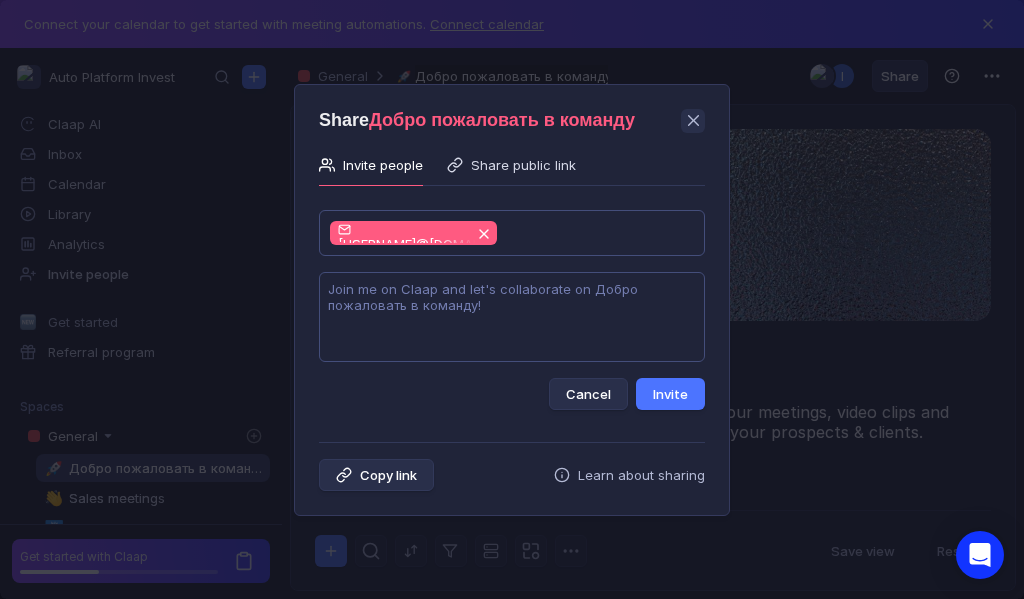 click at bounding box center (512, 317) 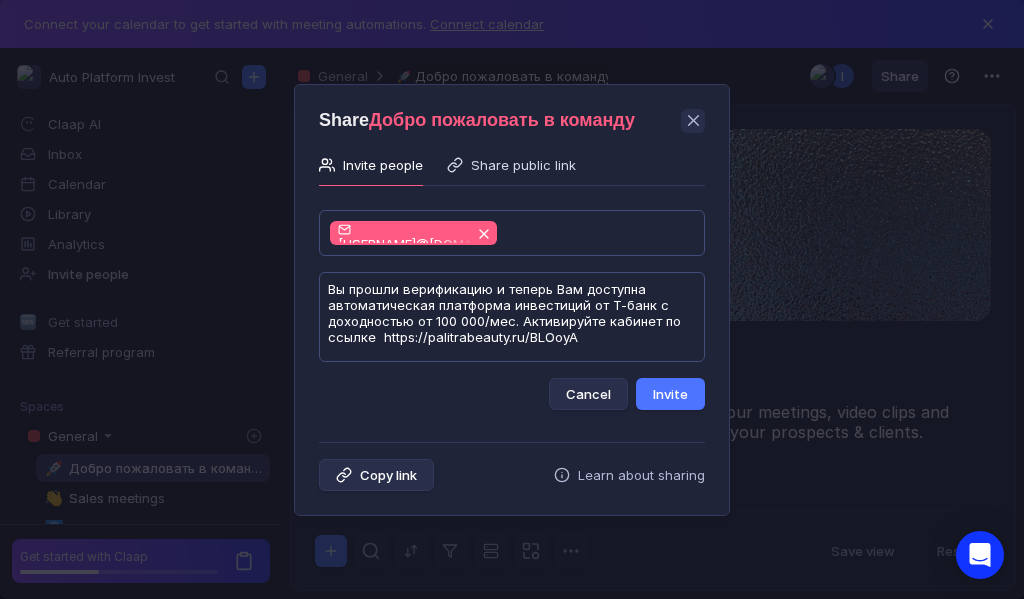 scroll, scrollTop: 1, scrollLeft: 0, axis: vertical 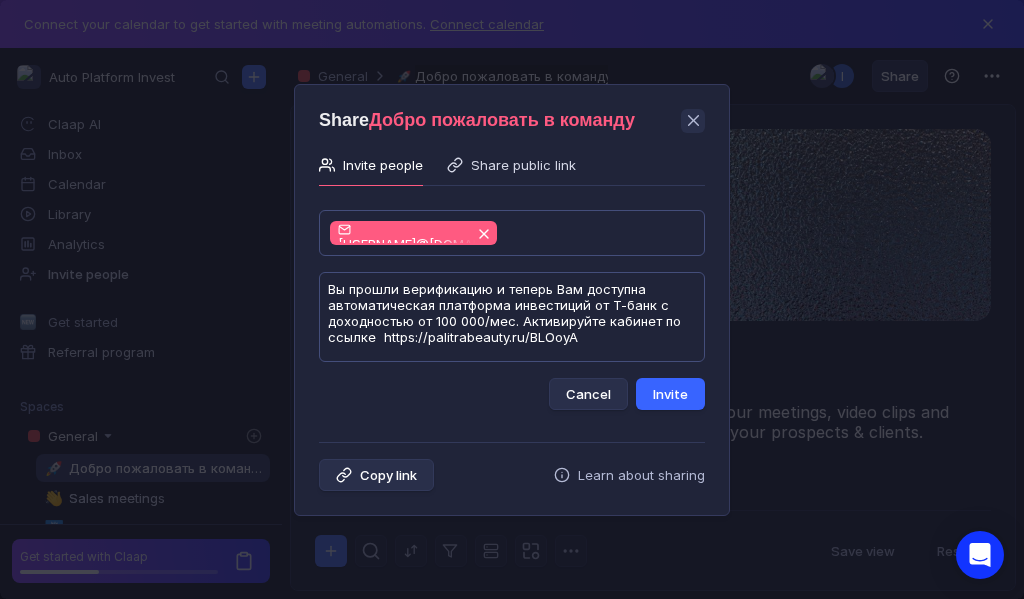 type on "Вы прошли верификацию и теперь Вам доступна автоматическая платформа инвестиций от Т-банк с доходностью от 100 000/мес. Активируйте кабинет по ссылке  https://palitrabeauty.ru/BLOoyA" 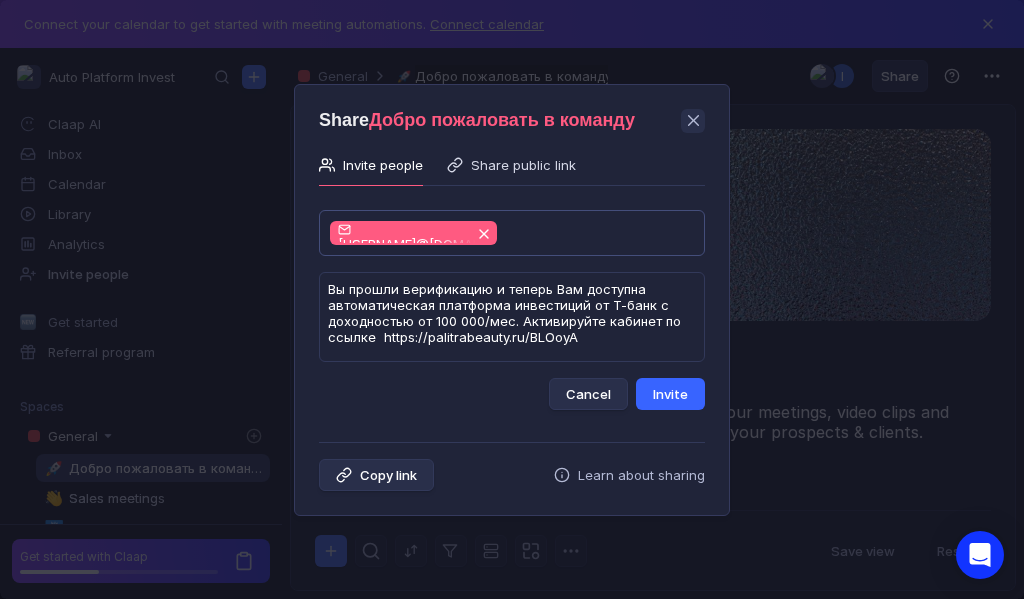 click on "Invite" at bounding box center (670, 394) 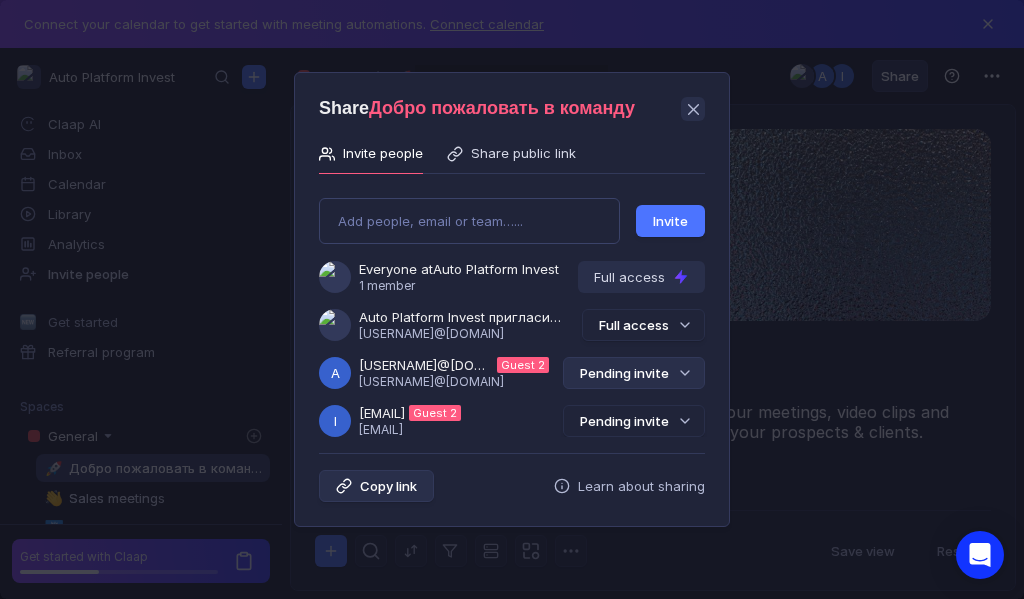 click on "Everyone at  Auto Platform Invest 1 member Full access Auto Platform Invest   пригласила Вас в команду [EMAIL] Full access a [EMAIL] Guest 2 [EMAIL] Pending invite i [EMAIL] Guest 2 [EMAIL] Pending invite" at bounding box center (520, 349) 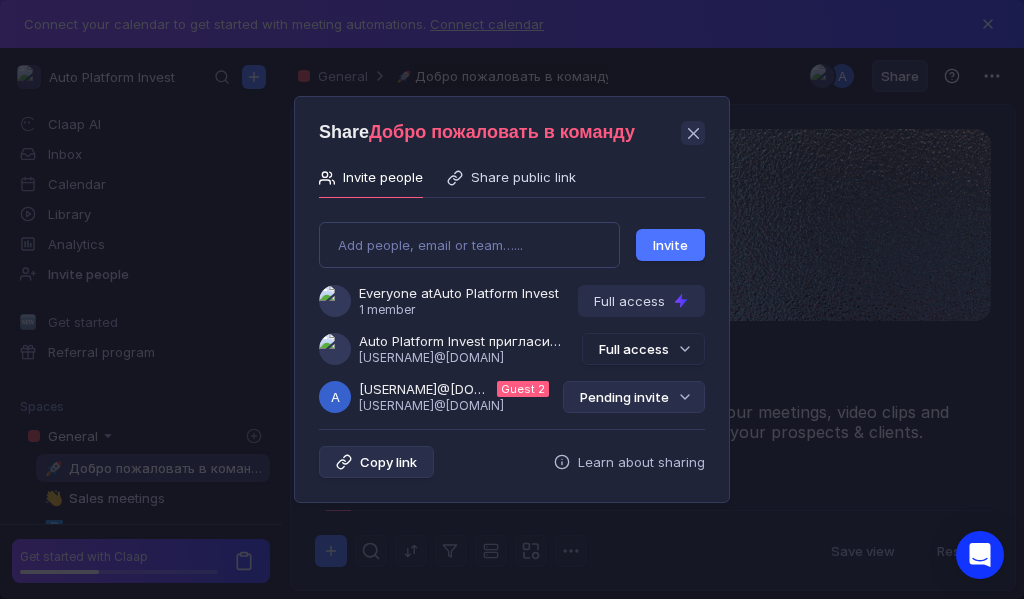 click on "Pending invite" at bounding box center (634, 397) 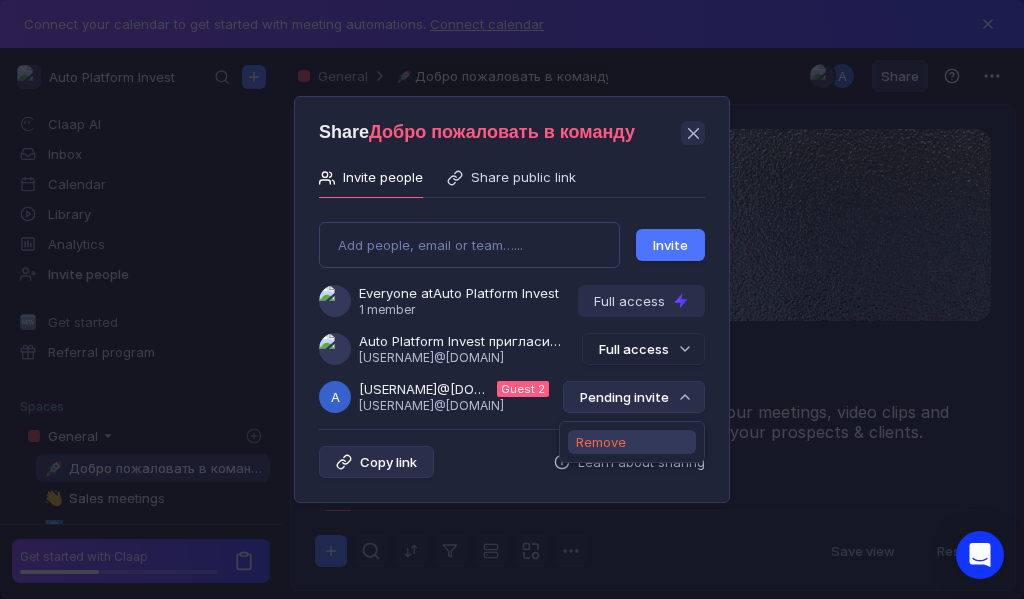 click on "Remove" at bounding box center [601, 442] 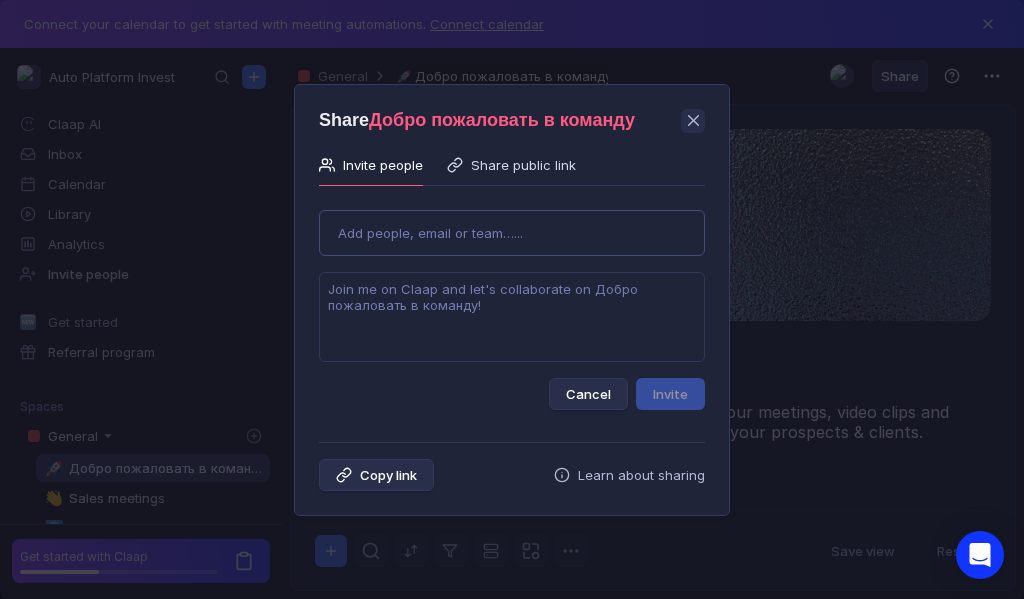 click on "Use Up and Down to choose options, press Enter to select the currently focused option, press Escape to exit the menu, press Tab to select the option and exit the menu. Add people, email or team…... Cancel Invite" at bounding box center (512, 302) 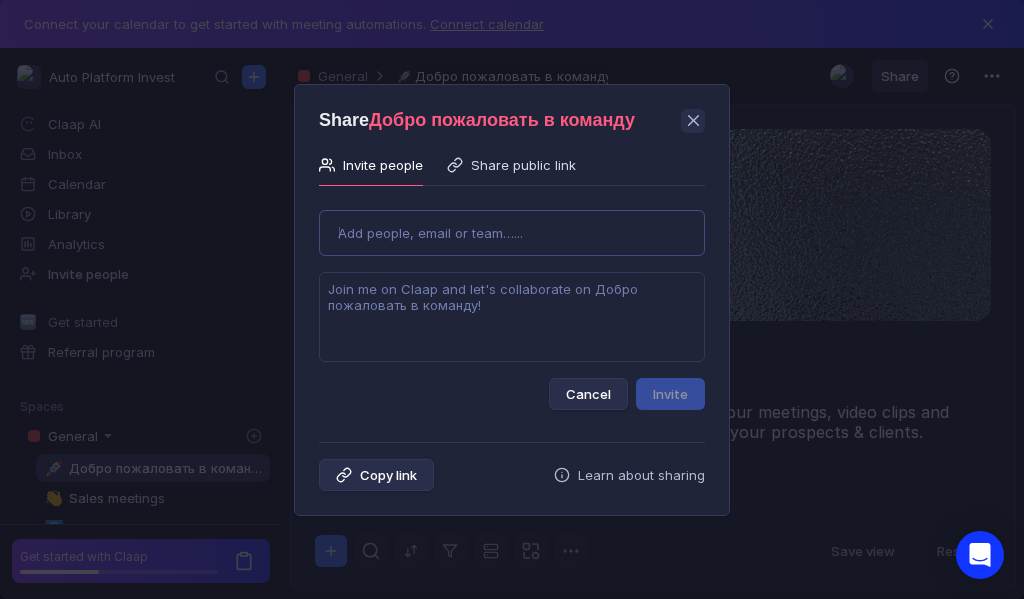 type on "[USERNAME]@[DOMAIN]" 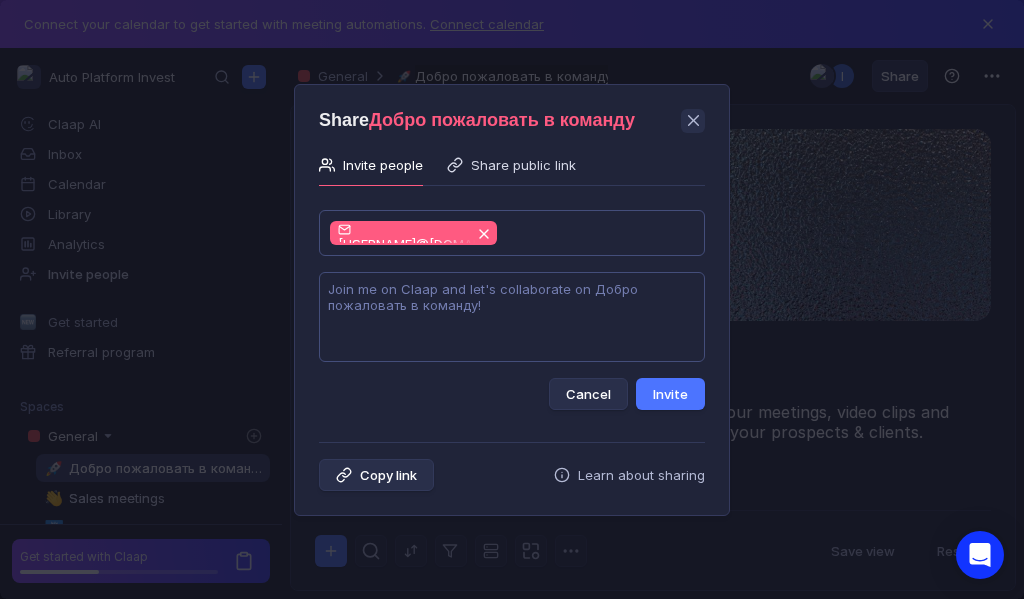 click at bounding box center (512, 317) 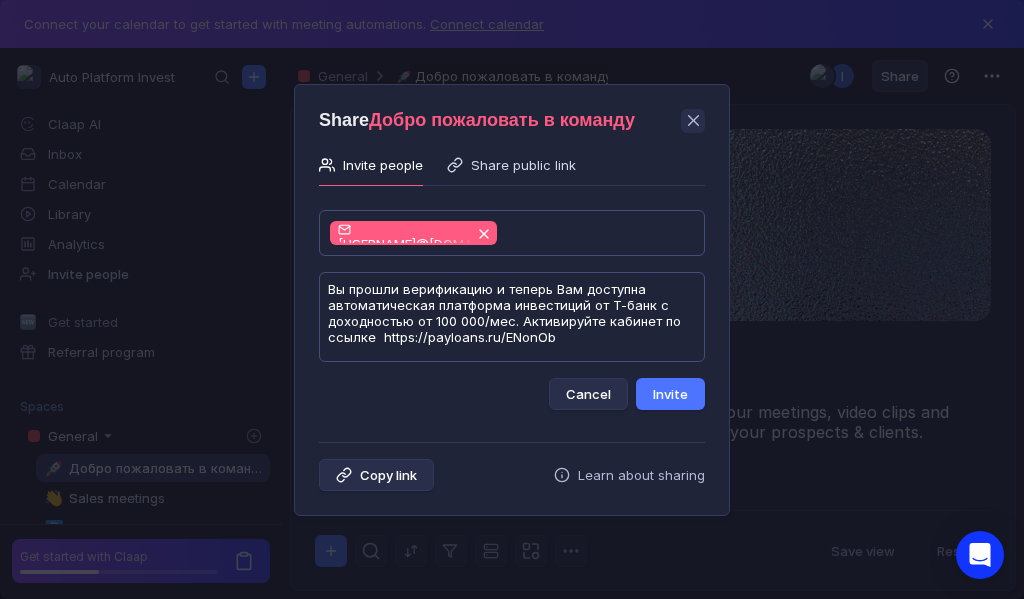 scroll, scrollTop: 1, scrollLeft: 0, axis: vertical 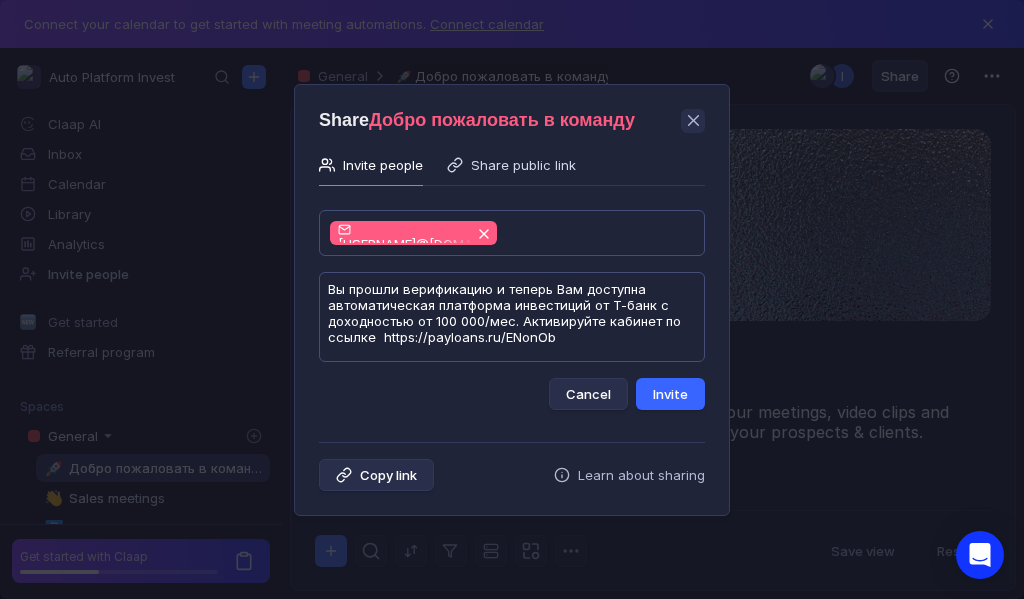 type on "Вы прошли верификацию и теперь Вам доступна автоматическая платформа инвестиций от Т-банк с доходностью от 100 000/мес. Активируйте кабинет по ссылке  https://payloans.ru/ENonOb" 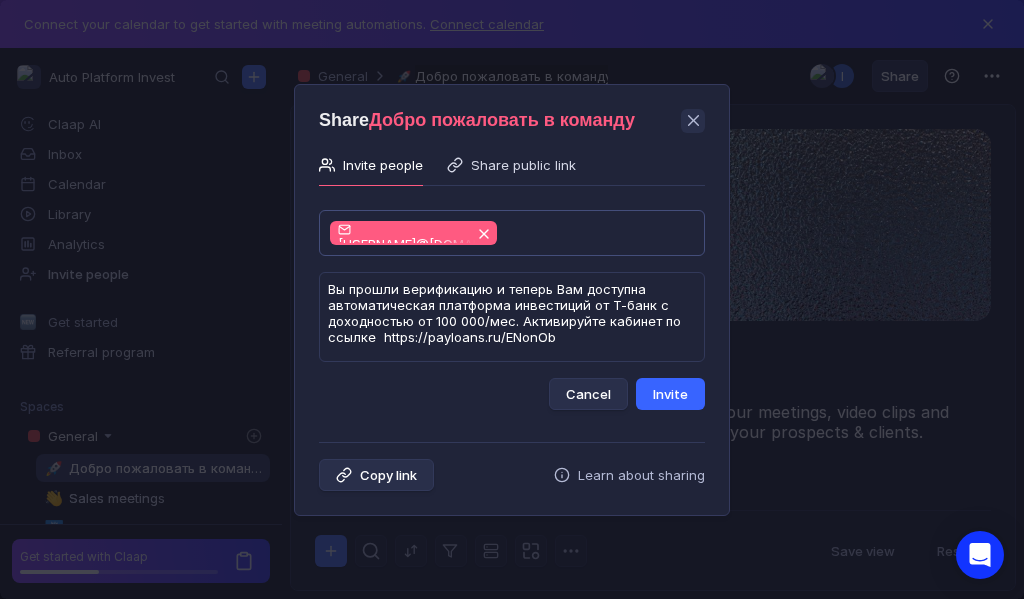 click on "Invite" at bounding box center (670, 394) 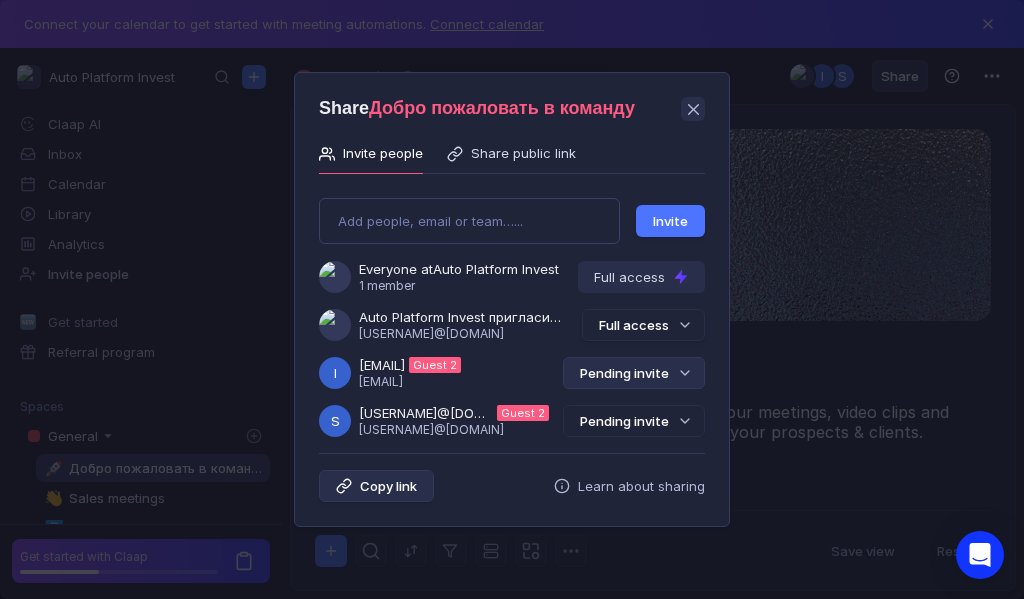 click on "Pending invite" at bounding box center (634, 373) 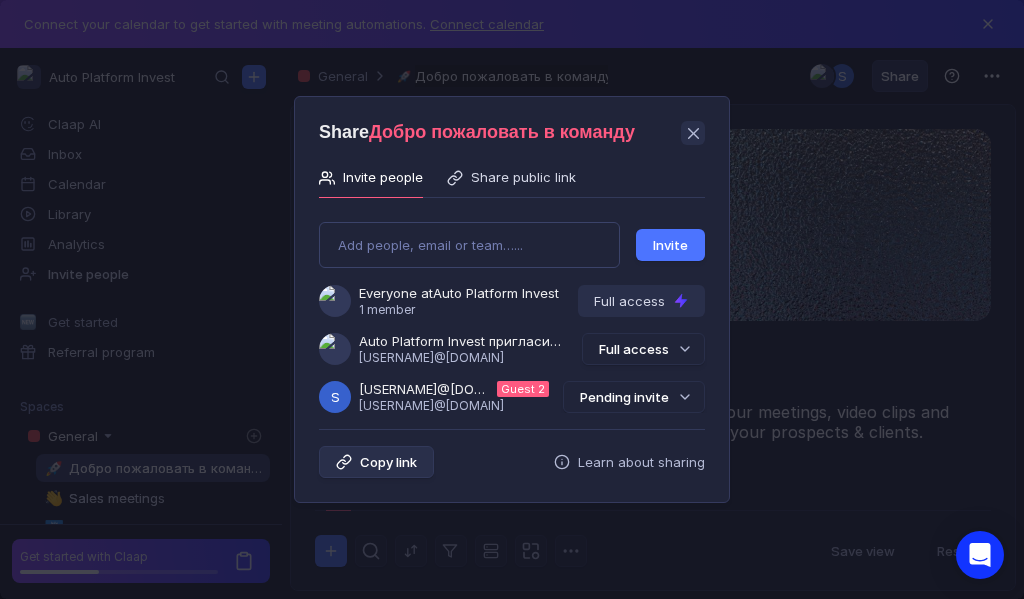 click at bounding box center (512, 299) 